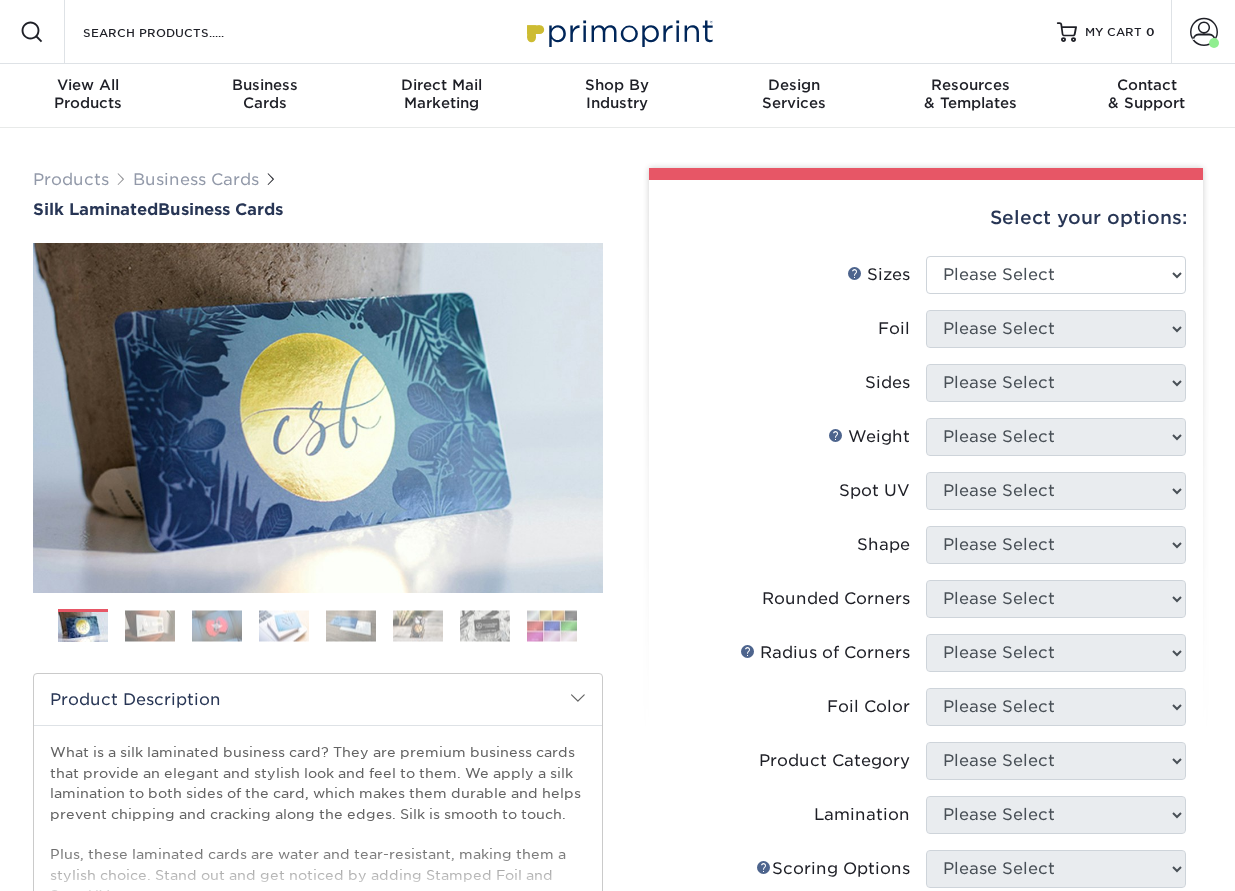 scroll, scrollTop: 0, scrollLeft: 0, axis: both 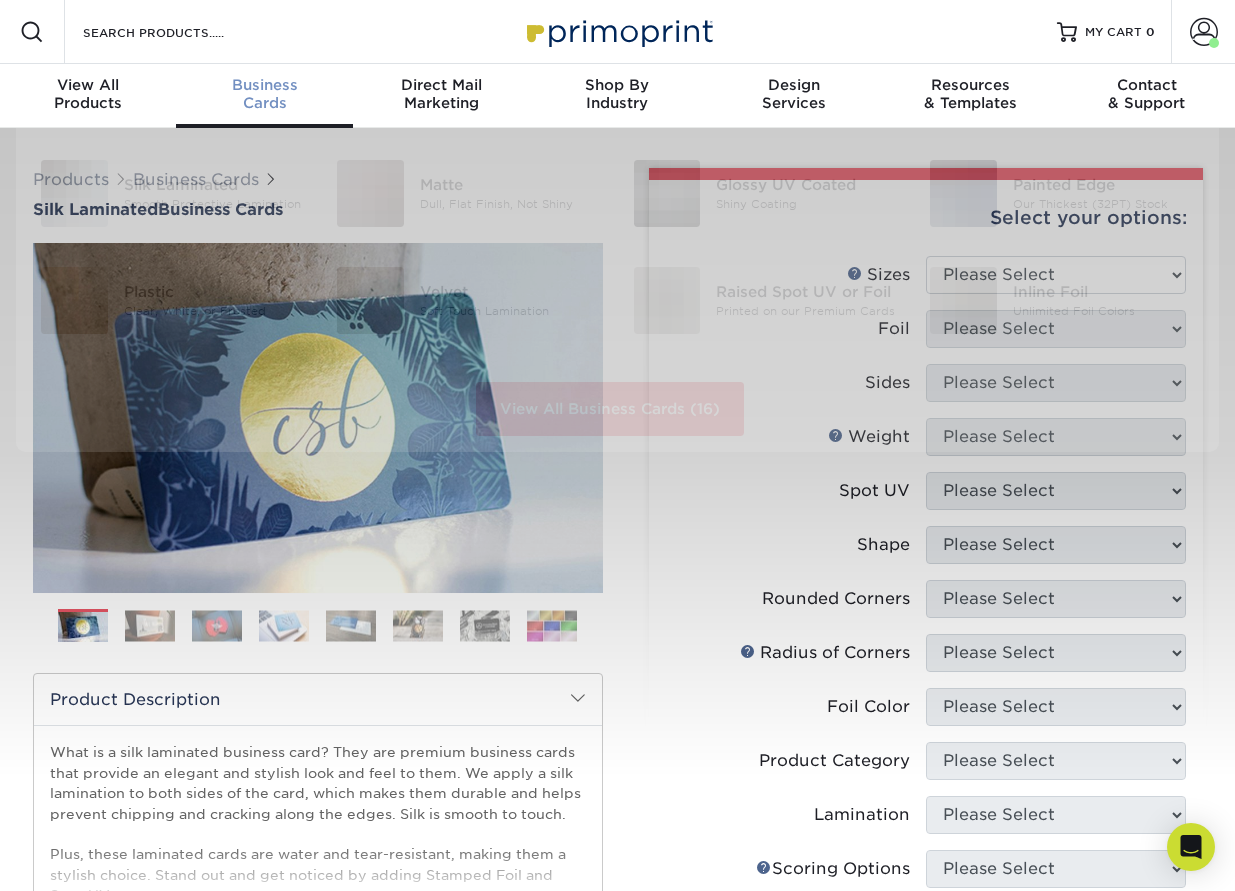 click on "Business" at bounding box center (264, 85) 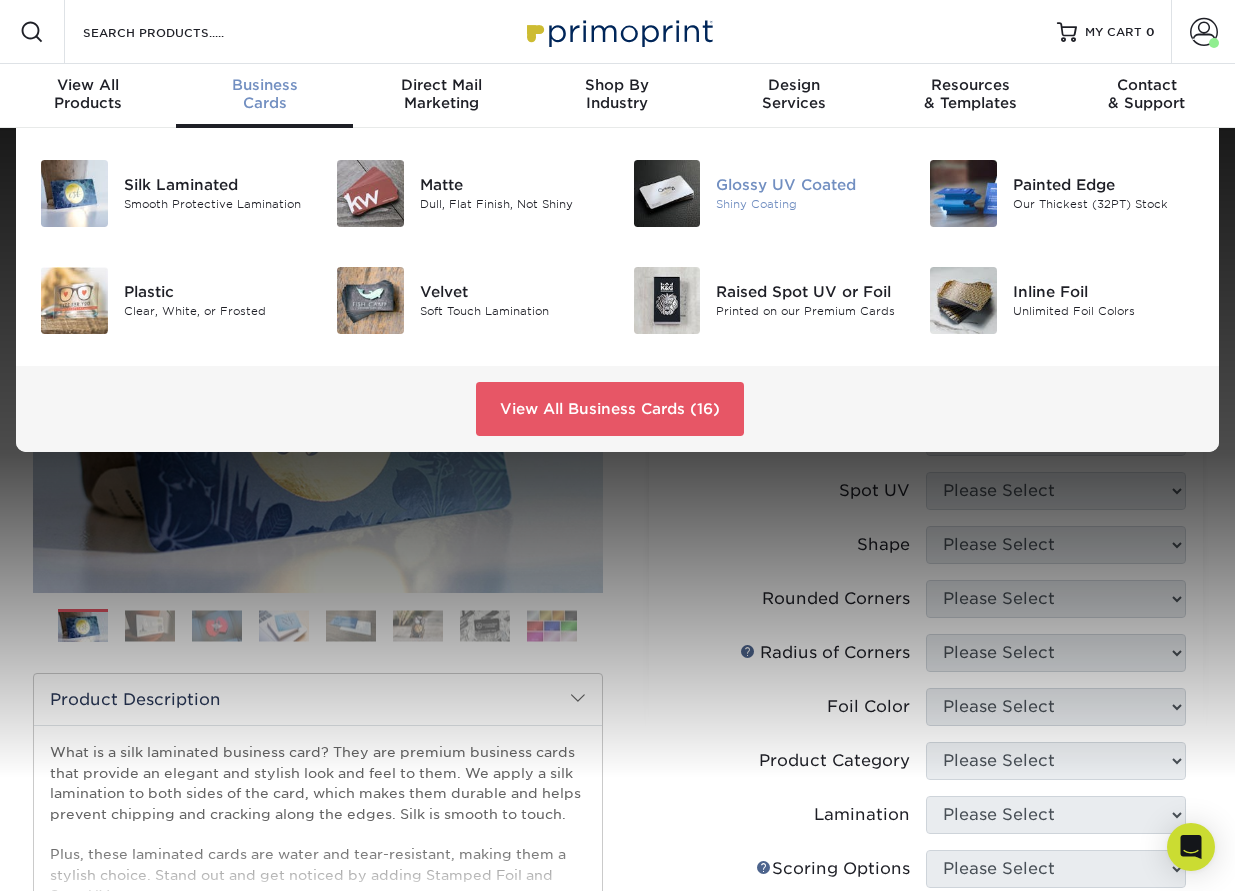 click on "Glossy UV Coated" at bounding box center (807, 185) 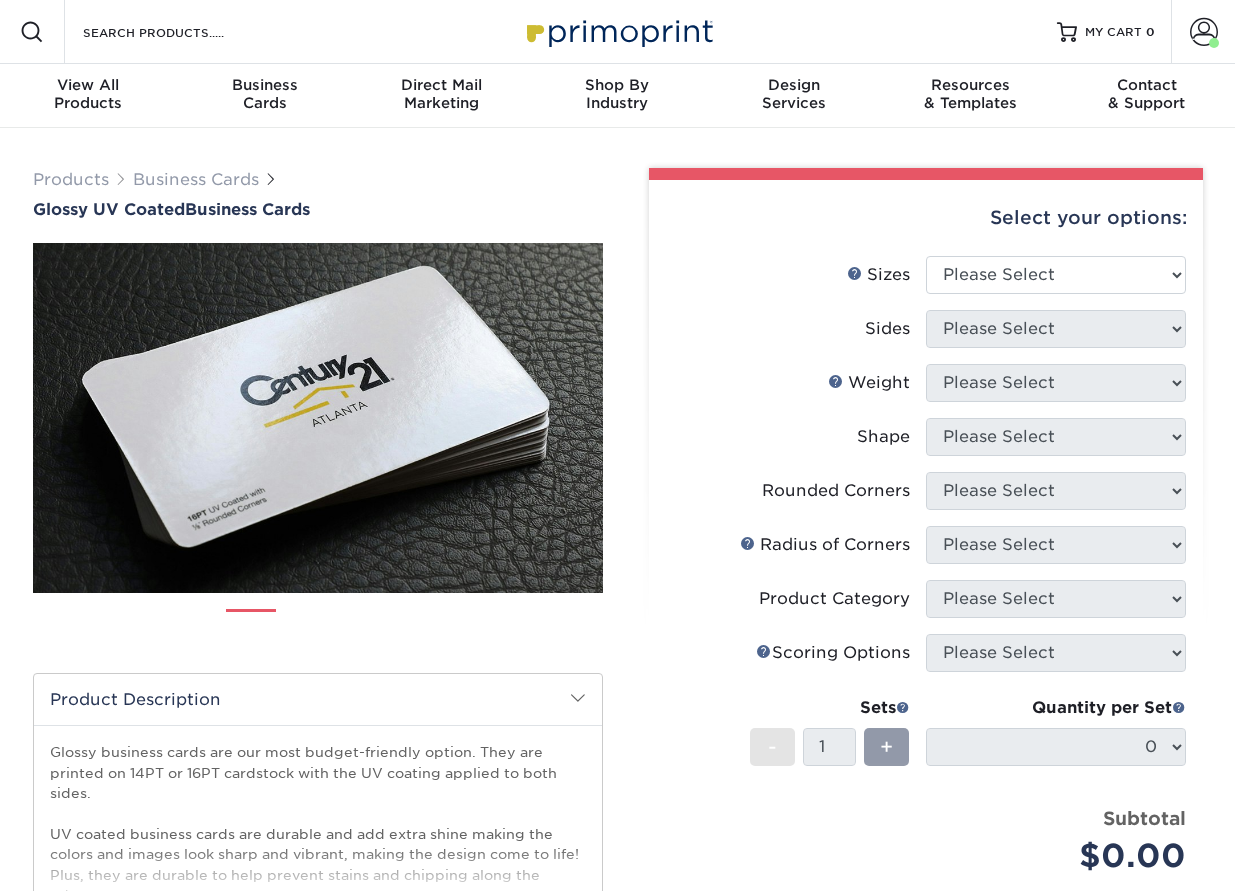 scroll, scrollTop: 0, scrollLeft: 0, axis: both 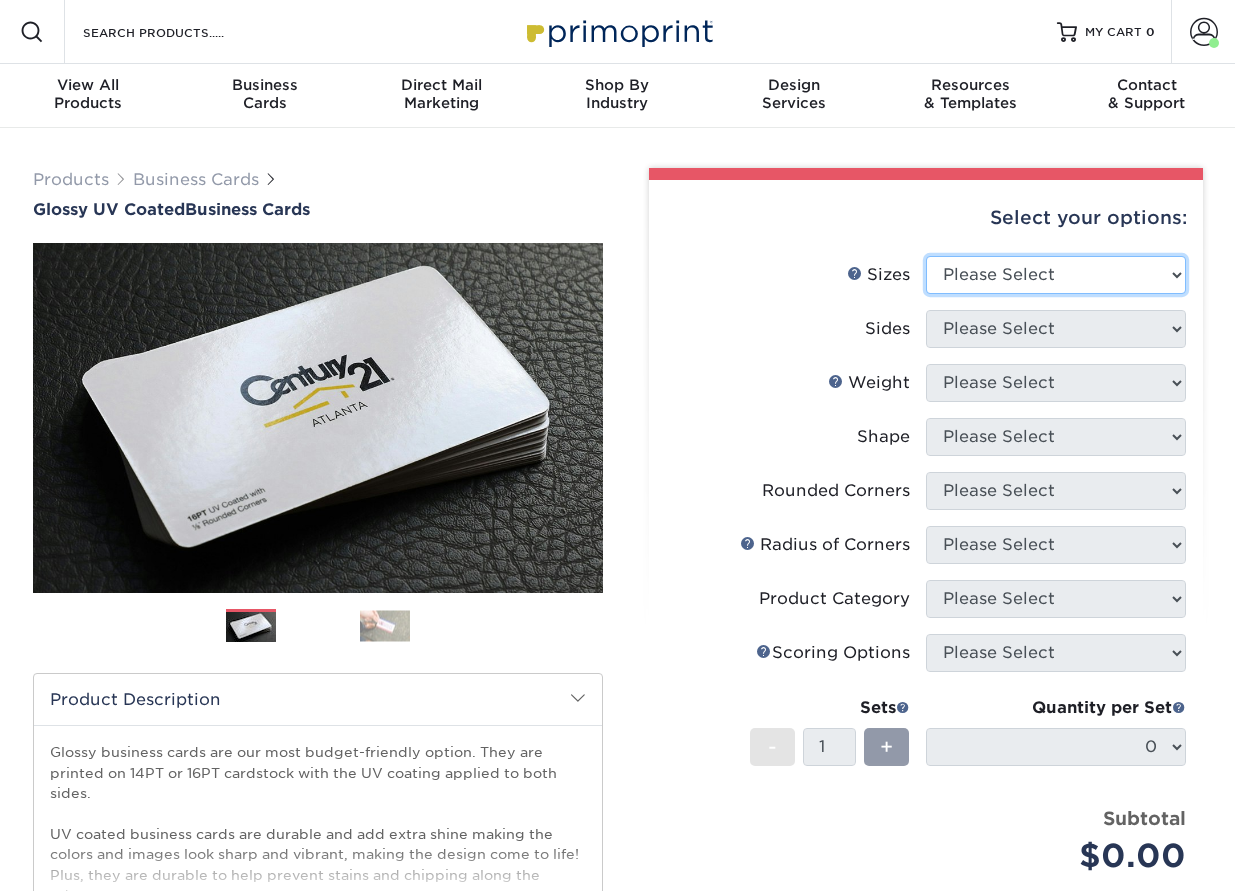 click on "Please Select
1.5" x 3.5"  - Mini
1.75" x 3.5" - Mini
2" x 2" - Square
2" x 3" - Mini
2" x 3.5" - Standard
2" x 7" - Foldover Card
2.125" x 3.375" - European
2.5" x 2.5" - Square 3.5" x 4" - Foldover Card" at bounding box center [1056, 275] 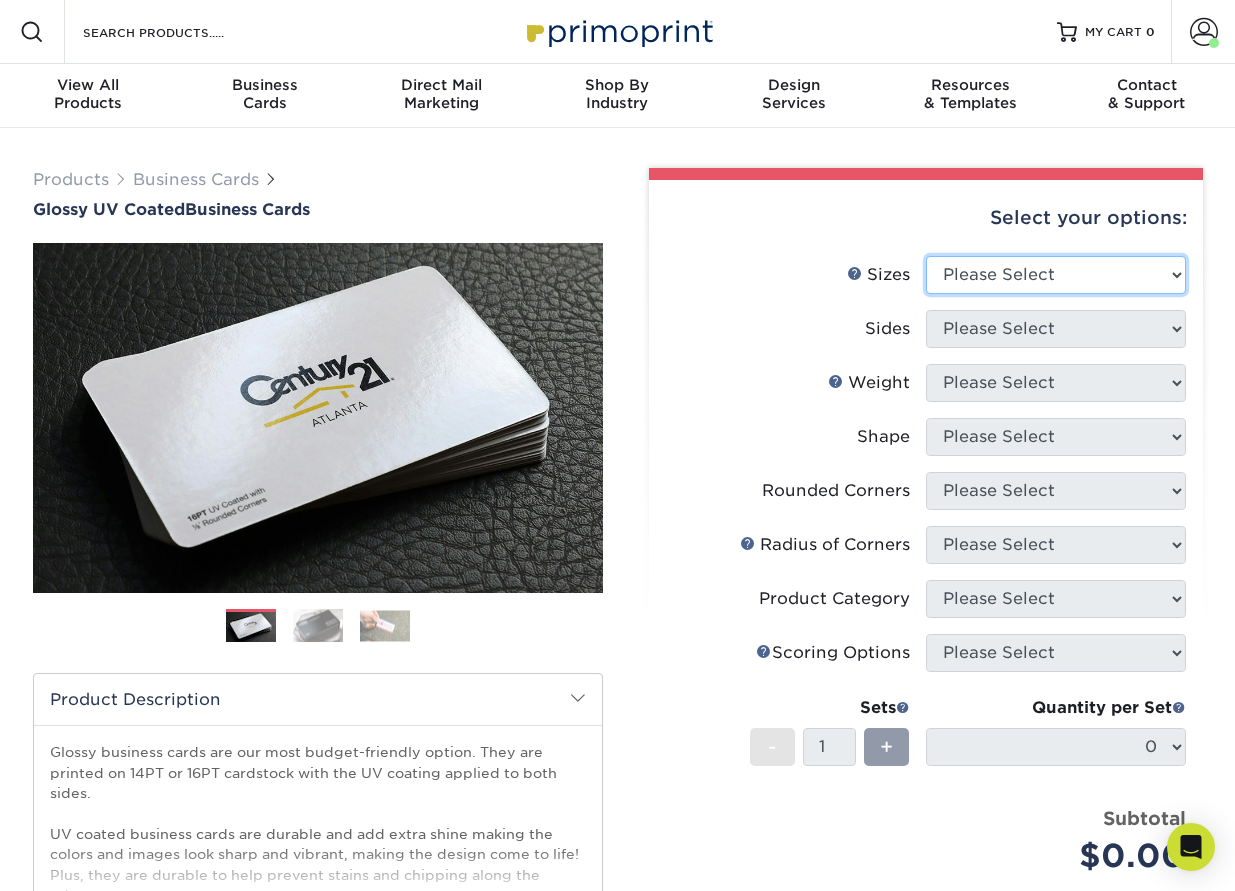 select on "2.00x3.50" 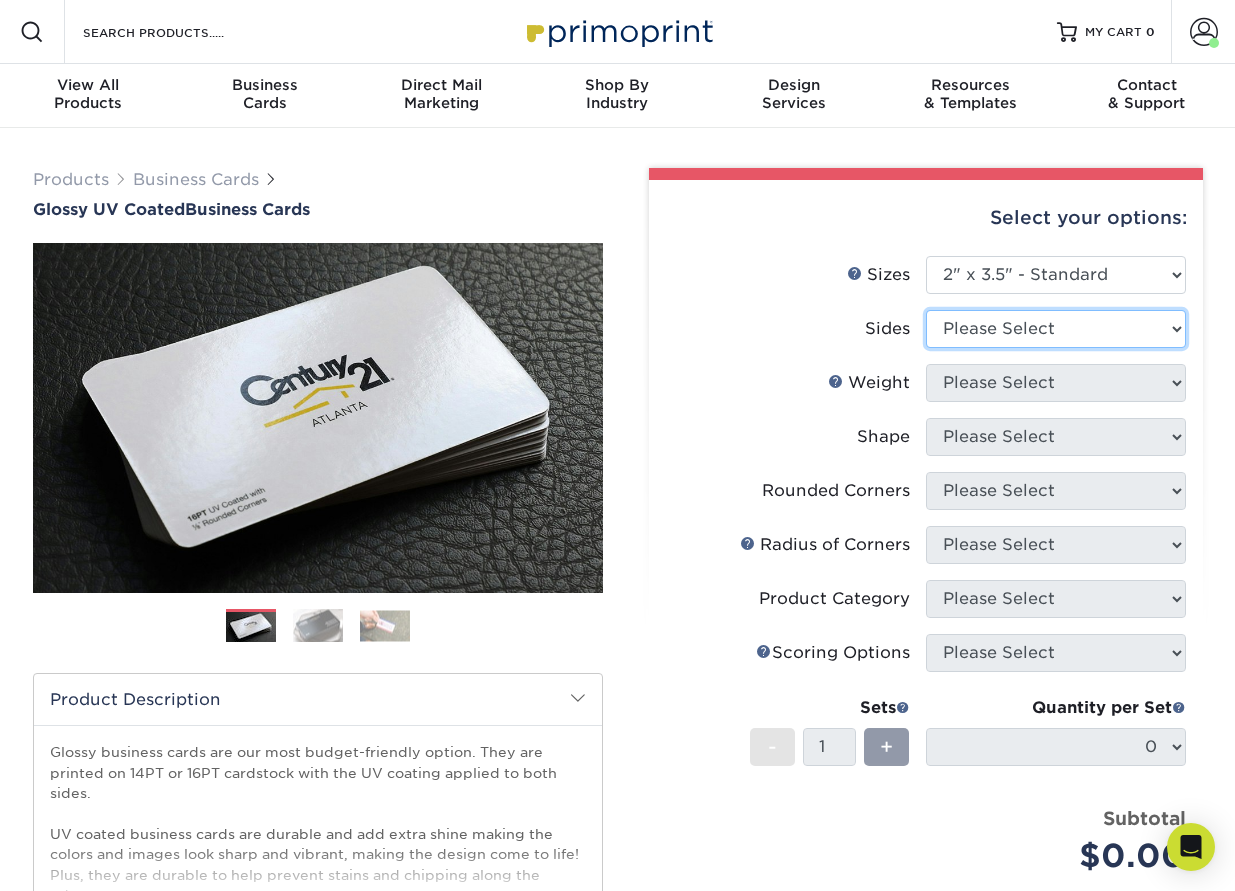 click on "Please Select Print Both Sides Print Front Only" at bounding box center [1056, 329] 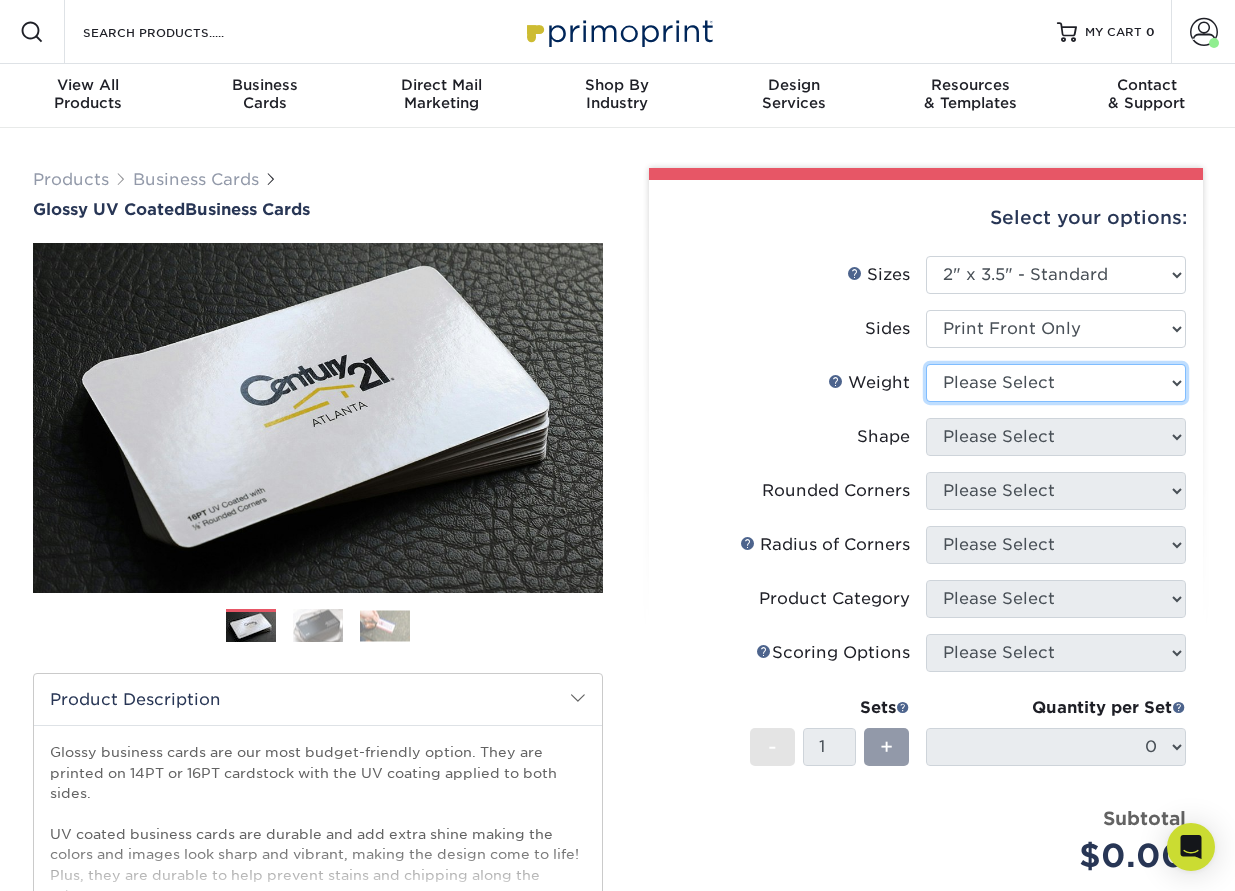 click on "Please Select 16PT 14PT" at bounding box center [1056, 383] 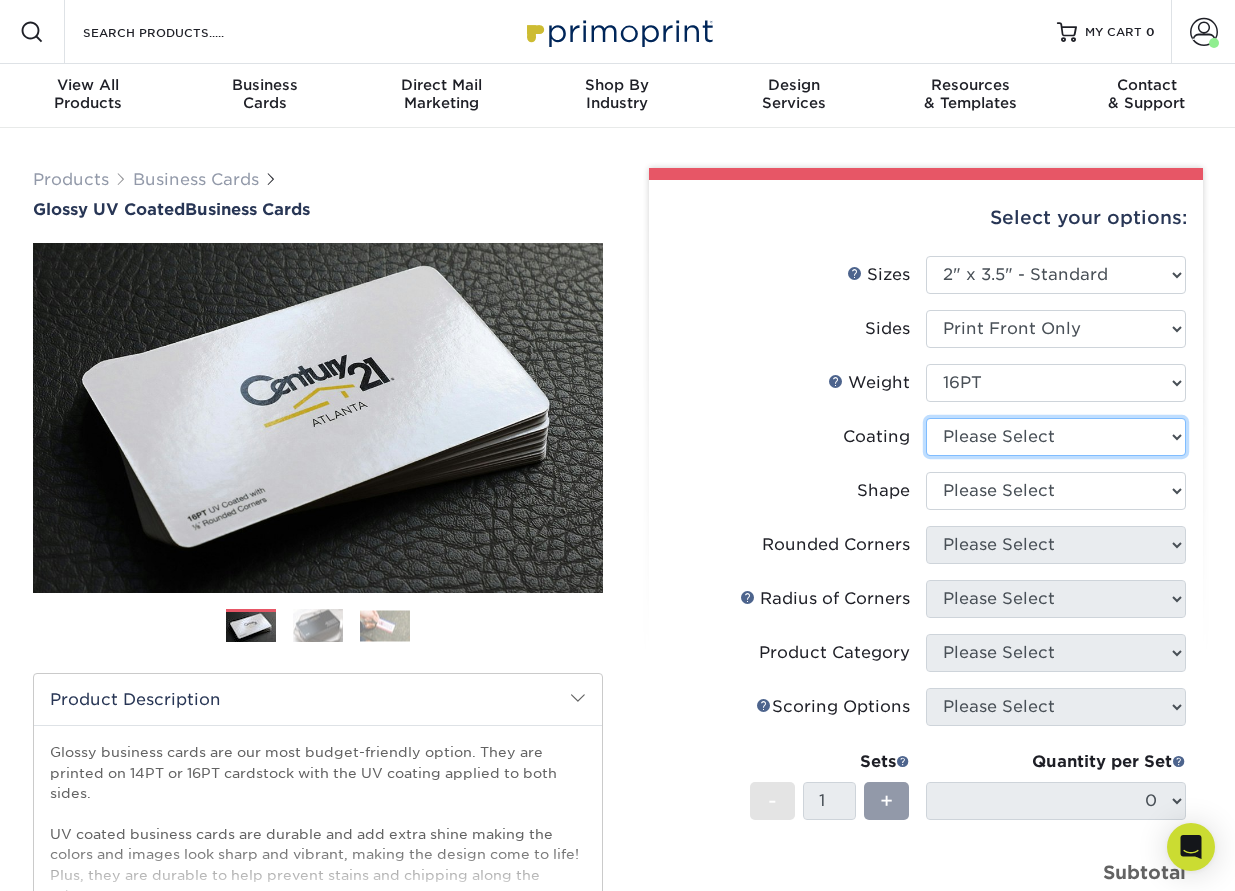click at bounding box center [1056, 437] 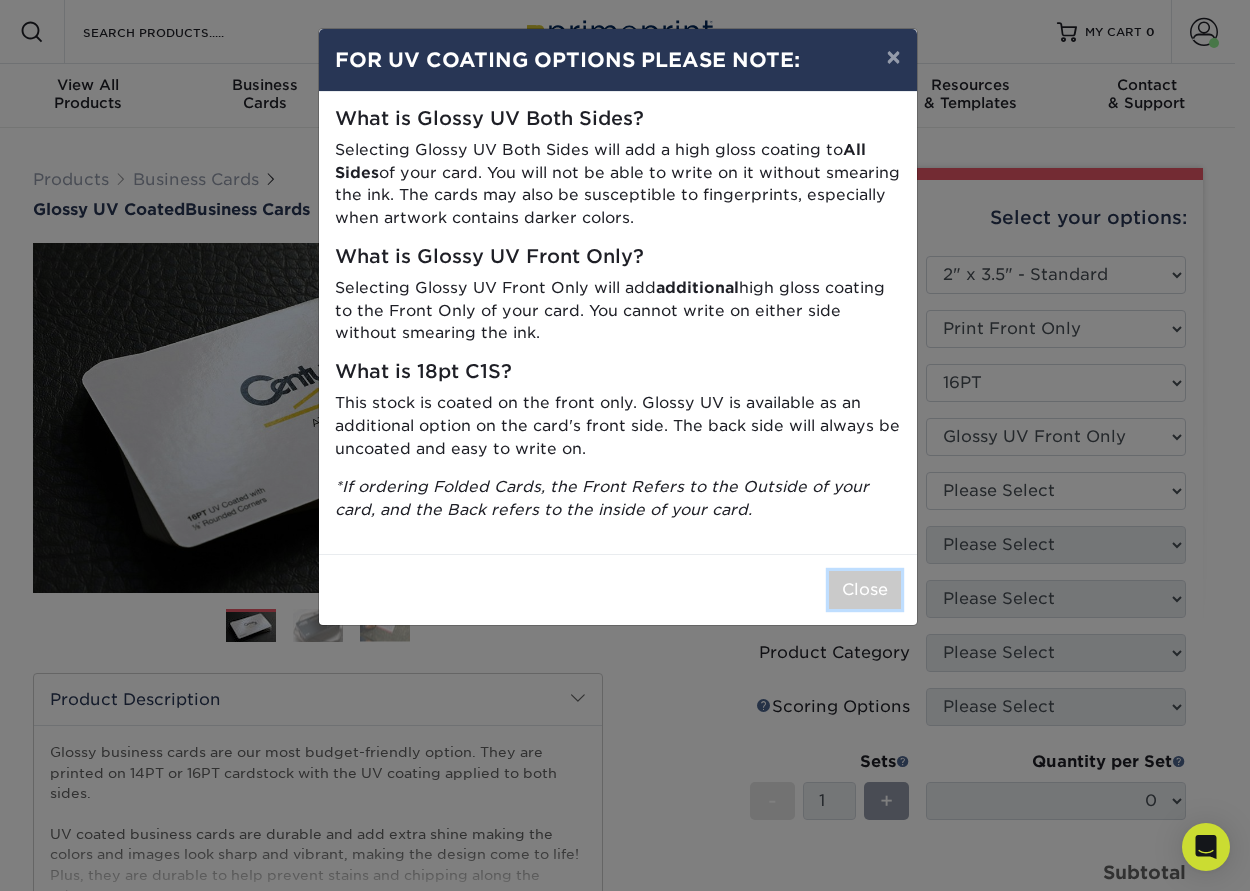 click on "Close" at bounding box center [865, 590] 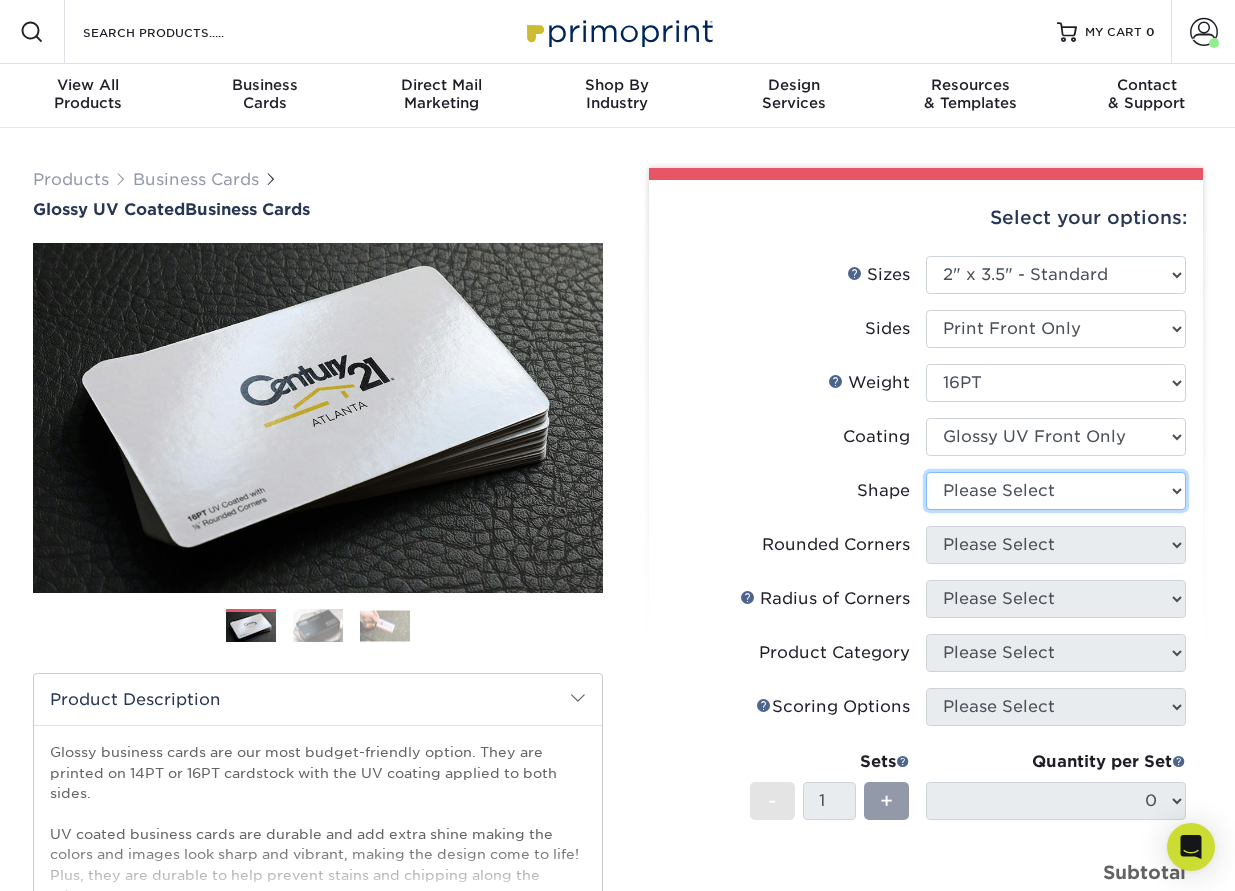 click on "Please Select Standard" at bounding box center (1056, 491) 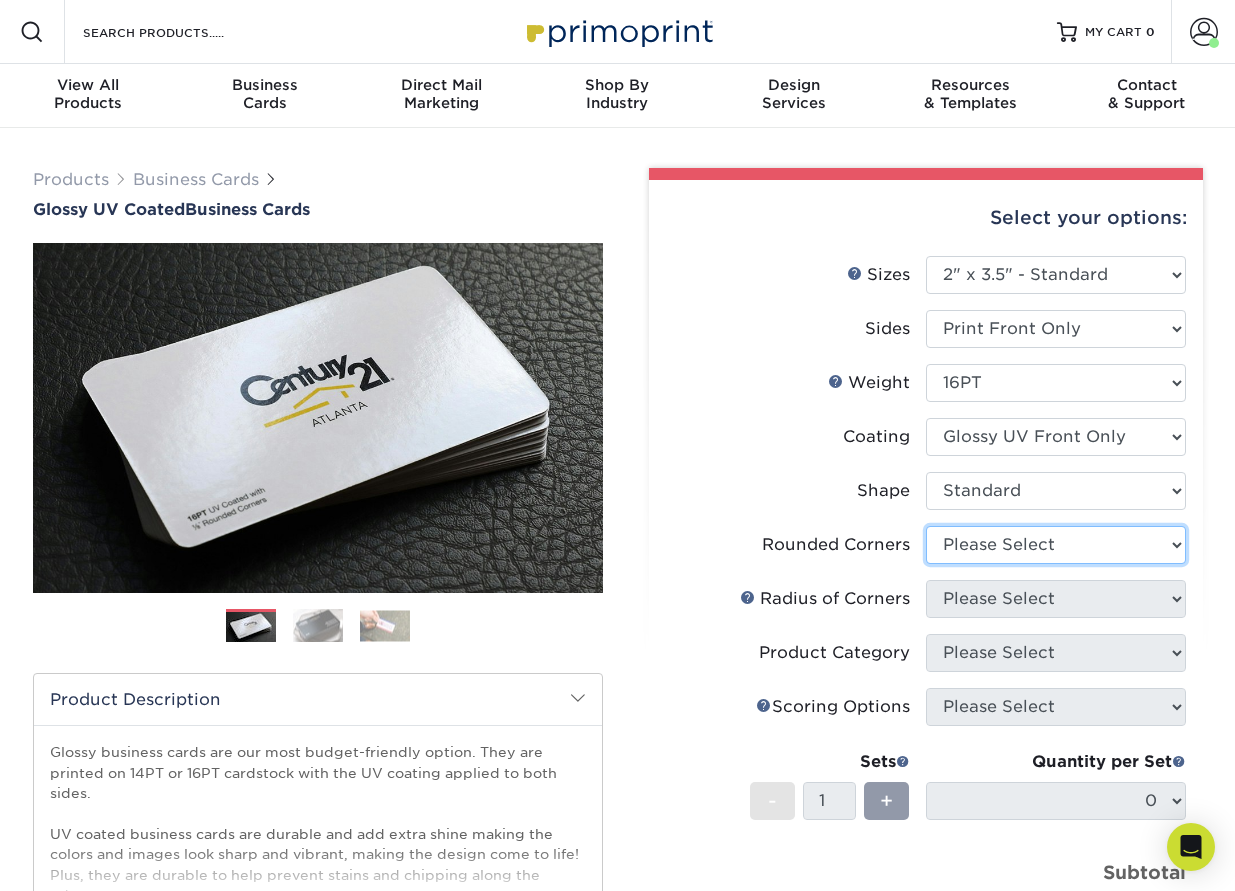 click on "Please Select
Yes - Round 2 Corners                                                    Yes - Round 4 Corners                                                    No" at bounding box center [1056, 545] 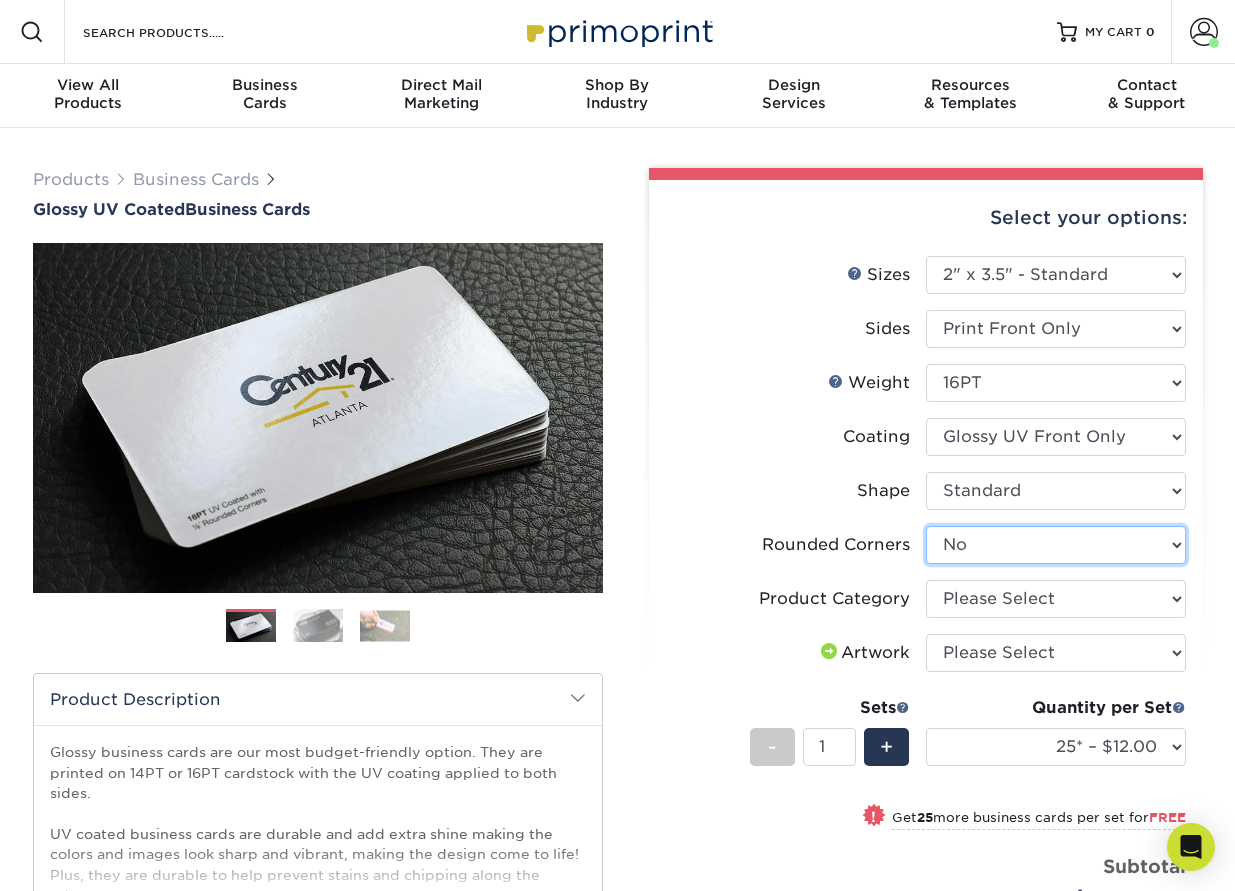 click on "Please Select
Yes - Round 2 Corners                                                    Yes - Round 4 Corners                                                    No" at bounding box center (1056, 545) 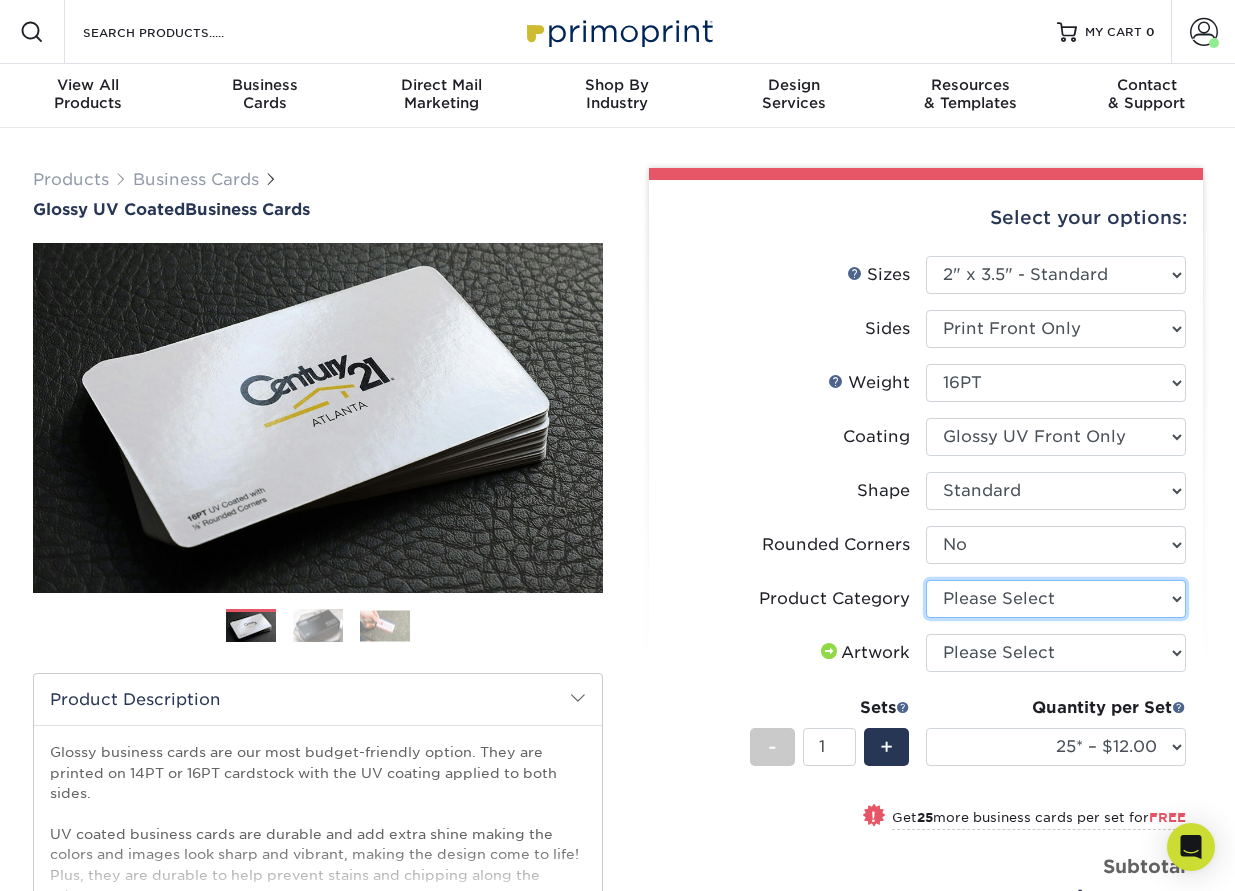 click on "Please Select Business Cards" at bounding box center (1056, 599) 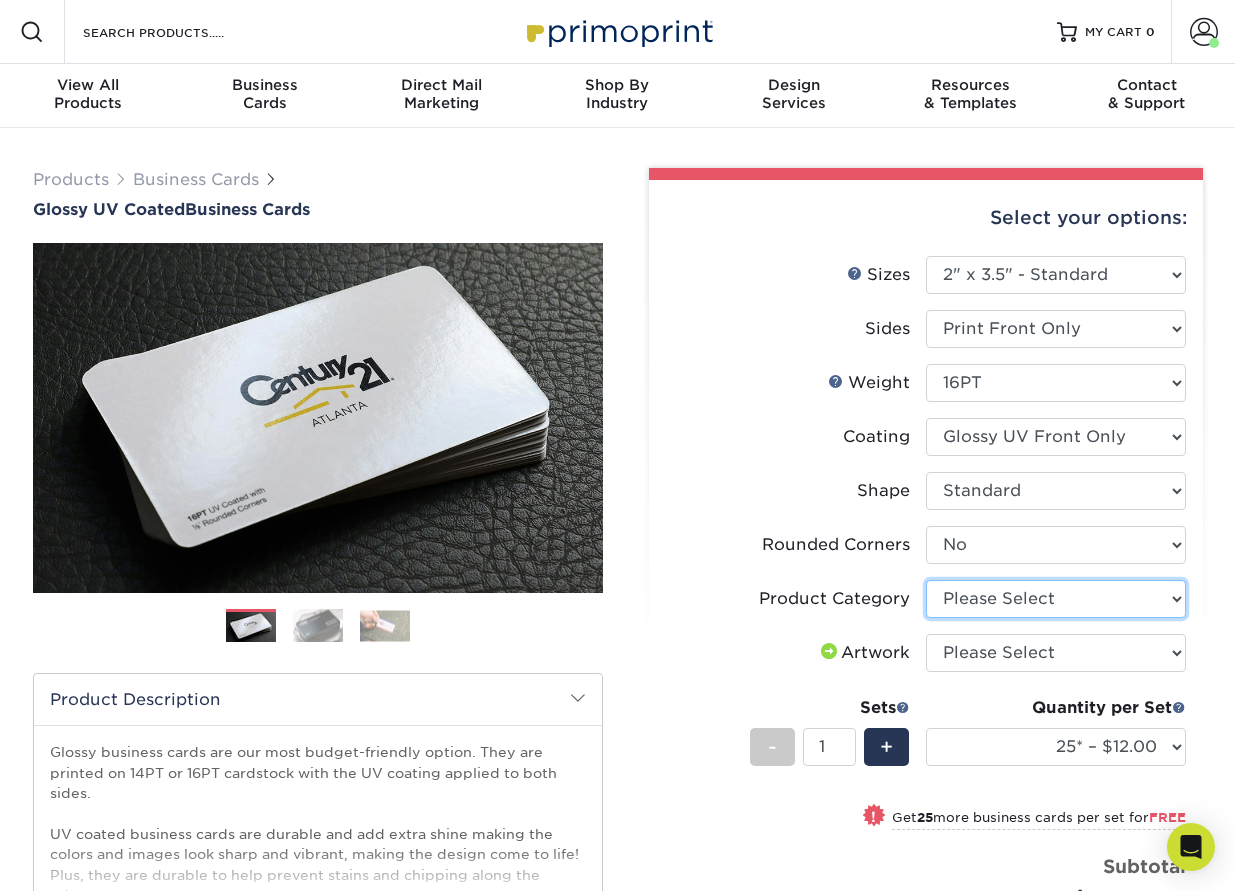 select on "3b5148f1-0588-4f88-a218-97bcfdce65c1" 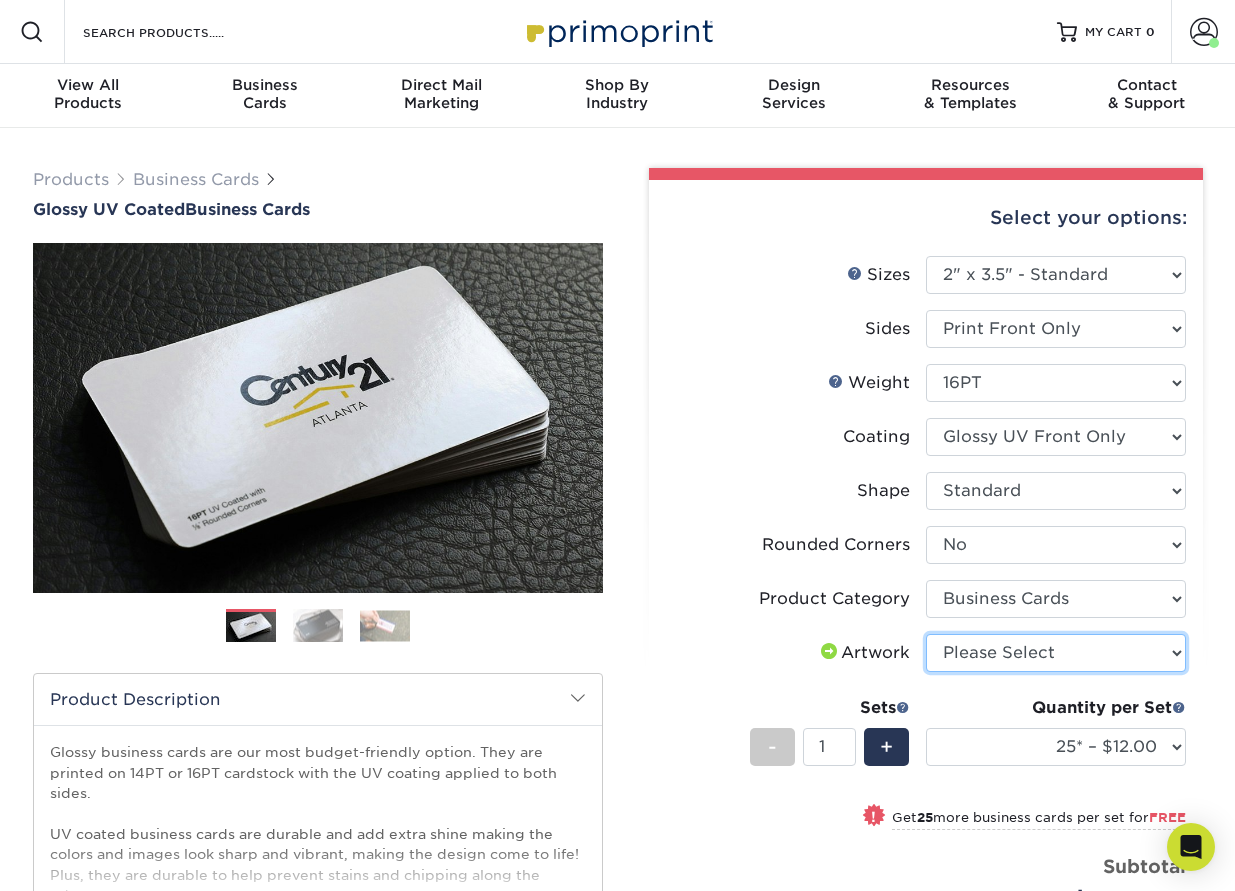 click on "Please Select I will upload files I need a design - $100" at bounding box center (1056, 653) 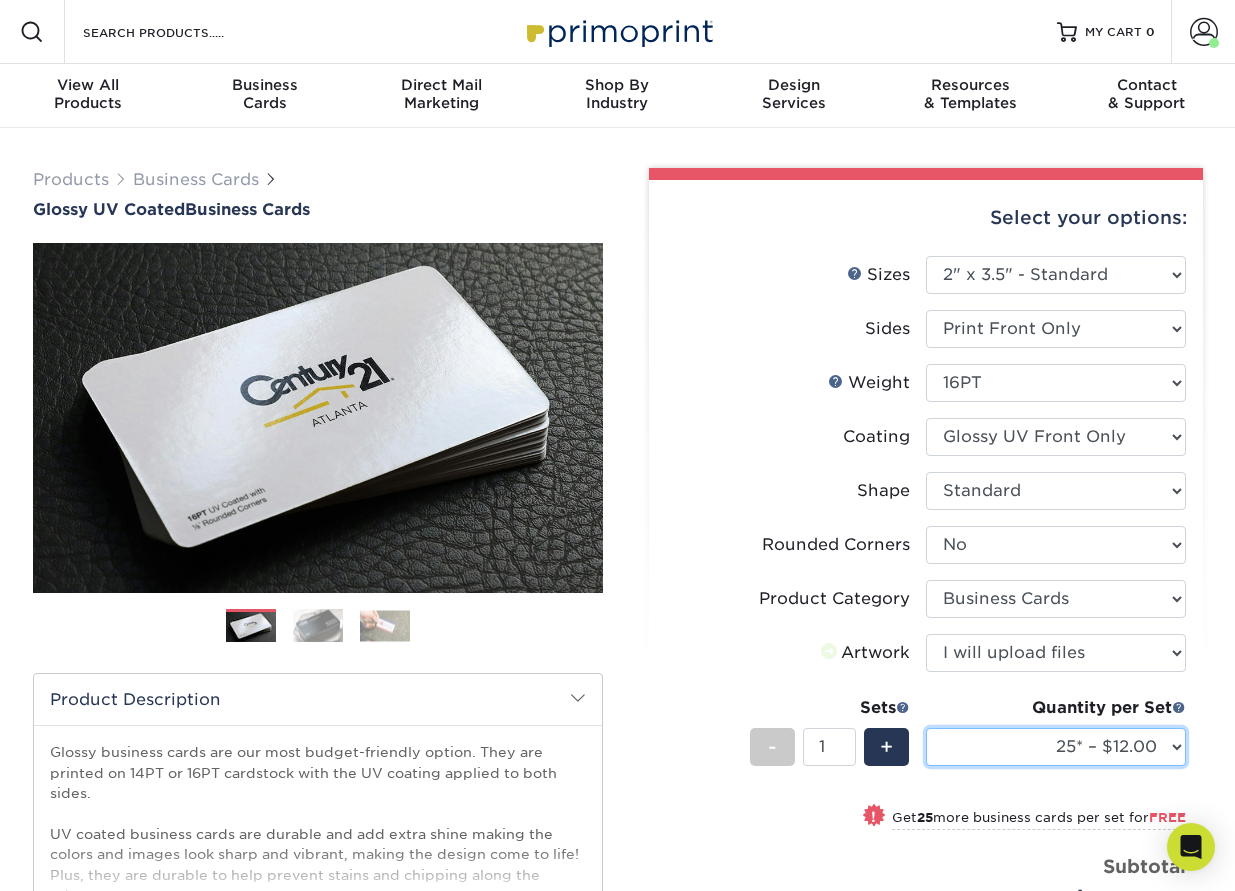 click on "25* – $12.00 50* – $12.00 100* – $12.00 250* – $21.00 500 – $42.00 1000 – $53.00 2500 – $95.00 5000 – $183.00 7500 – $269.00 10000 – $302.00 15000 – $450.00 20000 – $593.00 25000 – $721.00 30000 – $879.00 35000 – $1022.00 40000 – $1166.00 45000 – $1309.00 50000 – $1452.00 55000 – $1595.00 60000 – $1733.00 65000 – $1877.00 70000 – $2020.00 75000 – $2158.00 80000 – $2301.00 85000 – $2420.00 90000 – $2538.00 95000 – $2657.00 100000 – $2780.00" at bounding box center (1056, 747) 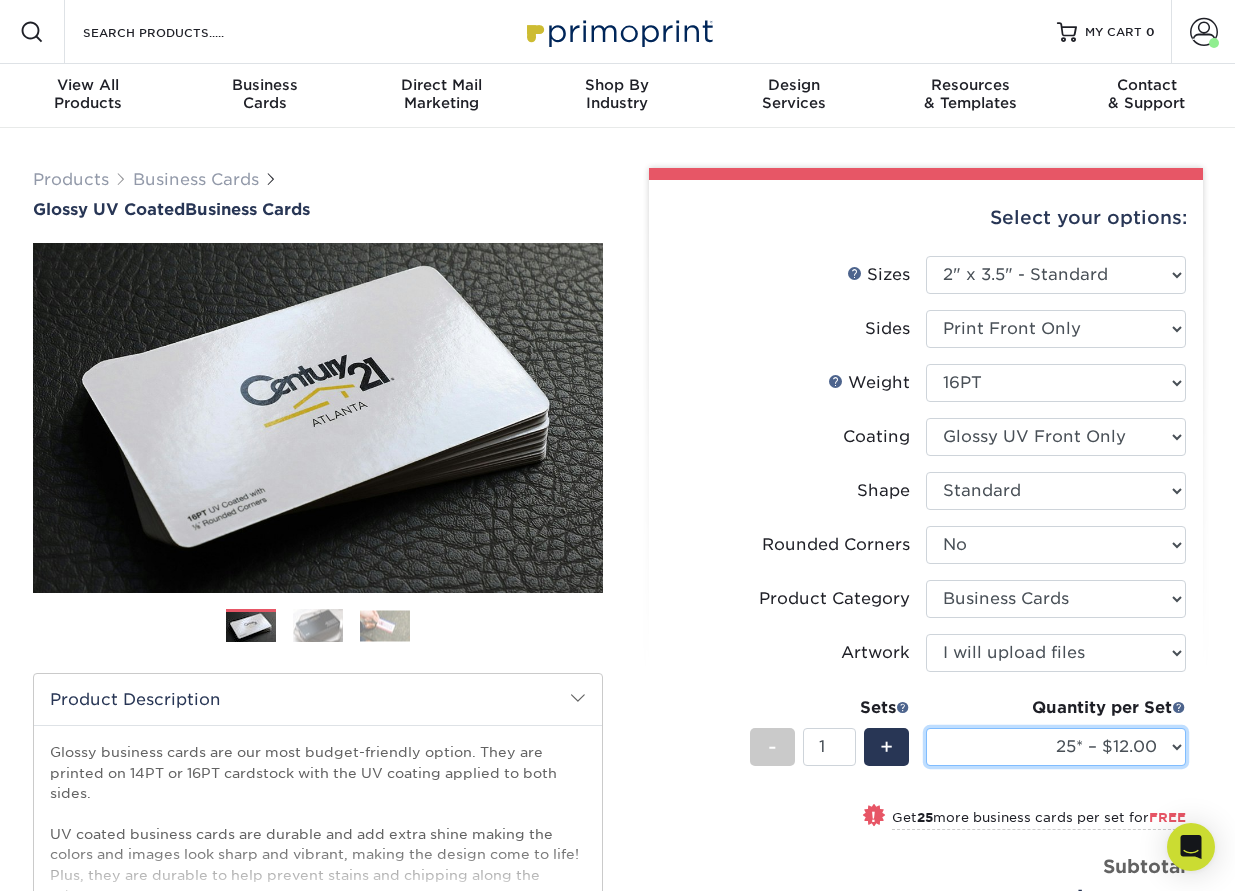 select on "100* – $12.00" 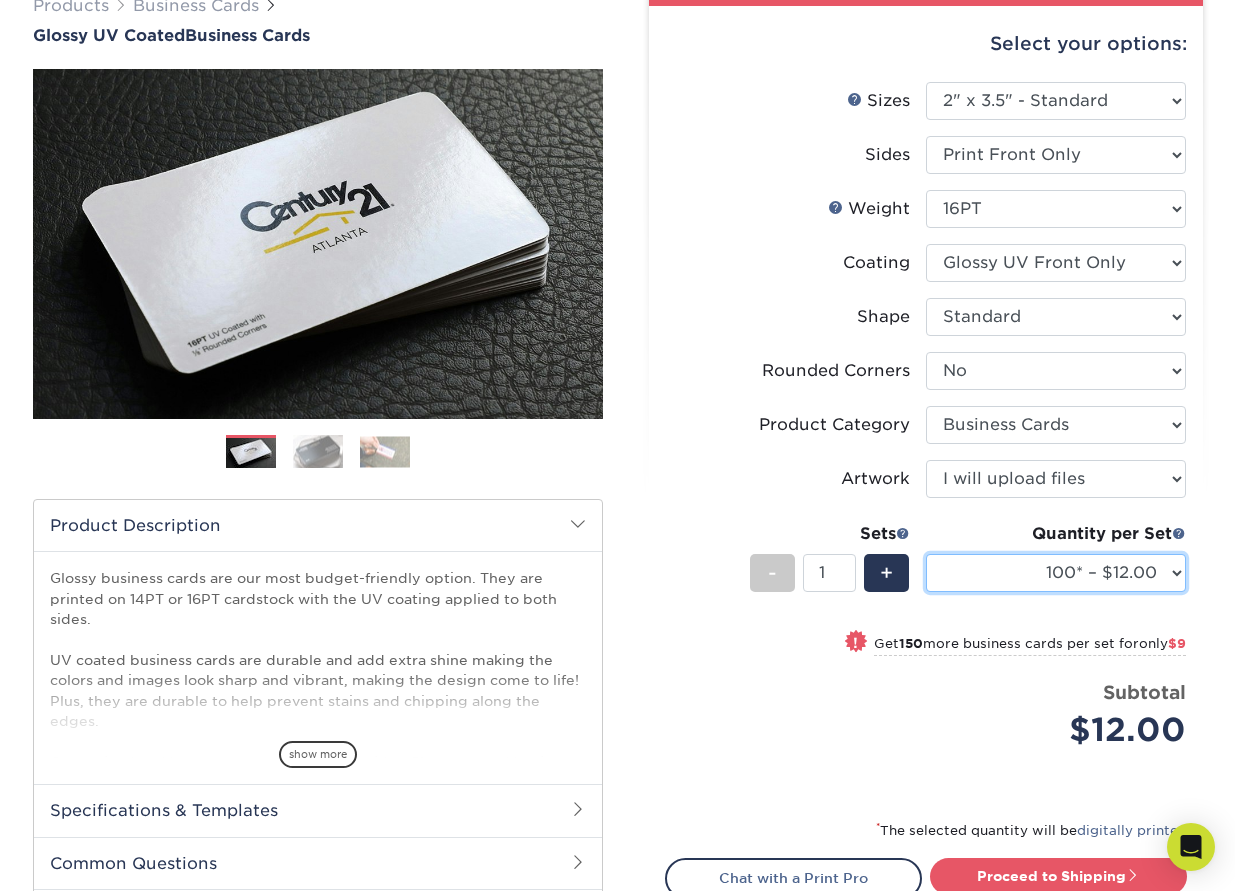 scroll, scrollTop: 177, scrollLeft: 0, axis: vertical 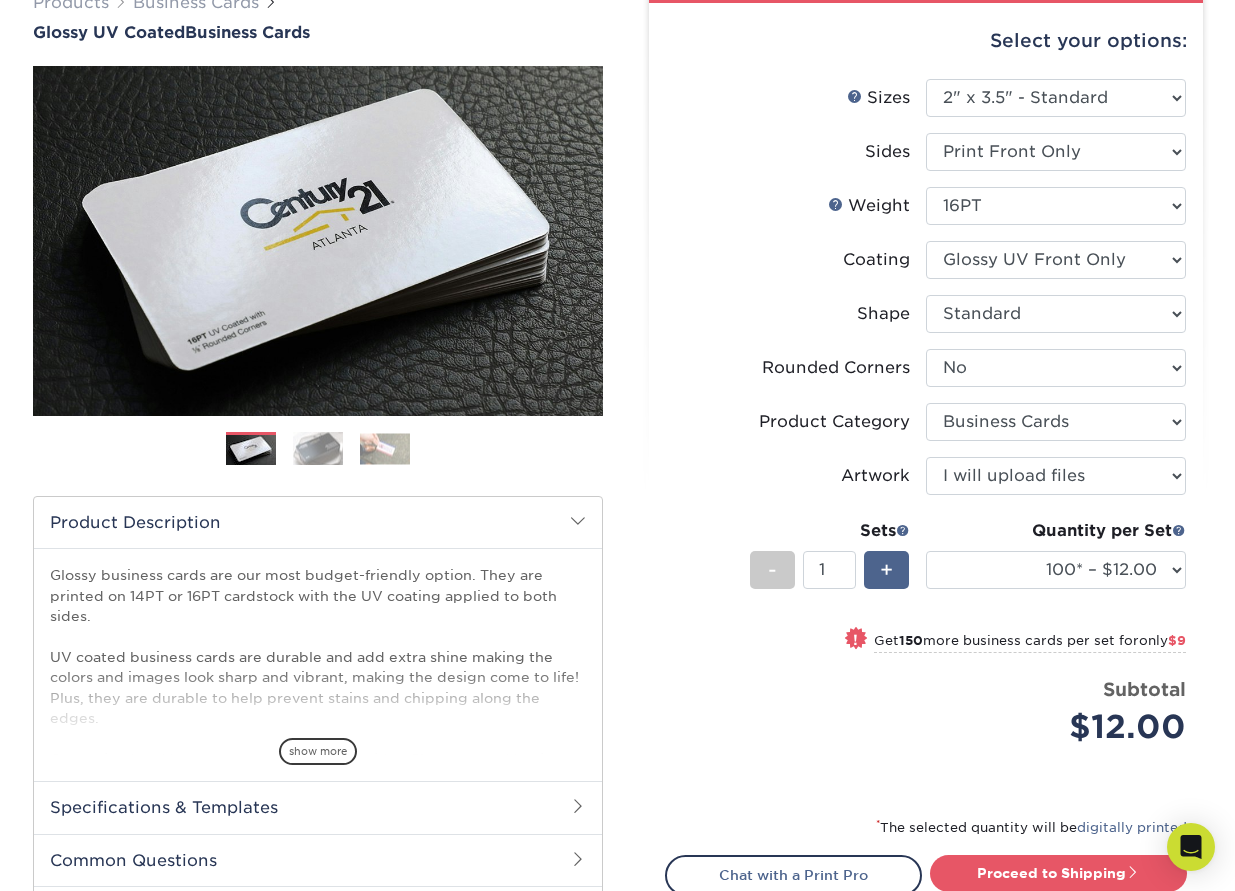 click on "+" at bounding box center [886, 570] 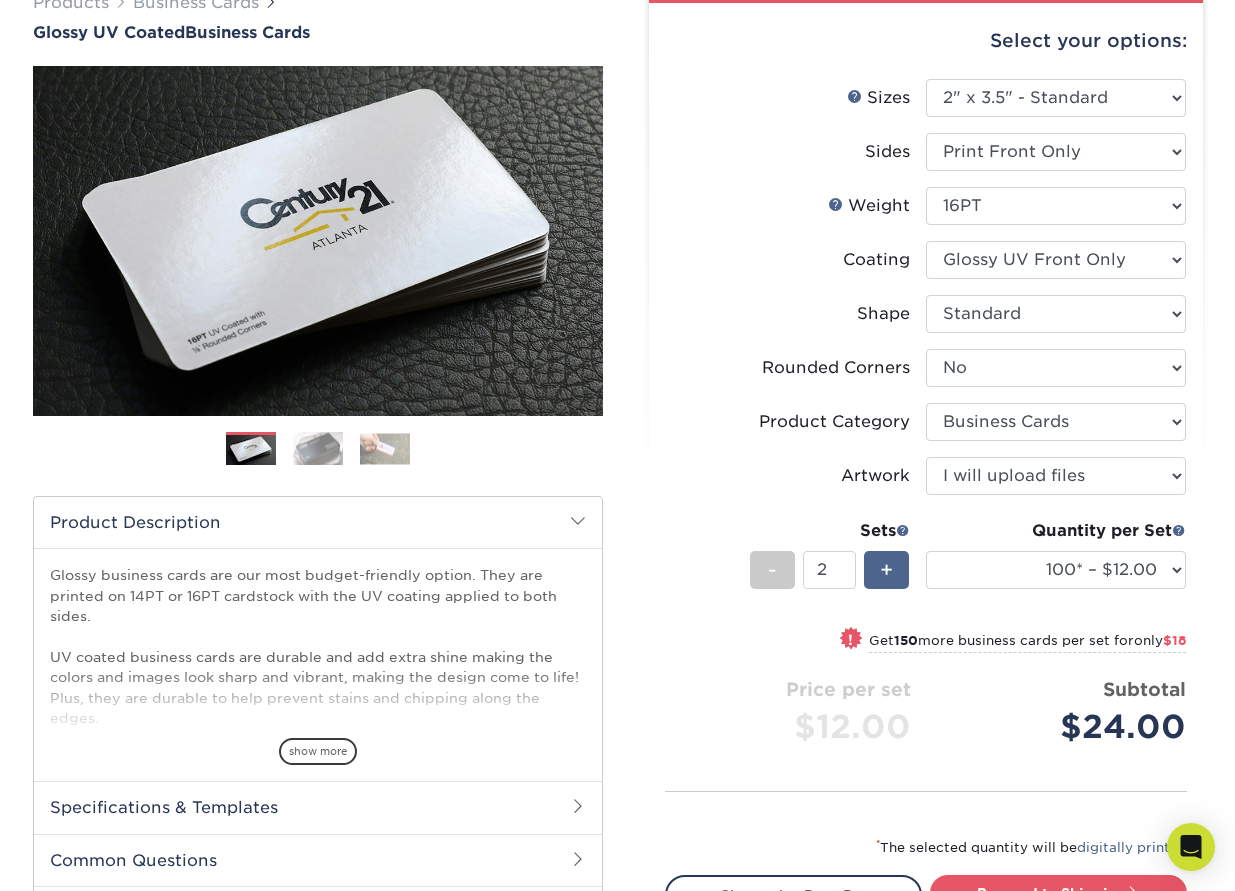 click on "+" at bounding box center [886, 570] 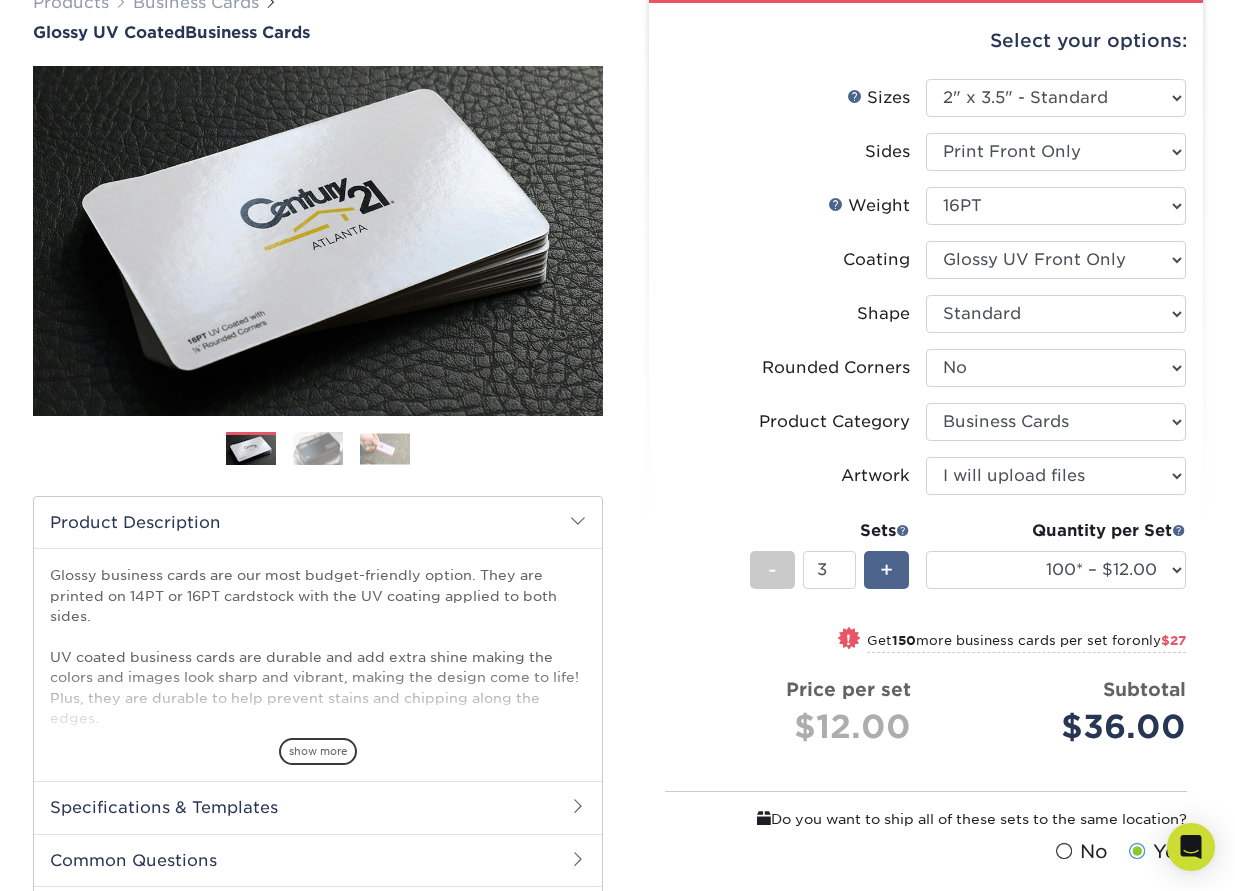 click on "+" at bounding box center [886, 570] 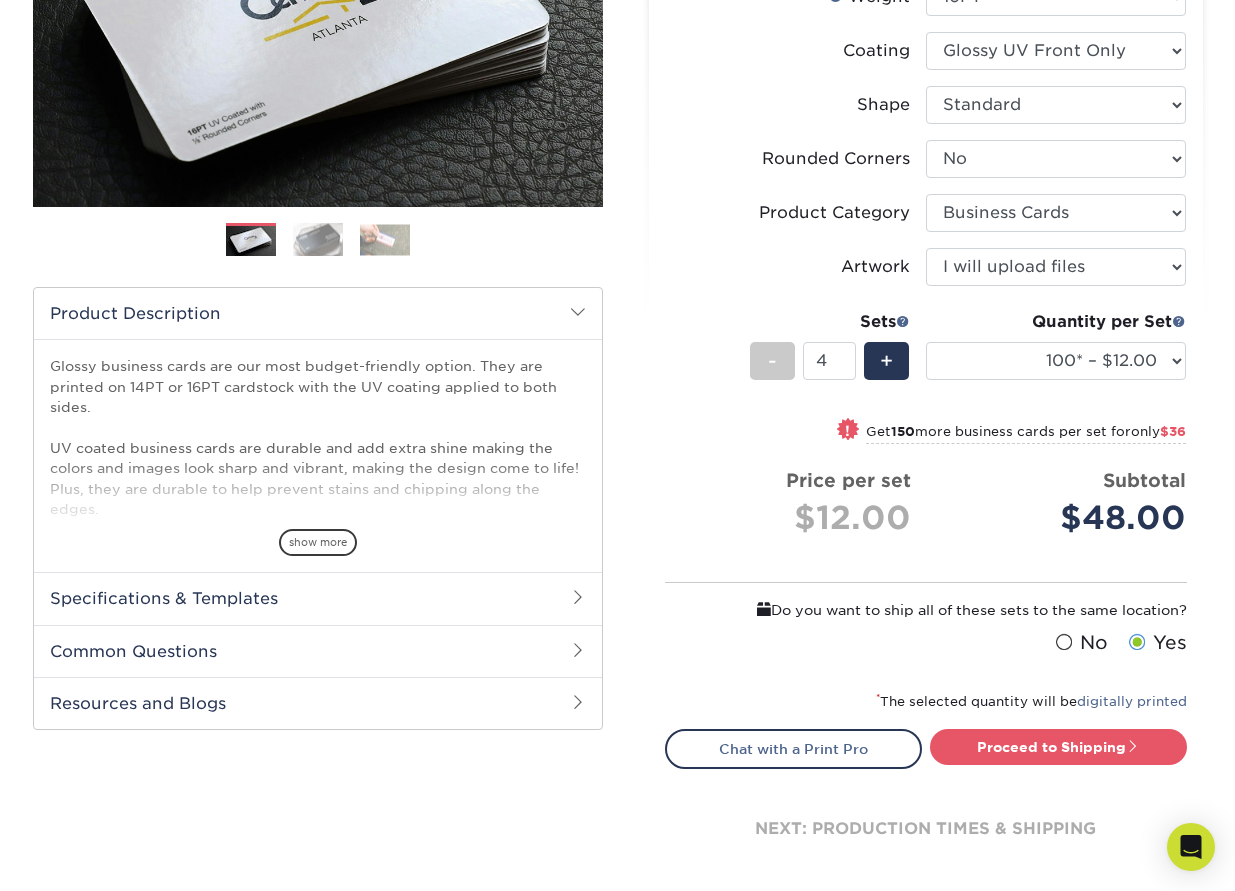 scroll, scrollTop: 388, scrollLeft: 0, axis: vertical 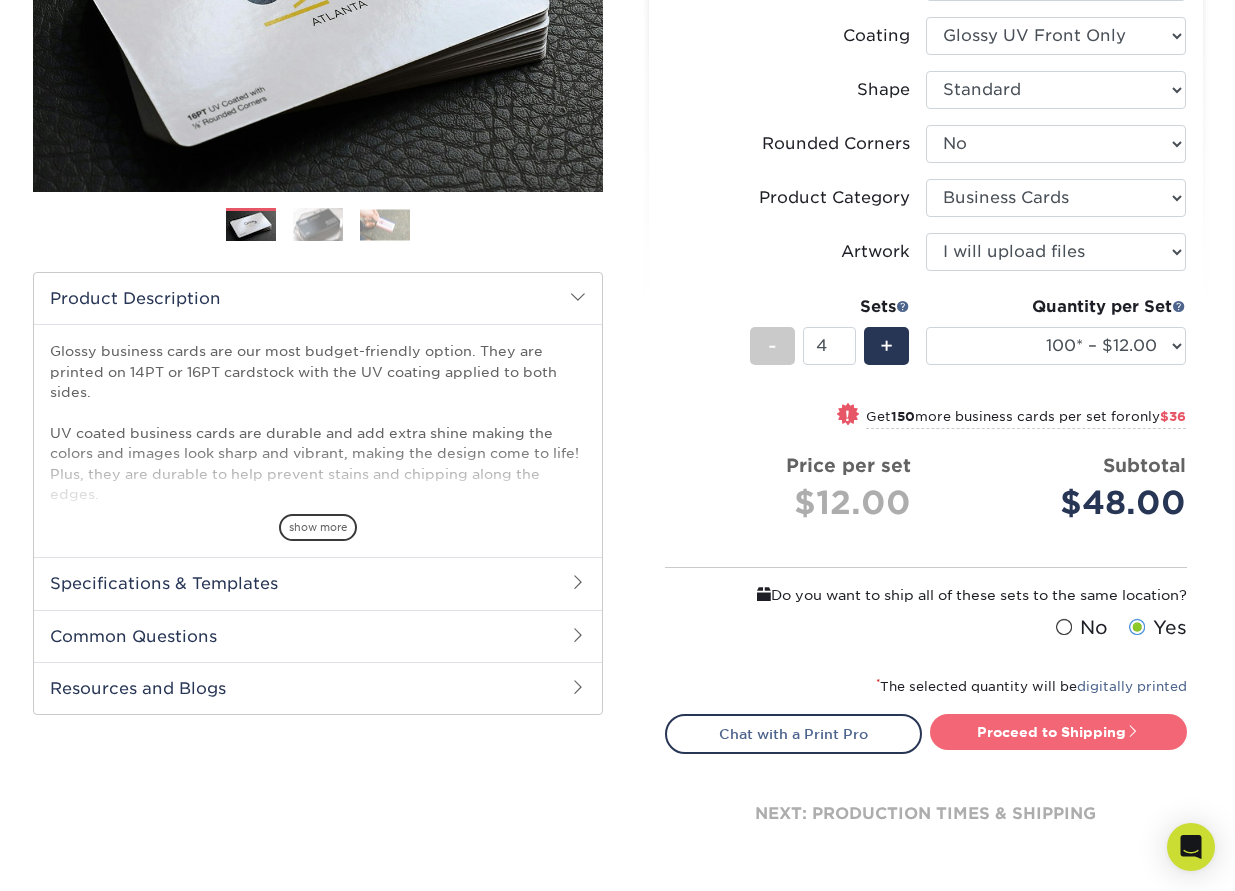 click on "Proceed to Shipping" at bounding box center [1058, 732] 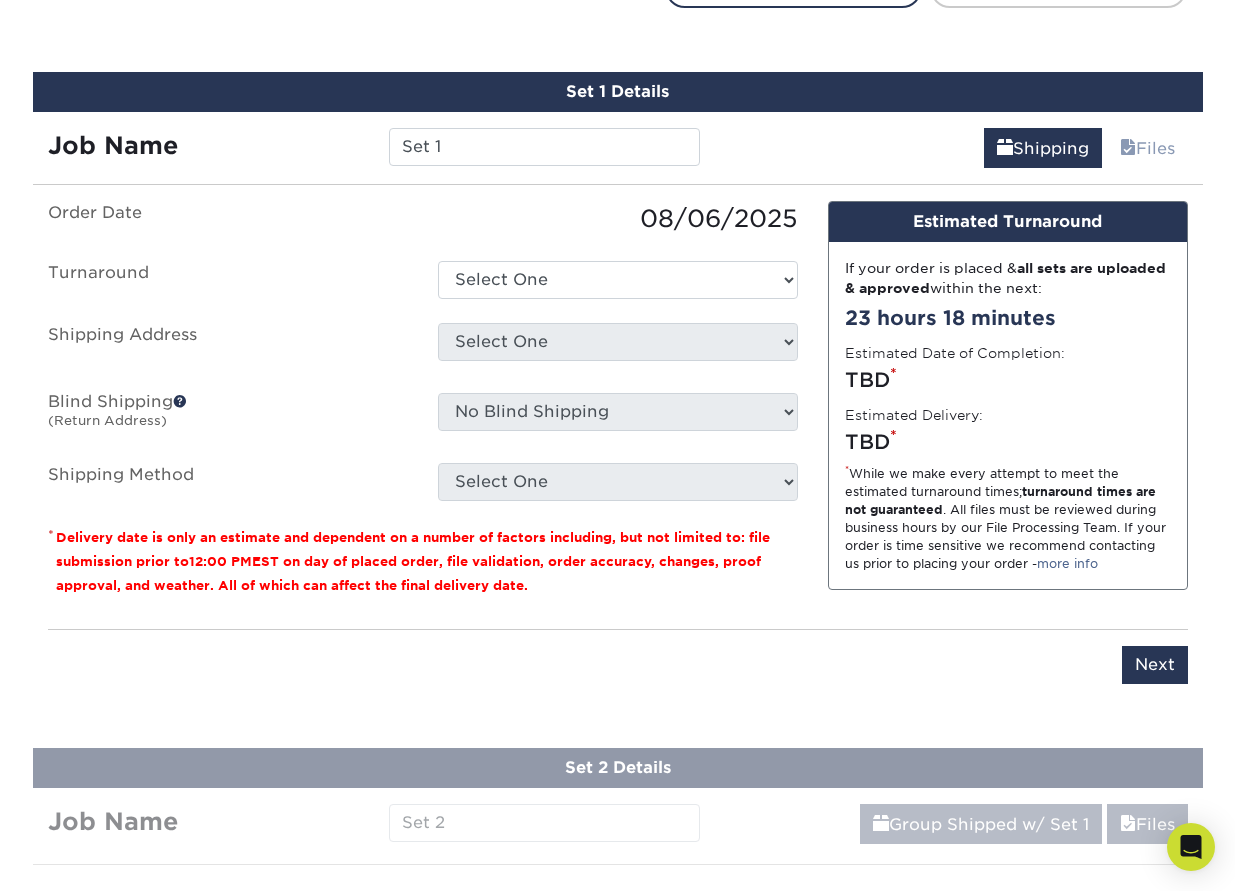 scroll, scrollTop: 1169, scrollLeft: 0, axis: vertical 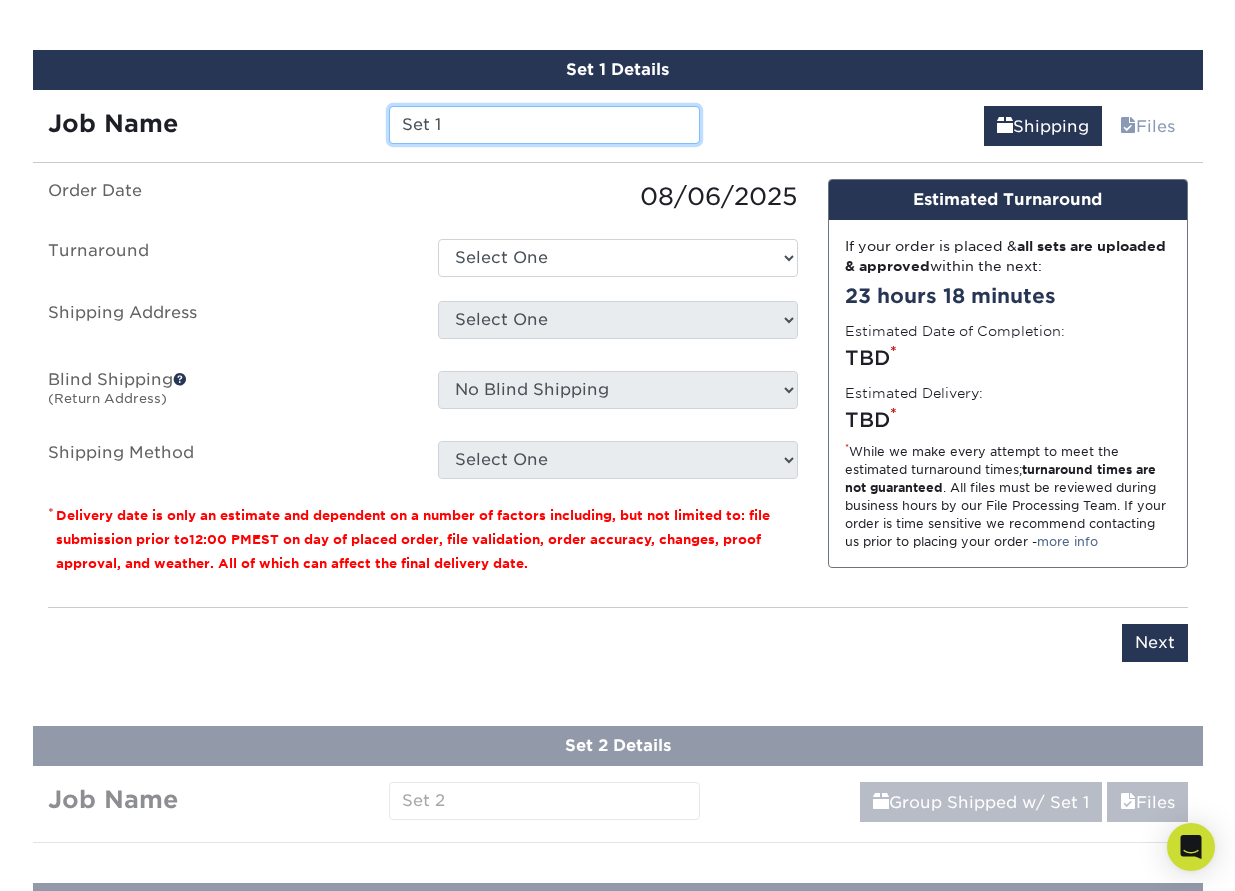 drag, startPoint x: 435, startPoint y: 126, endPoint x: 277, endPoint y: 110, distance: 158.80806 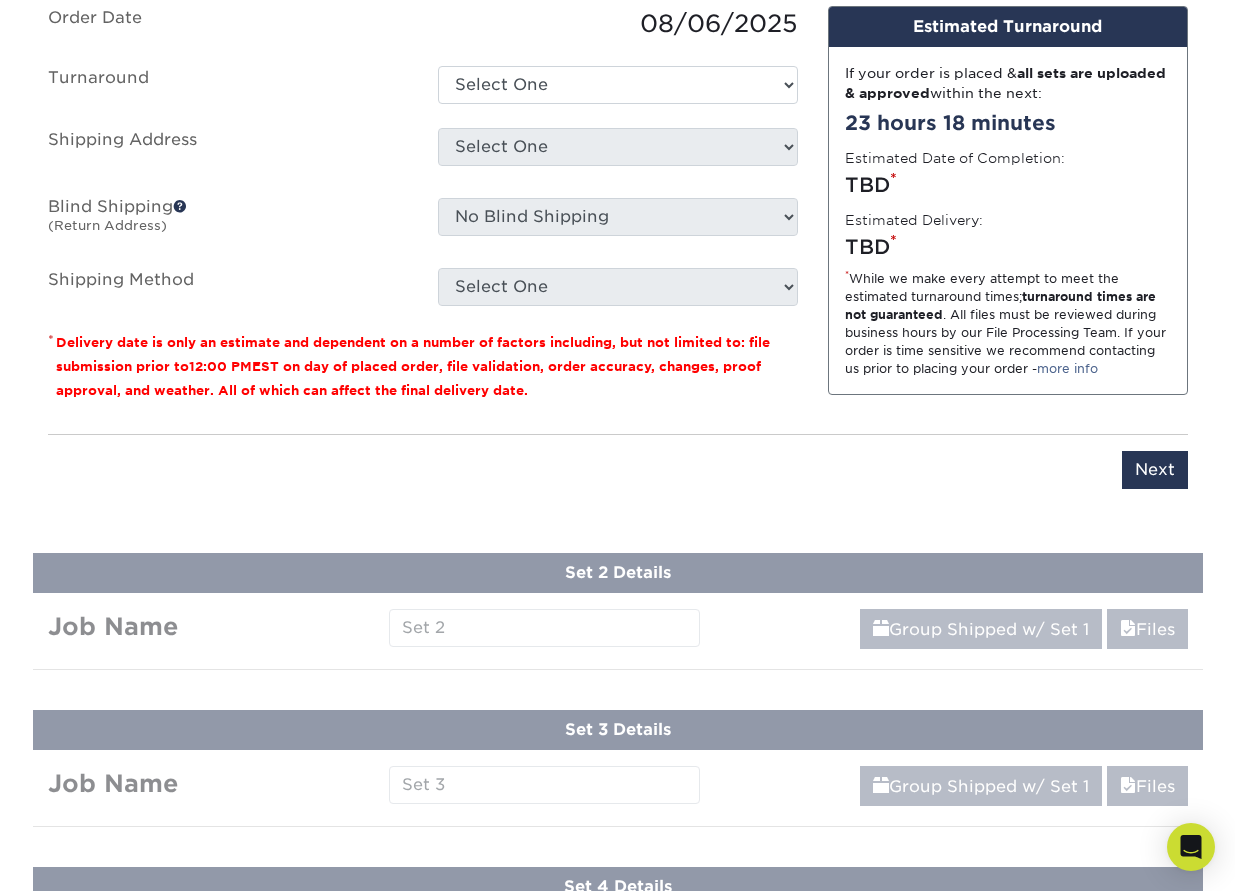 scroll, scrollTop: 1321, scrollLeft: 0, axis: vertical 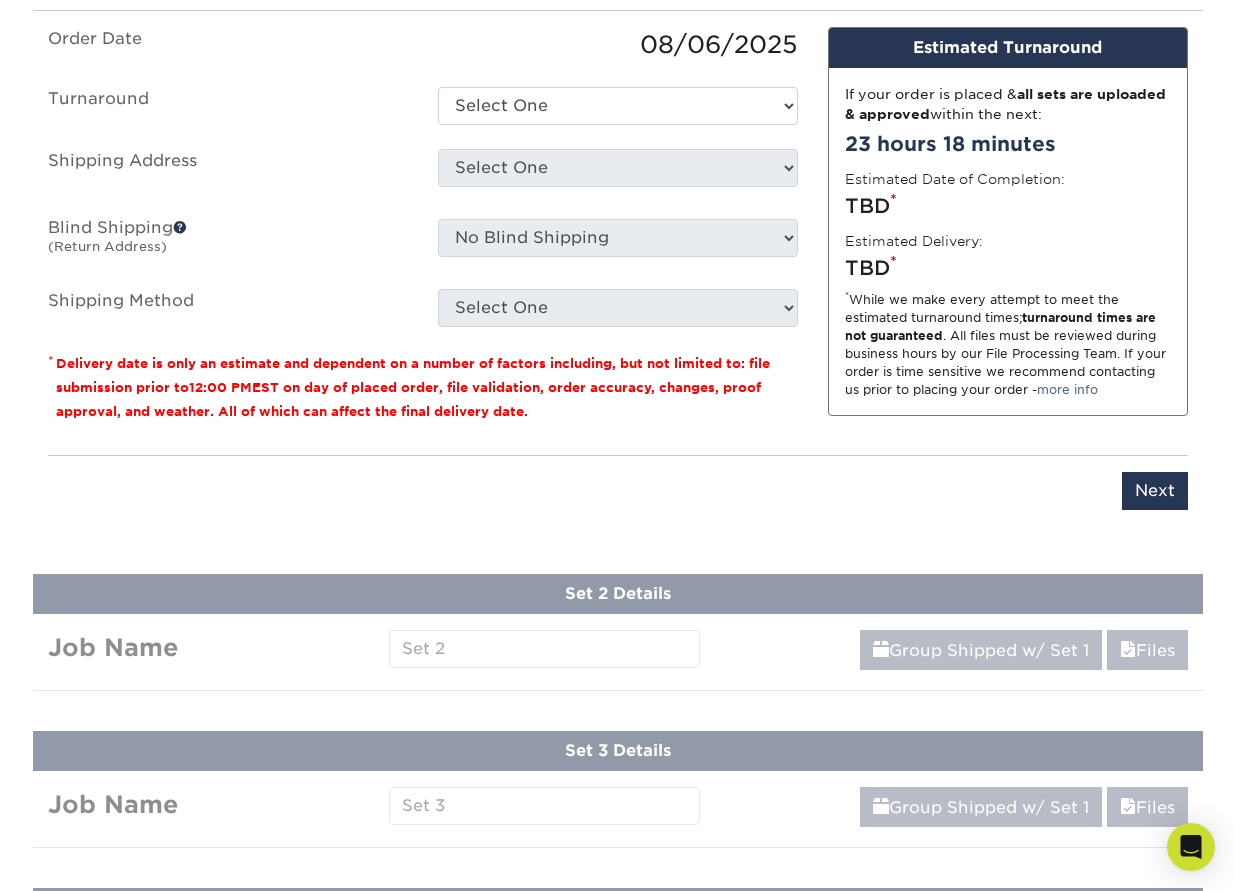 type on "18829 Tom Beech - Biz Card" 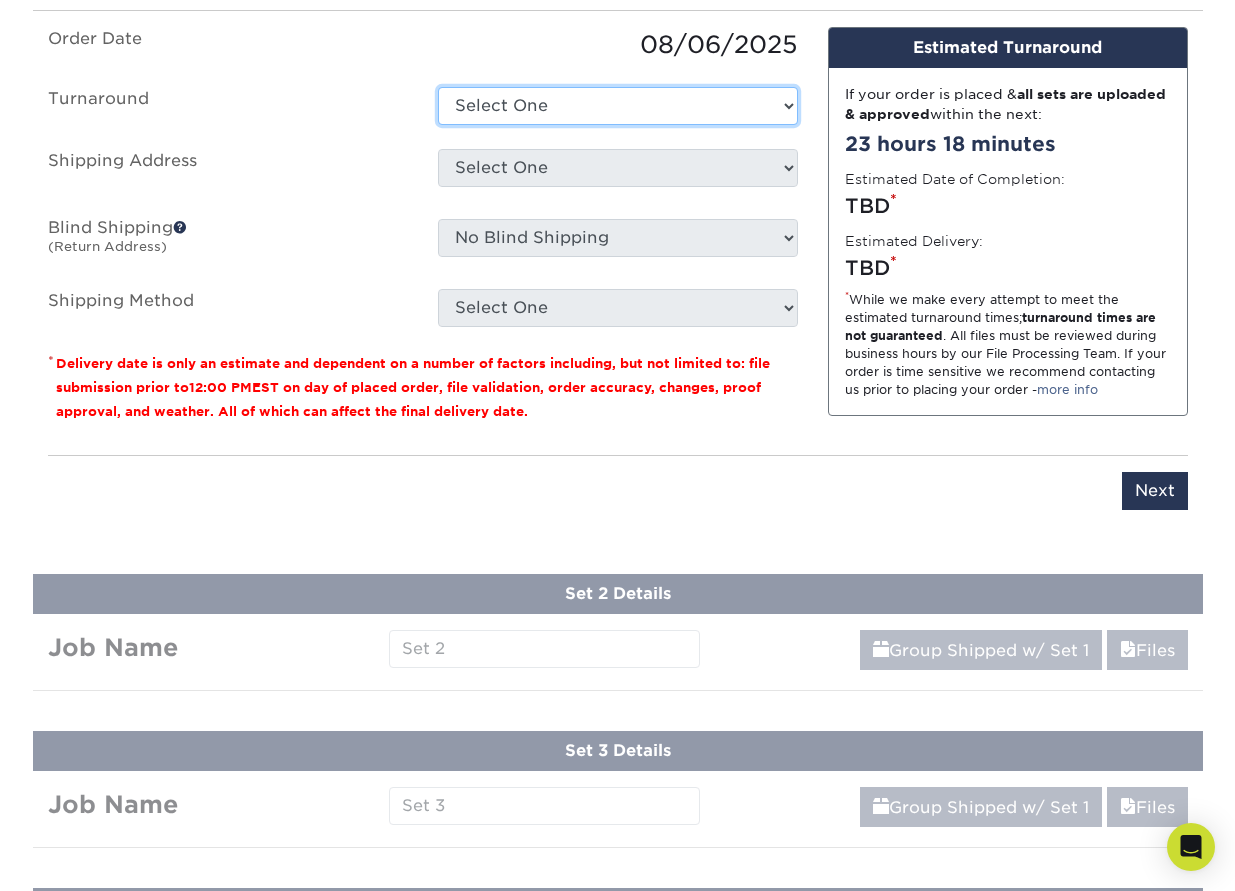 click on "Select One 2-4 Business Days 2 Day Next Business Day" at bounding box center (618, 106) 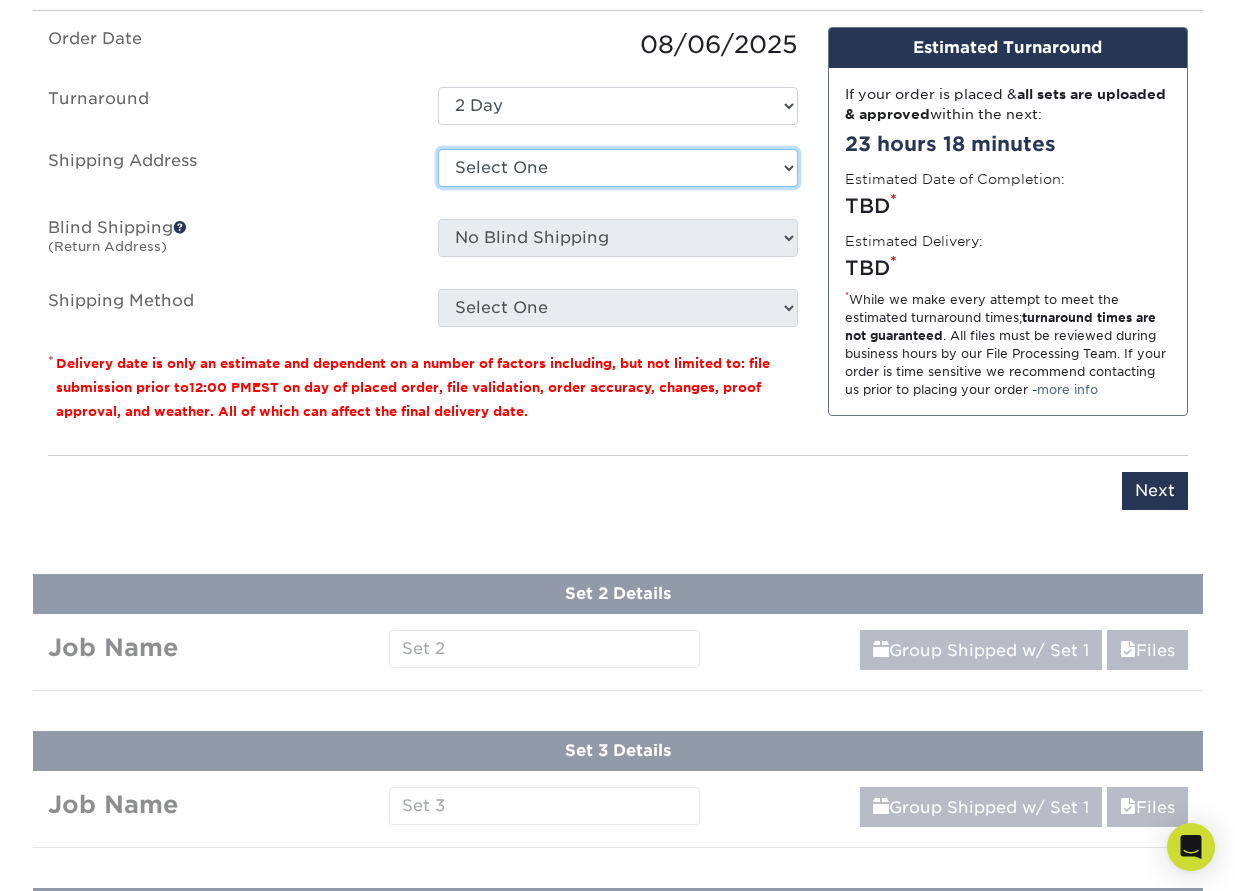 click on "Select One
Craig Barry
Dane Oleson - TCC
Exsel Advertising Group
FLEX-TEK
Flex-Tek - MA
Flex-Tek - SC
Flex-Tek Group
FlexTek Group
Fred Dowd - MA
Fred Dowd Hotel
FS+ Business Cards
Fulton Bellows
Gastite Portland, TN
Kevin McCabe - Flex-Tek Group
Michelle Coe
Mylec
Paradigm
Technology Container Corp
Titeflex
TX
+ Add New Address" at bounding box center (618, 168) 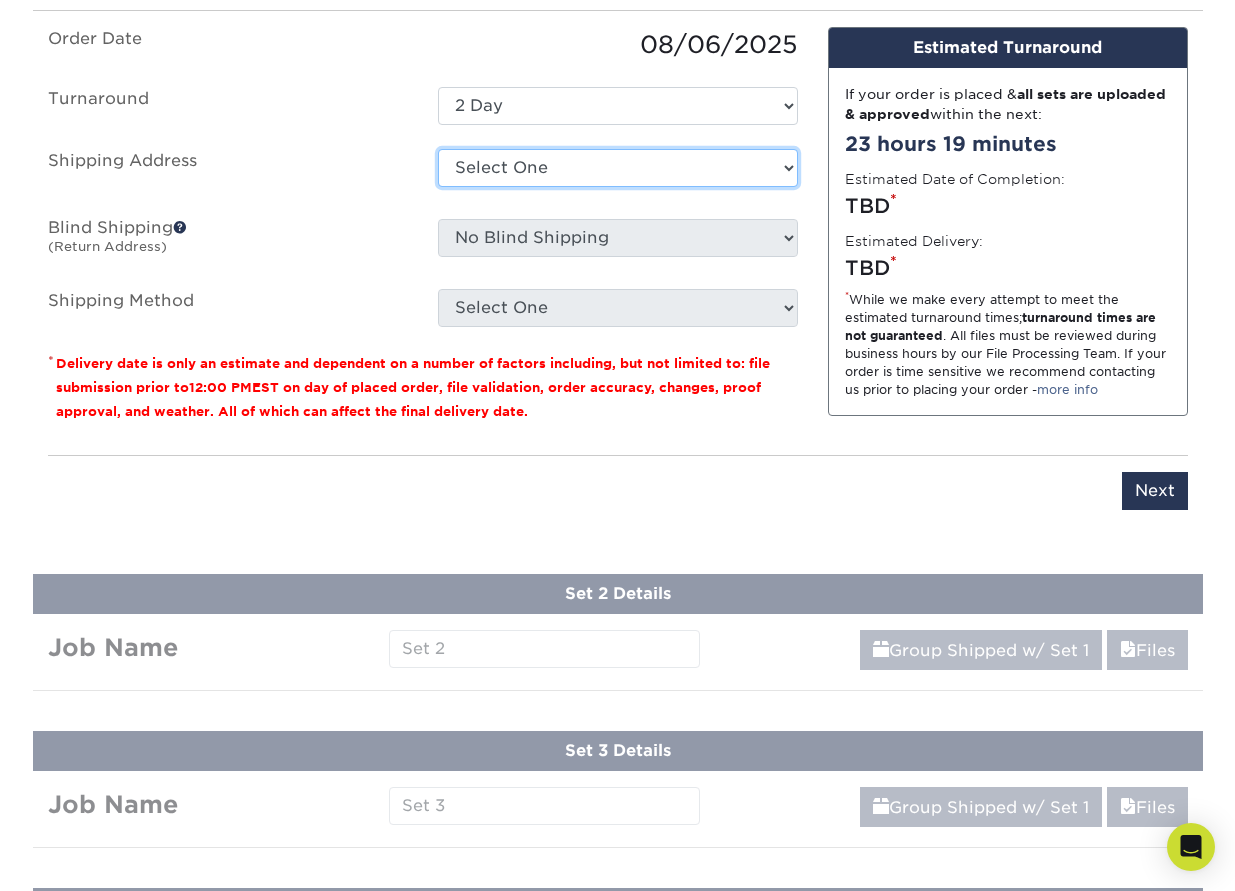 select on "139447" 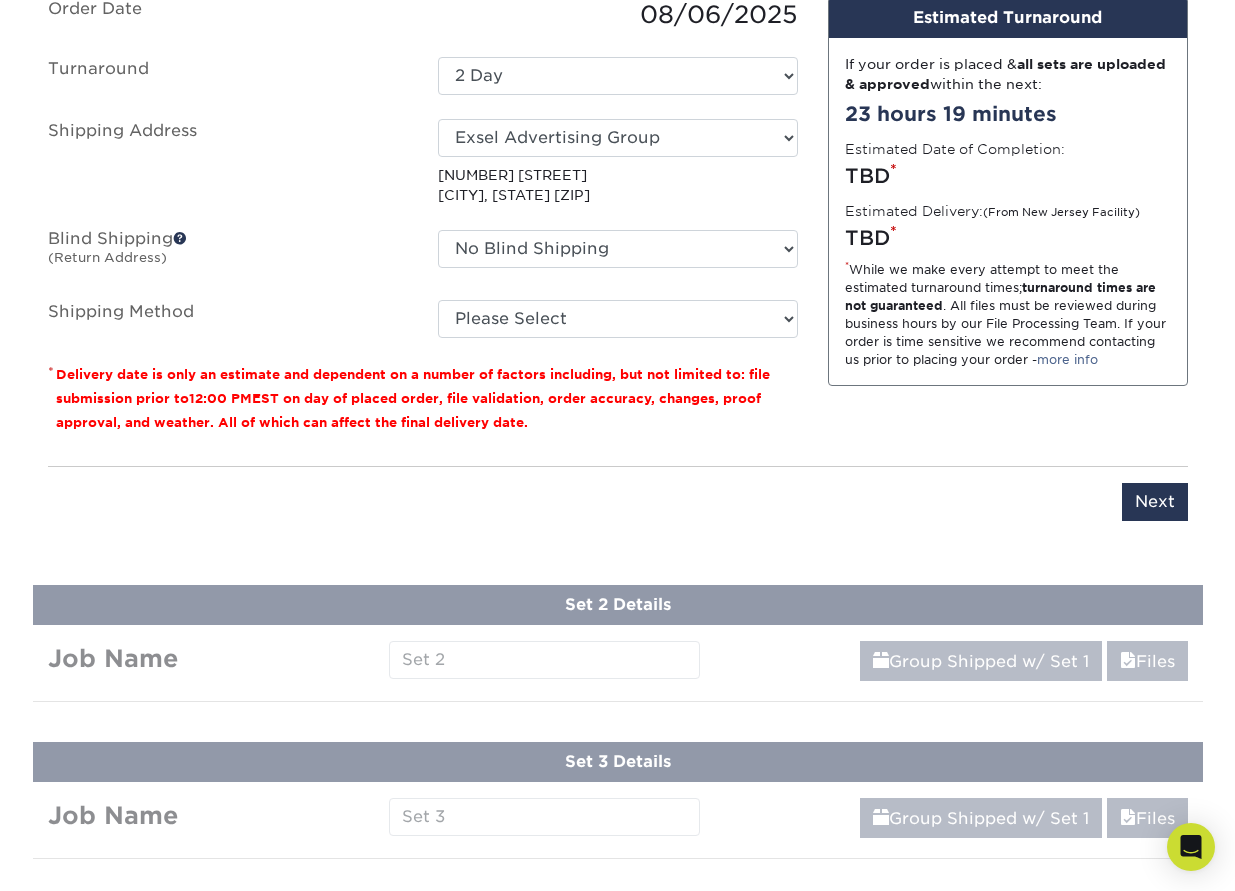 scroll, scrollTop: 1369, scrollLeft: 0, axis: vertical 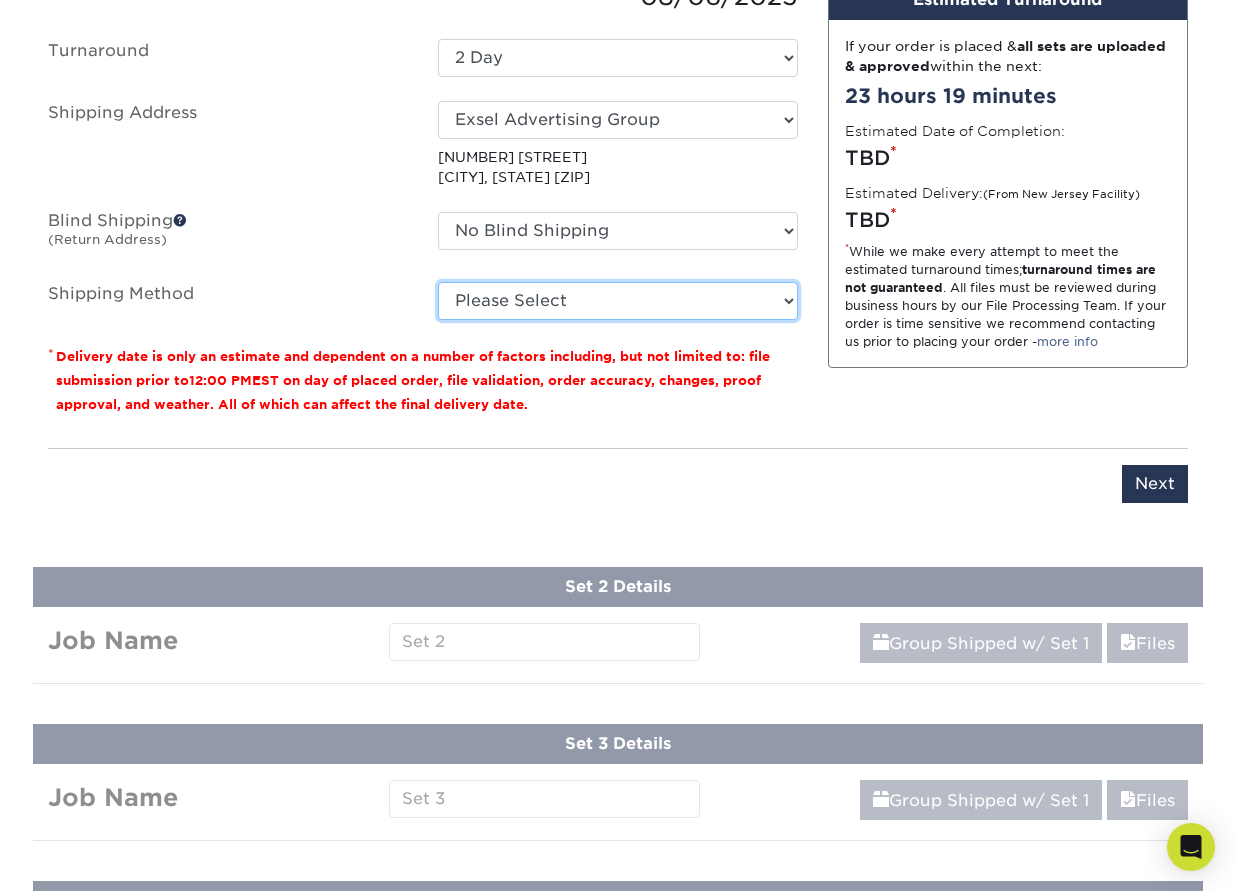 click on "Please Select 3 Day Shipping Service (+$18.75) Ground Shipping (+$19.03) 2 Day Air Shipping (+$19.22) Next Day Shipping by 5pm (+$22.32) Next Day Shipping by 12 noon (+$24.45) Next Day Air Early A.M. (+$130.97)" at bounding box center (618, 301) 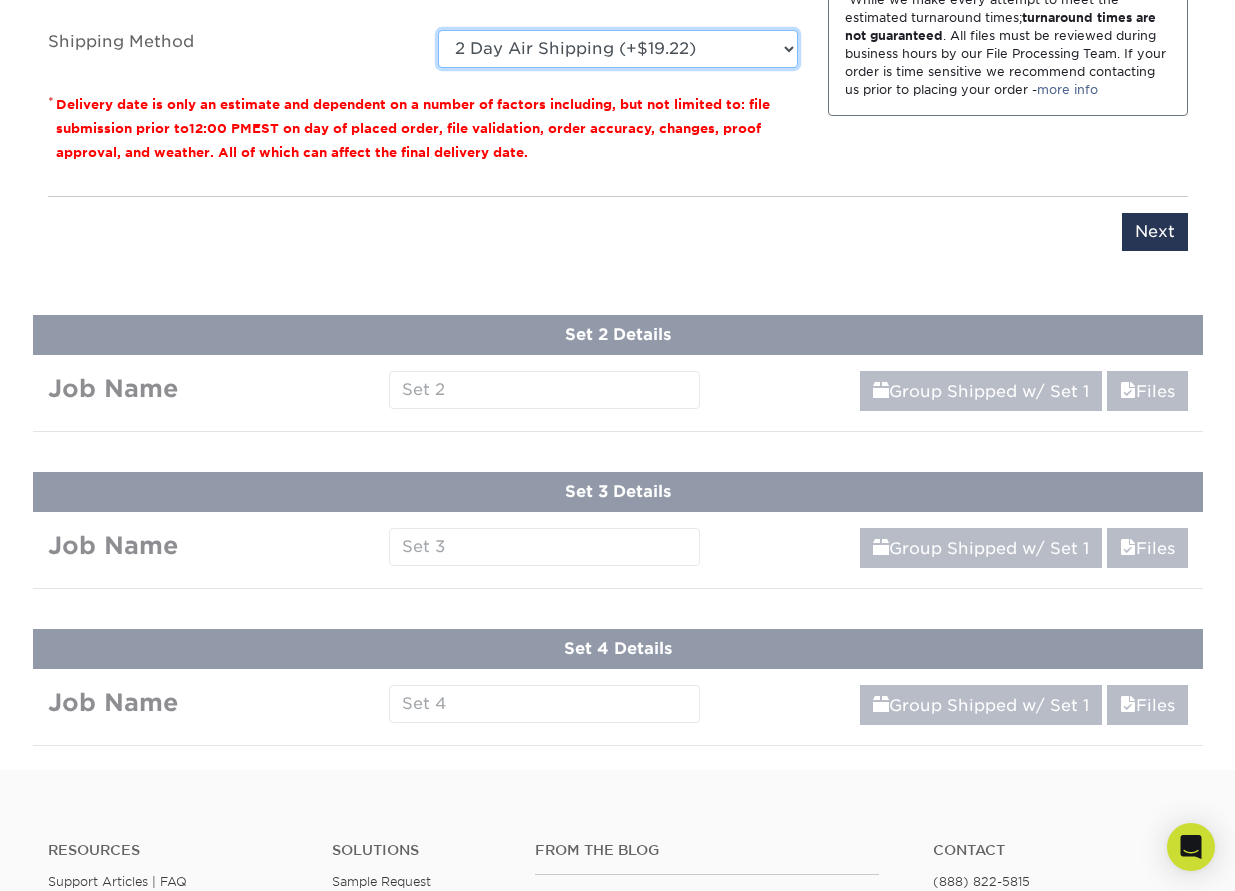 scroll, scrollTop: 1626, scrollLeft: 0, axis: vertical 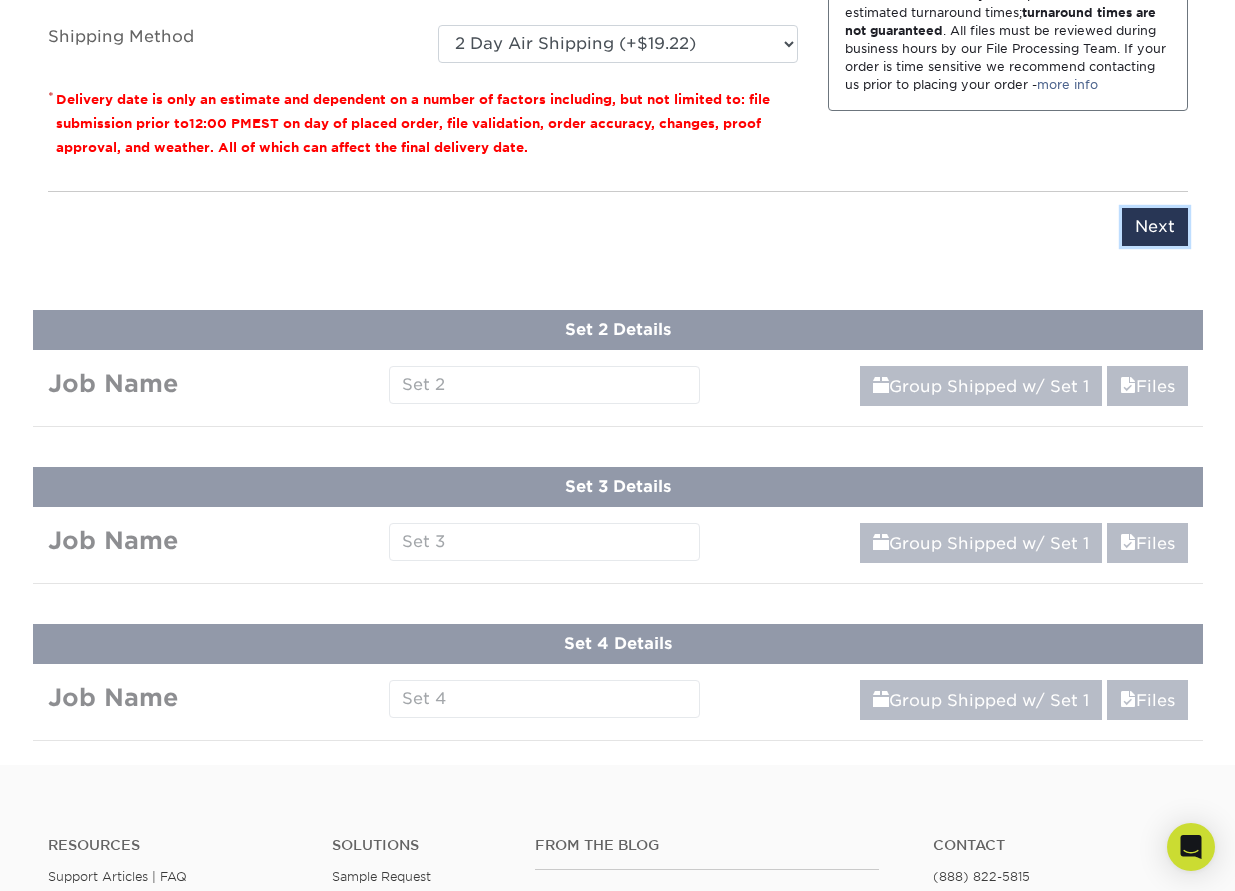 click on "Next" at bounding box center (1155, 227) 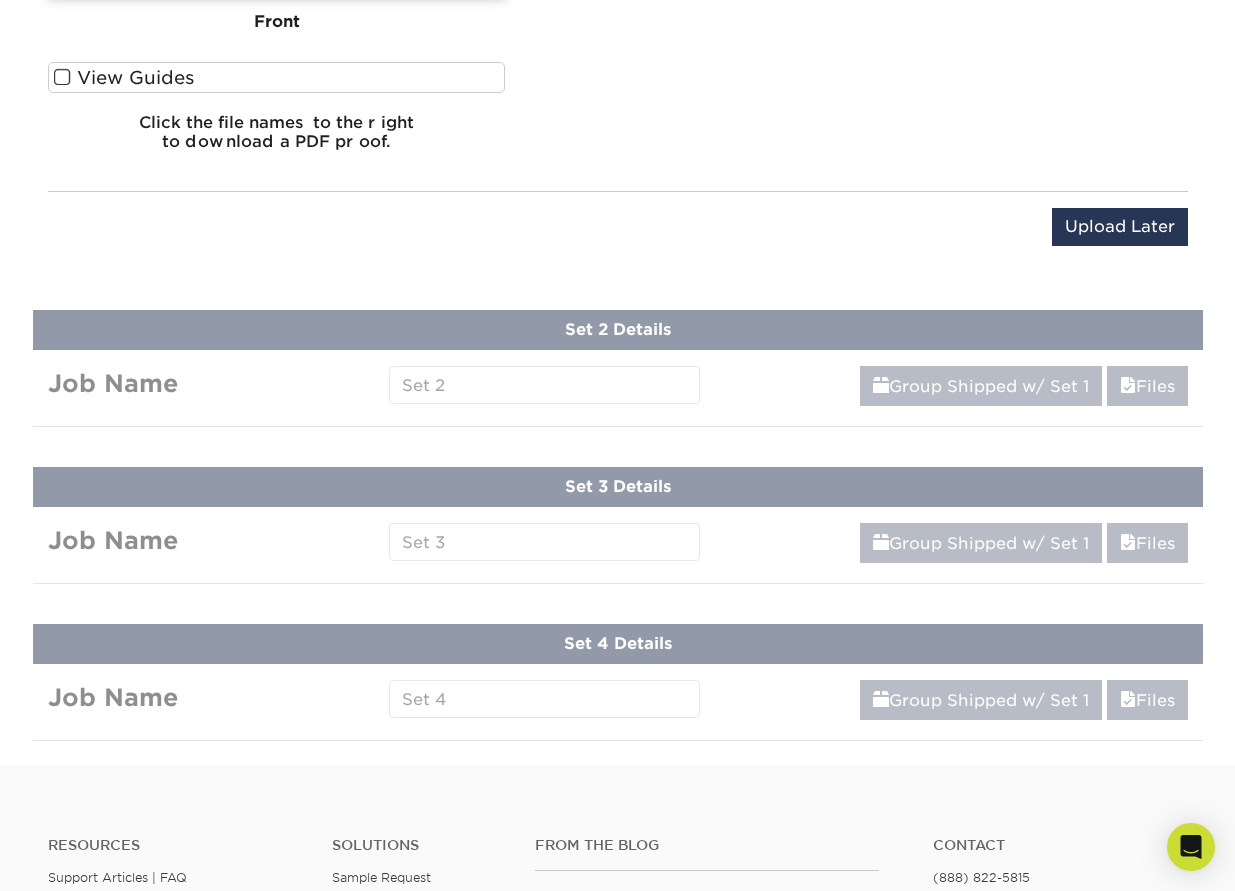 scroll, scrollTop: 1628, scrollLeft: 0, axis: vertical 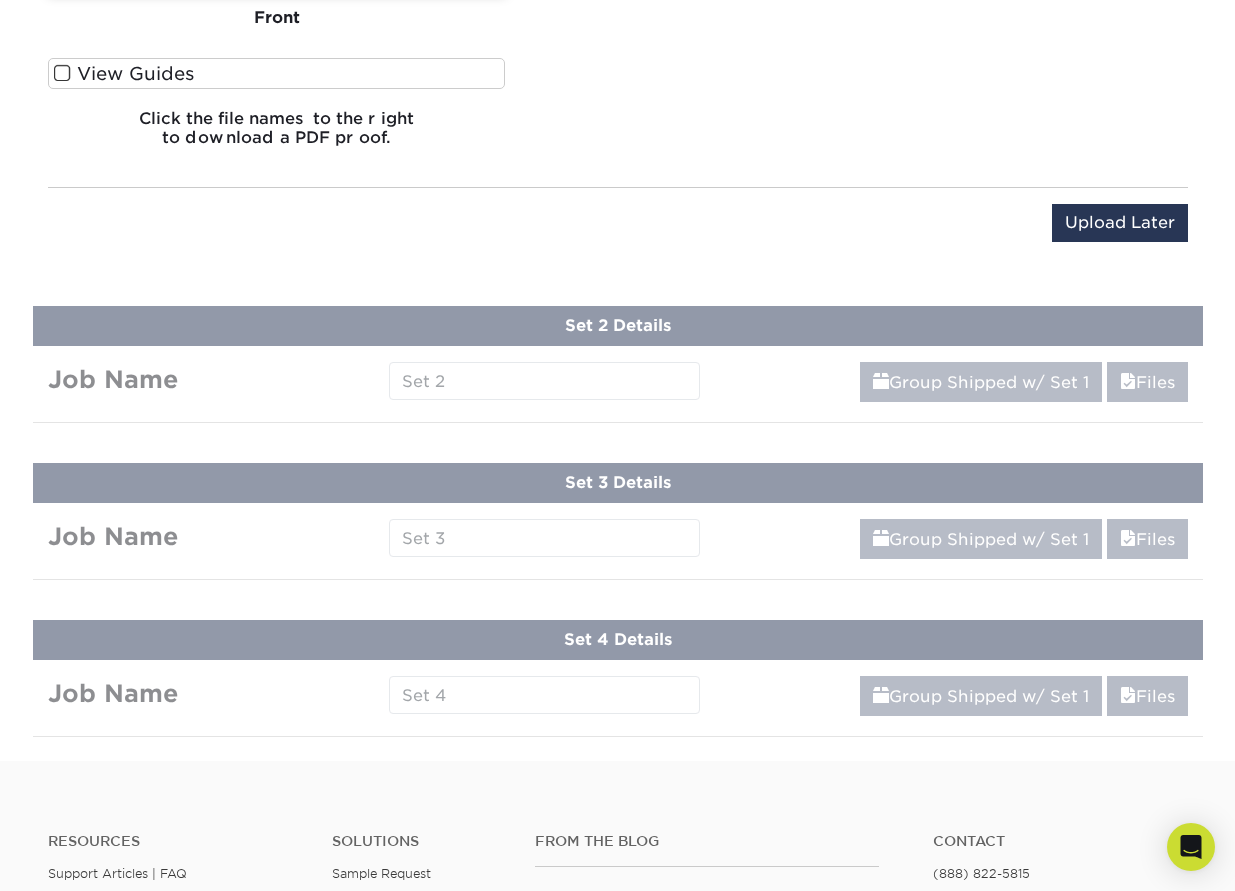 click at bounding box center (62, 73) 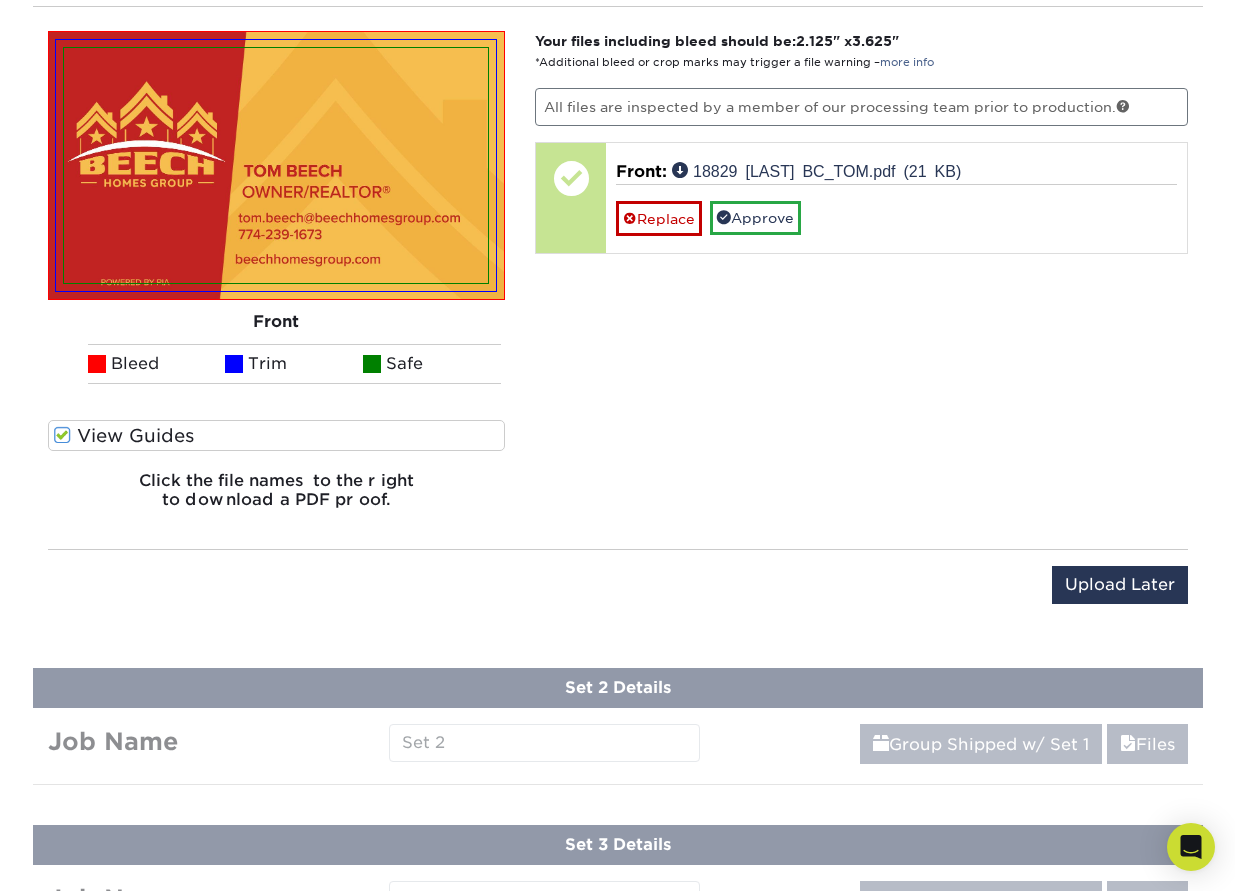 scroll, scrollTop: 1330, scrollLeft: 0, axis: vertical 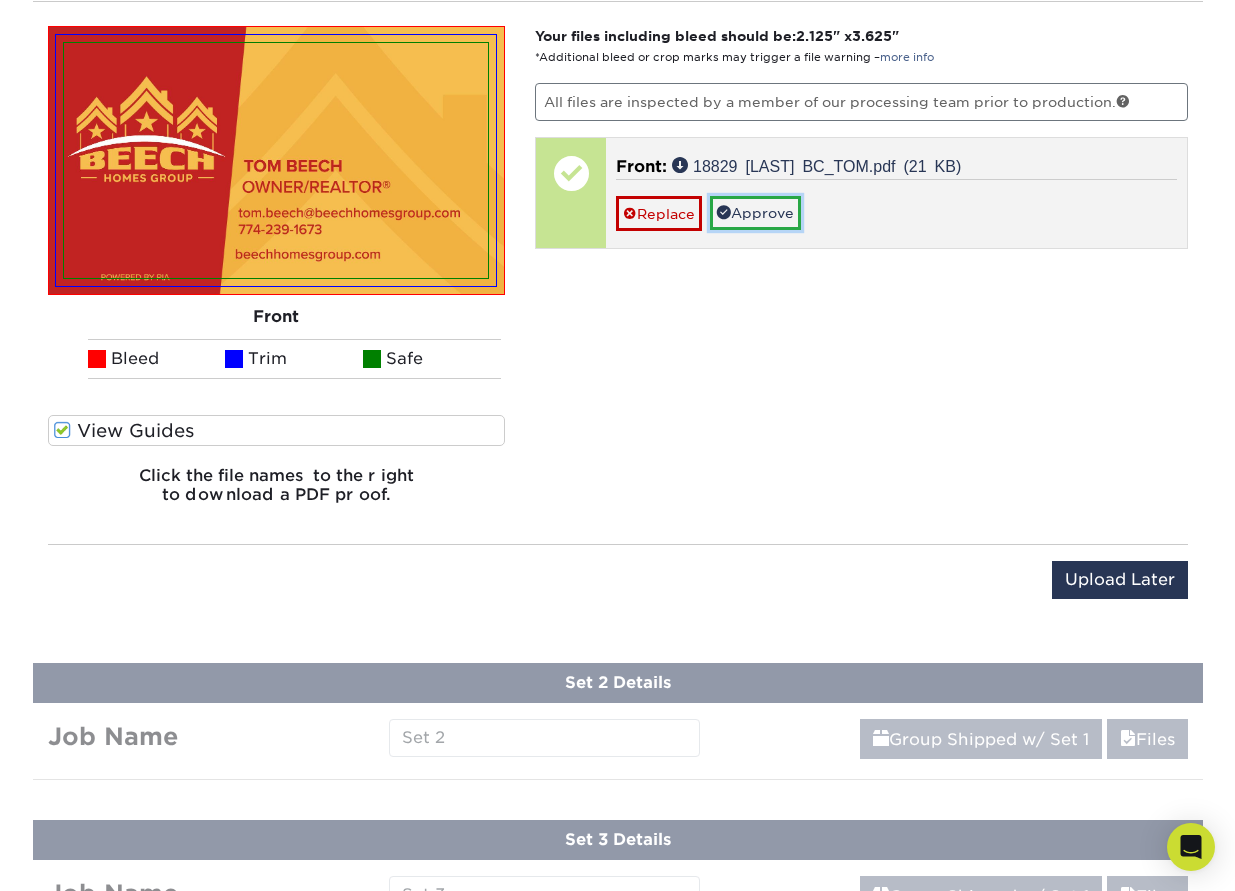 click on "Approve" at bounding box center (755, 213) 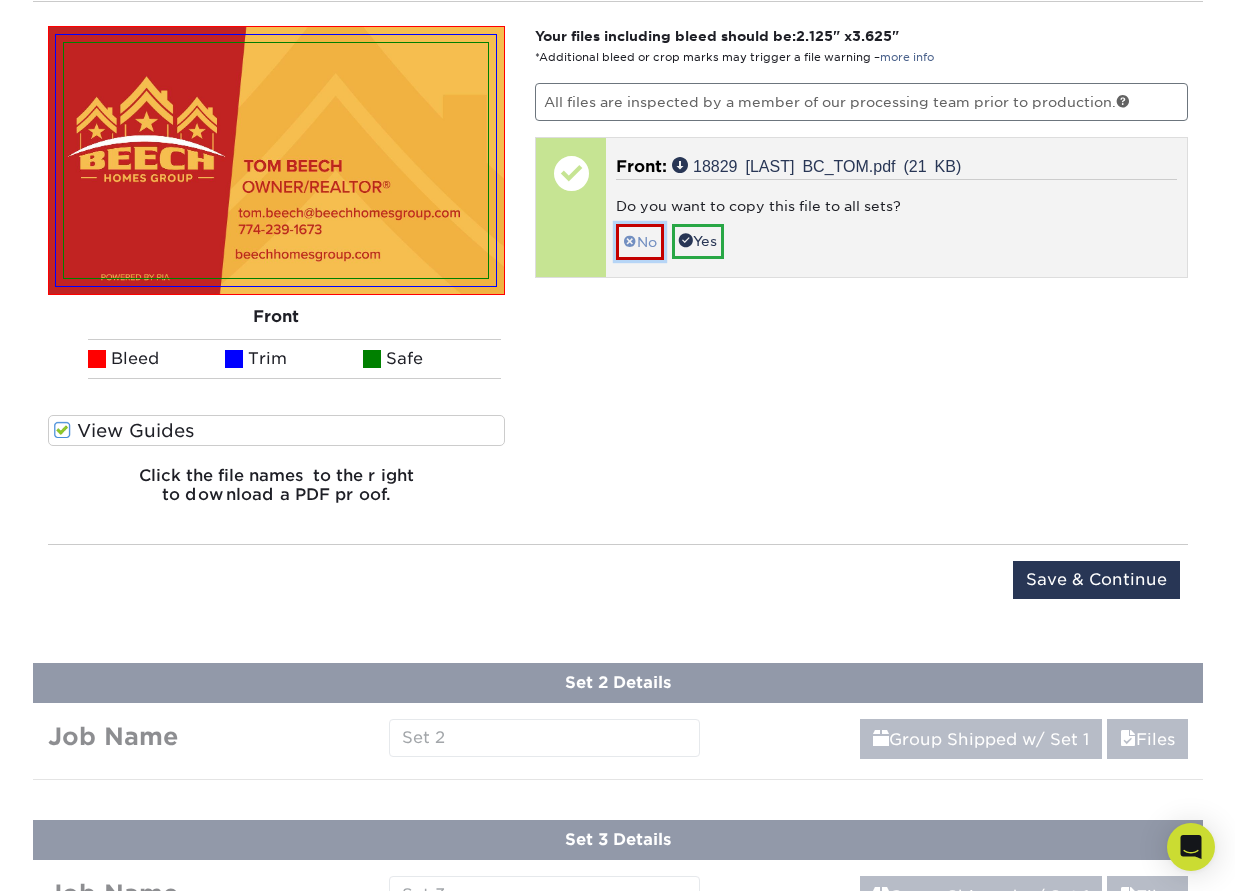 click at bounding box center [630, 242] 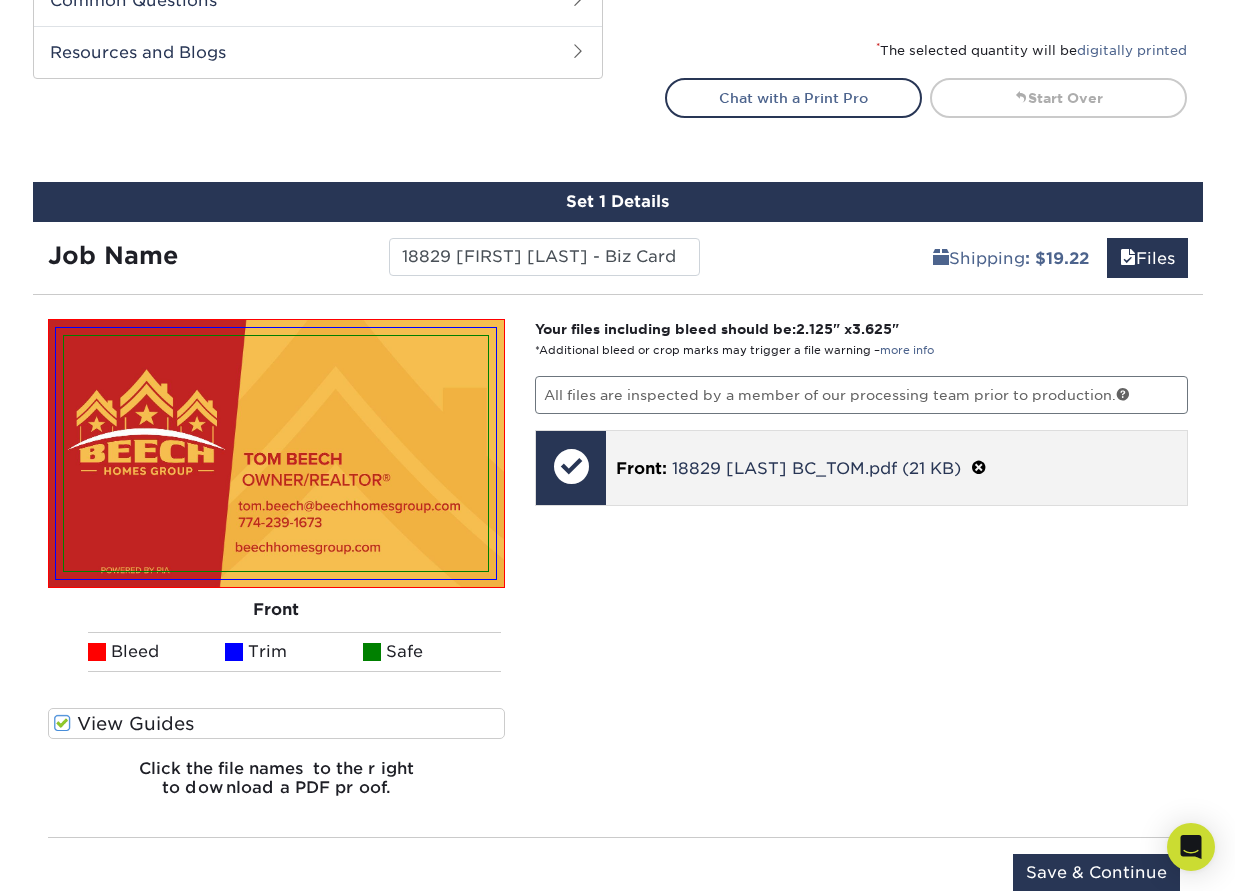 scroll, scrollTop: 1036, scrollLeft: 0, axis: vertical 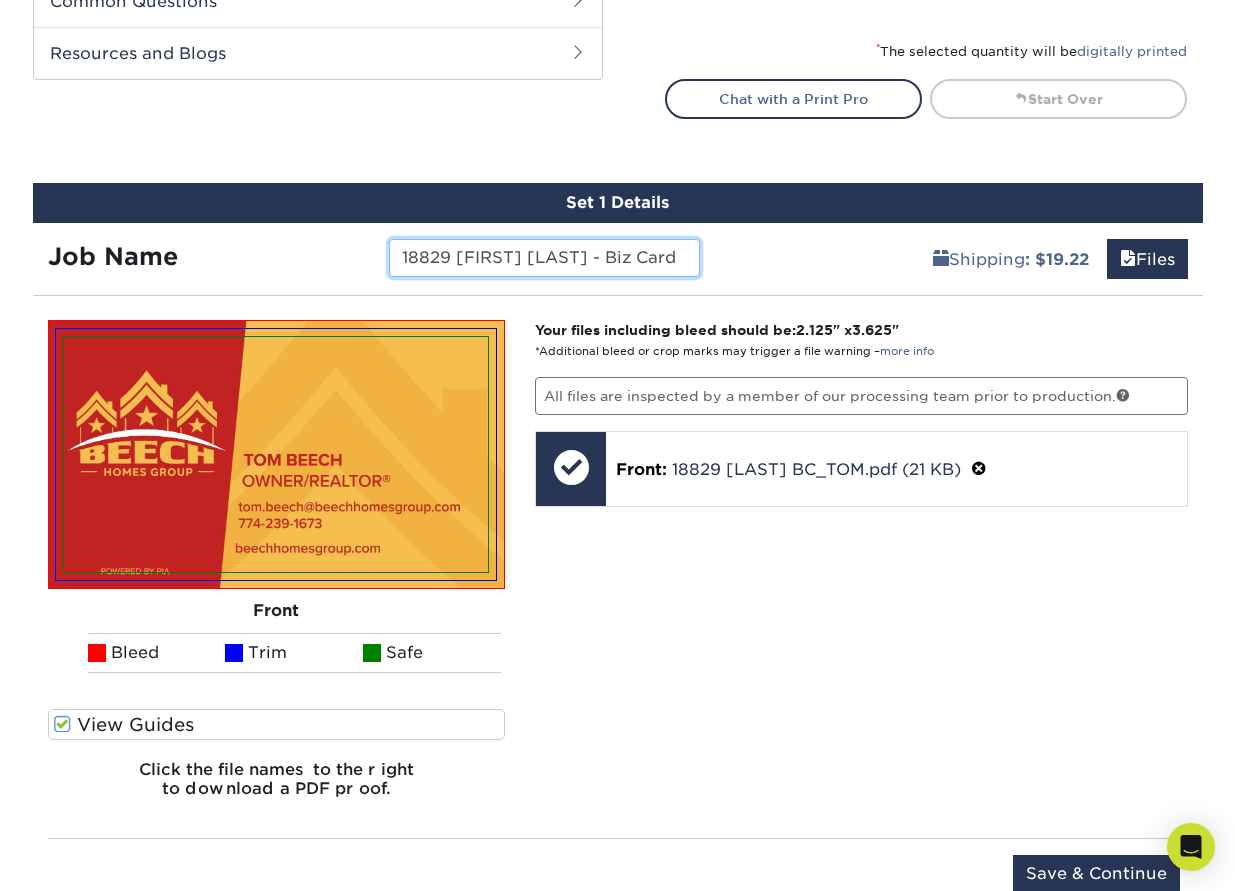 drag, startPoint x: 658, startPoint y: 262, endPoint x: 307, endPoint y: 253, distance: 351.11536 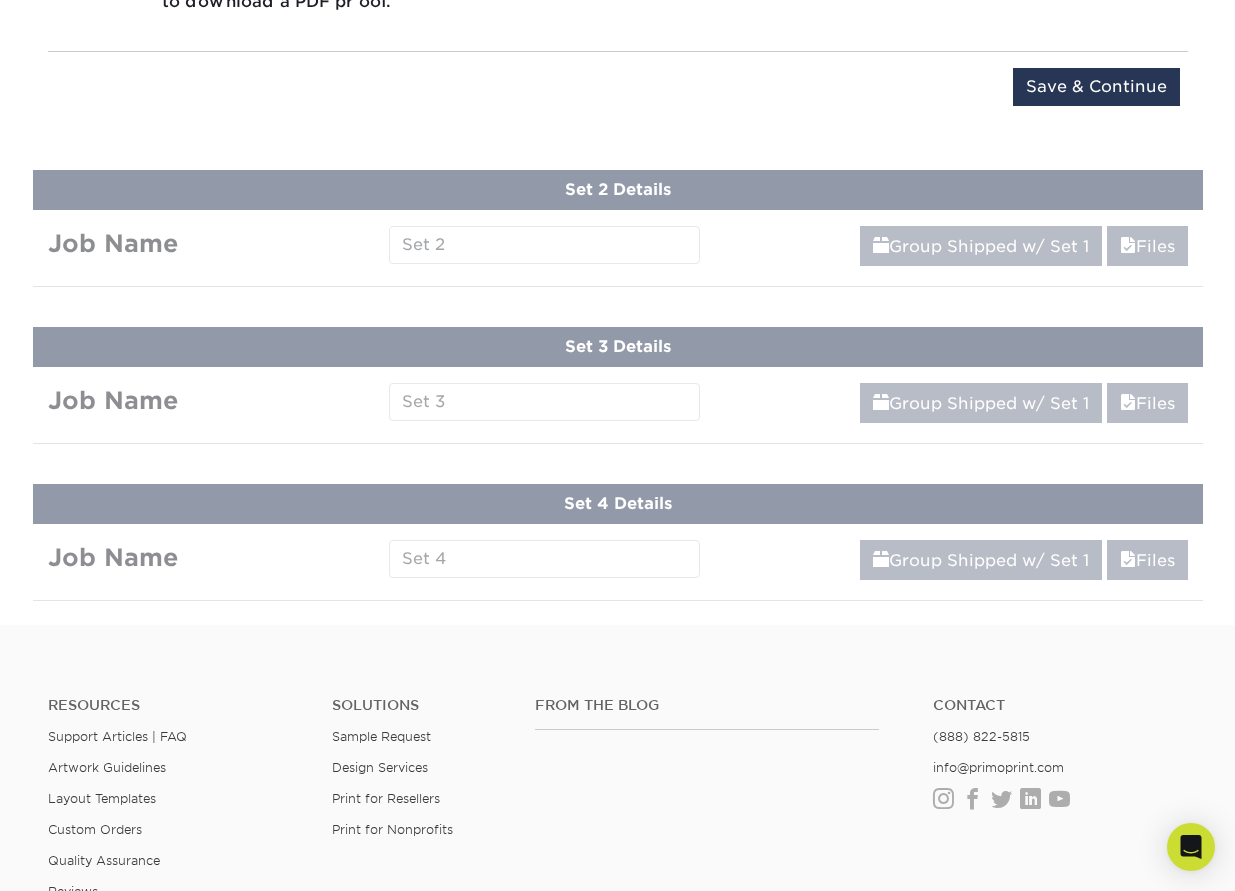 scroll, scrollTop: 1825, scrollLeft: 0, axis: vertical 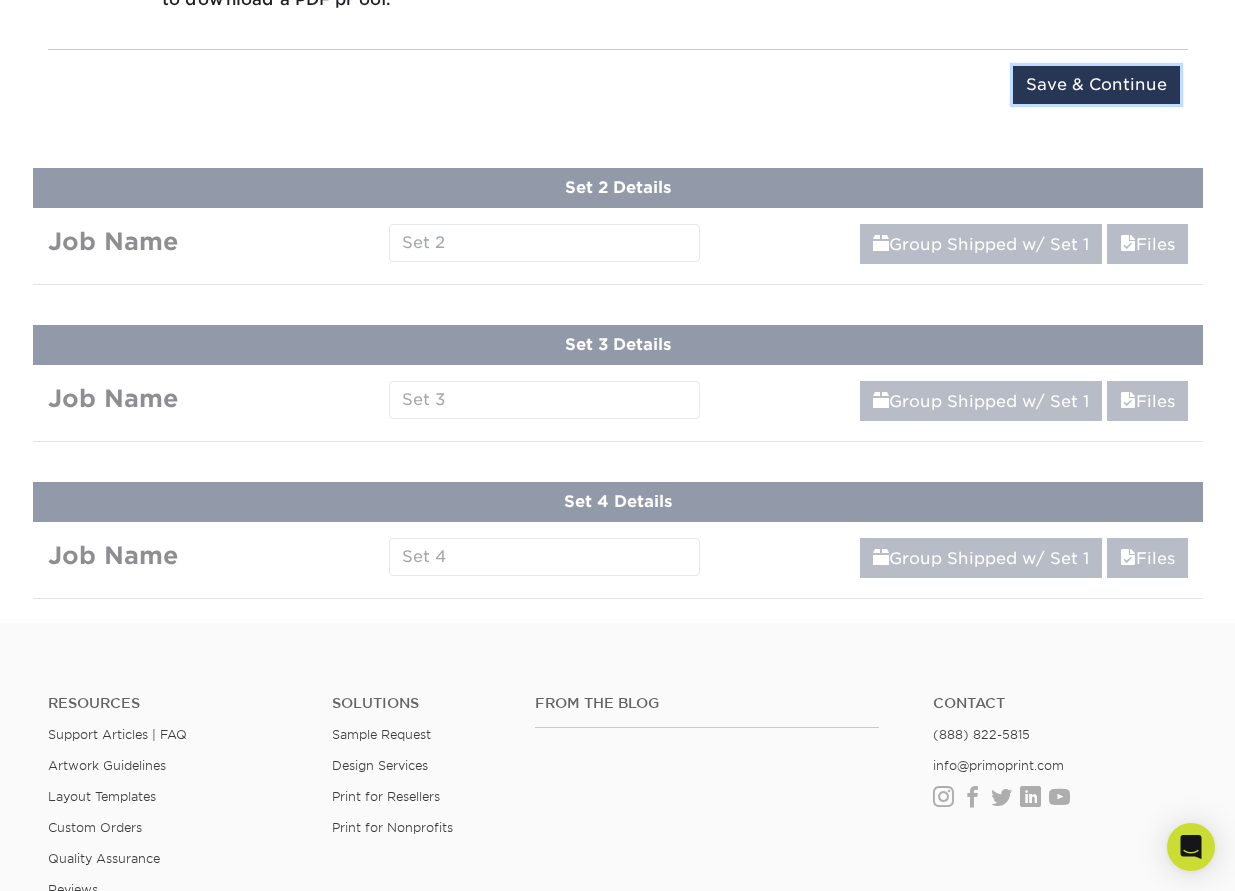 click on "Save & Continue" at bounding box center (1096, 85) 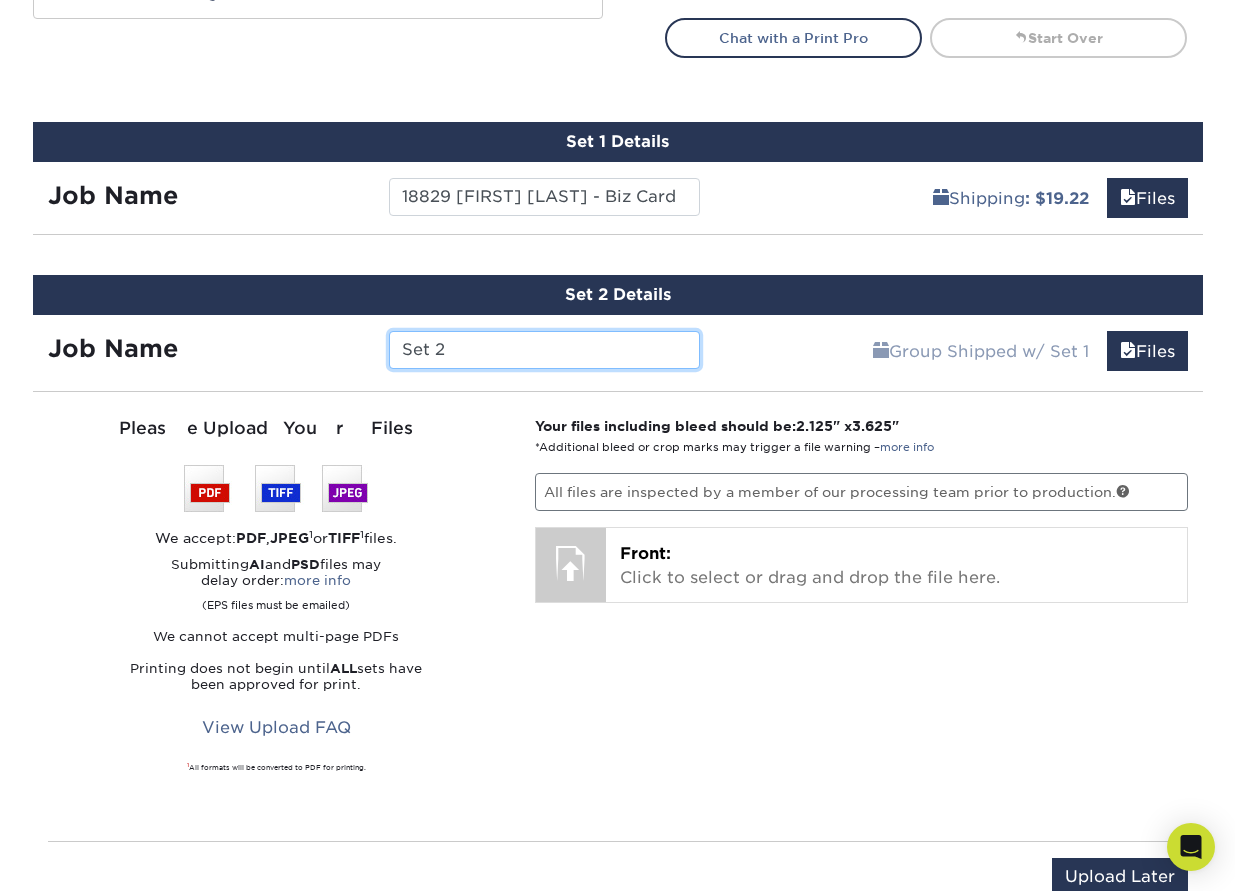 scroll, scrollTop: 1186, scrollLeft: 0, axis: vertical 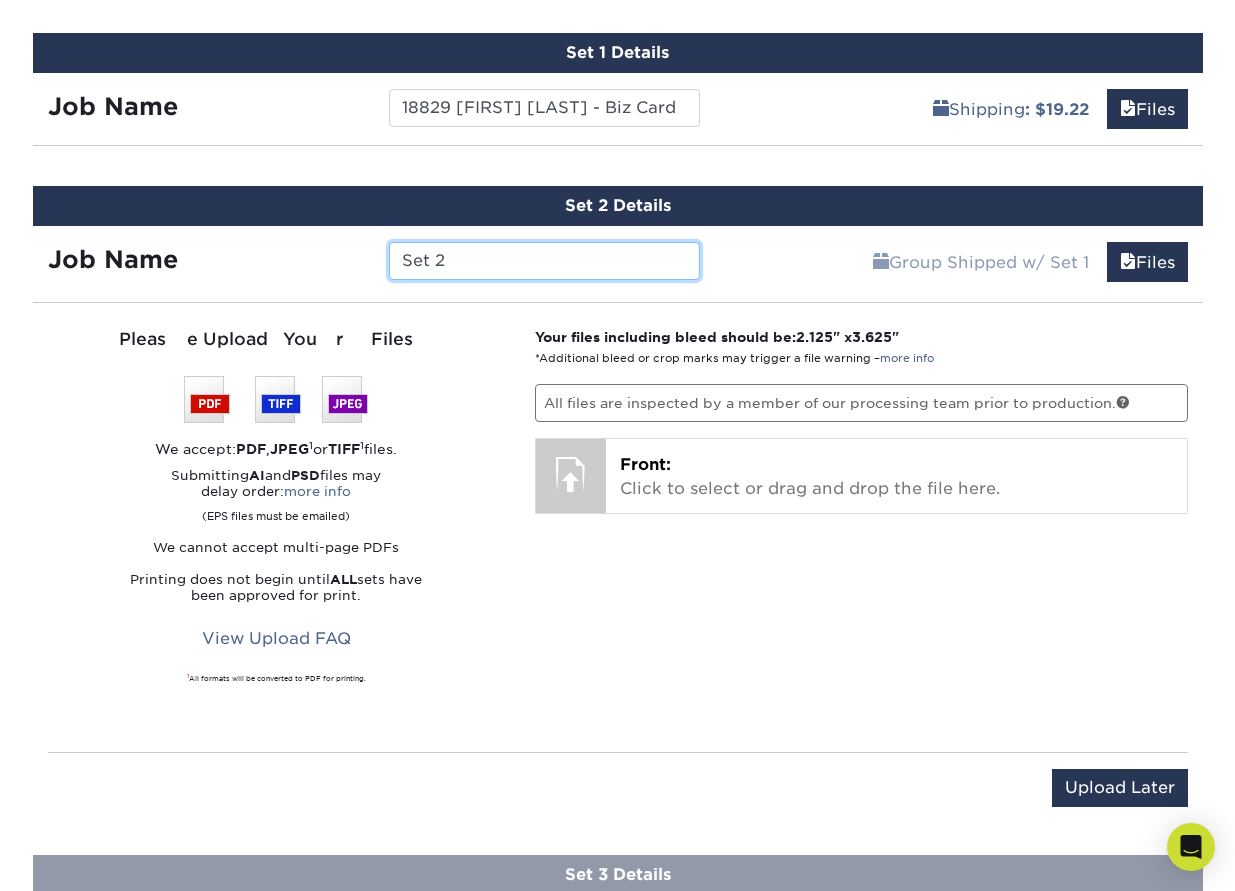 drag, startPoint x: 487, startPoint y: 271, endPoint x: 328, endPoint y: 260, distance: 159.38005 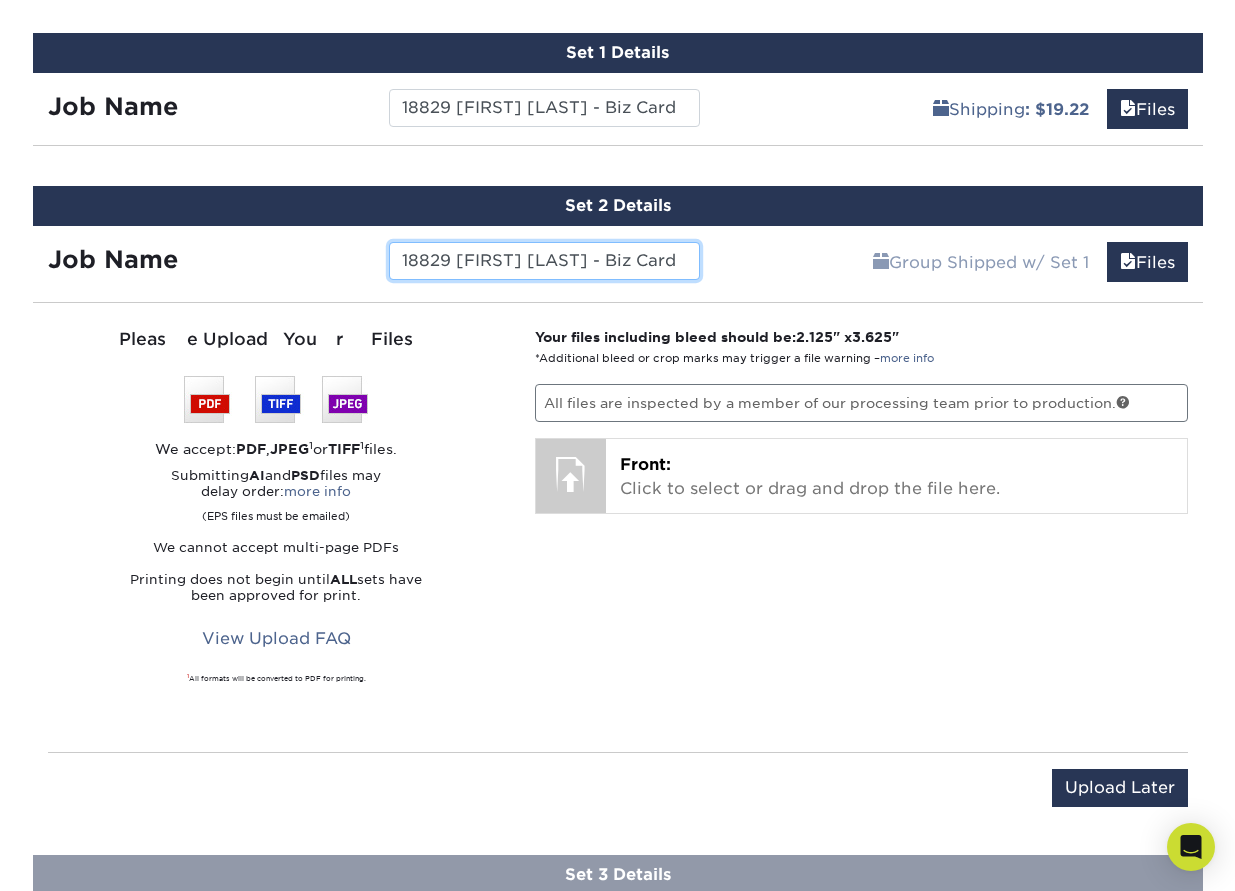 type on "18829 Tom Beech - Biz Card" 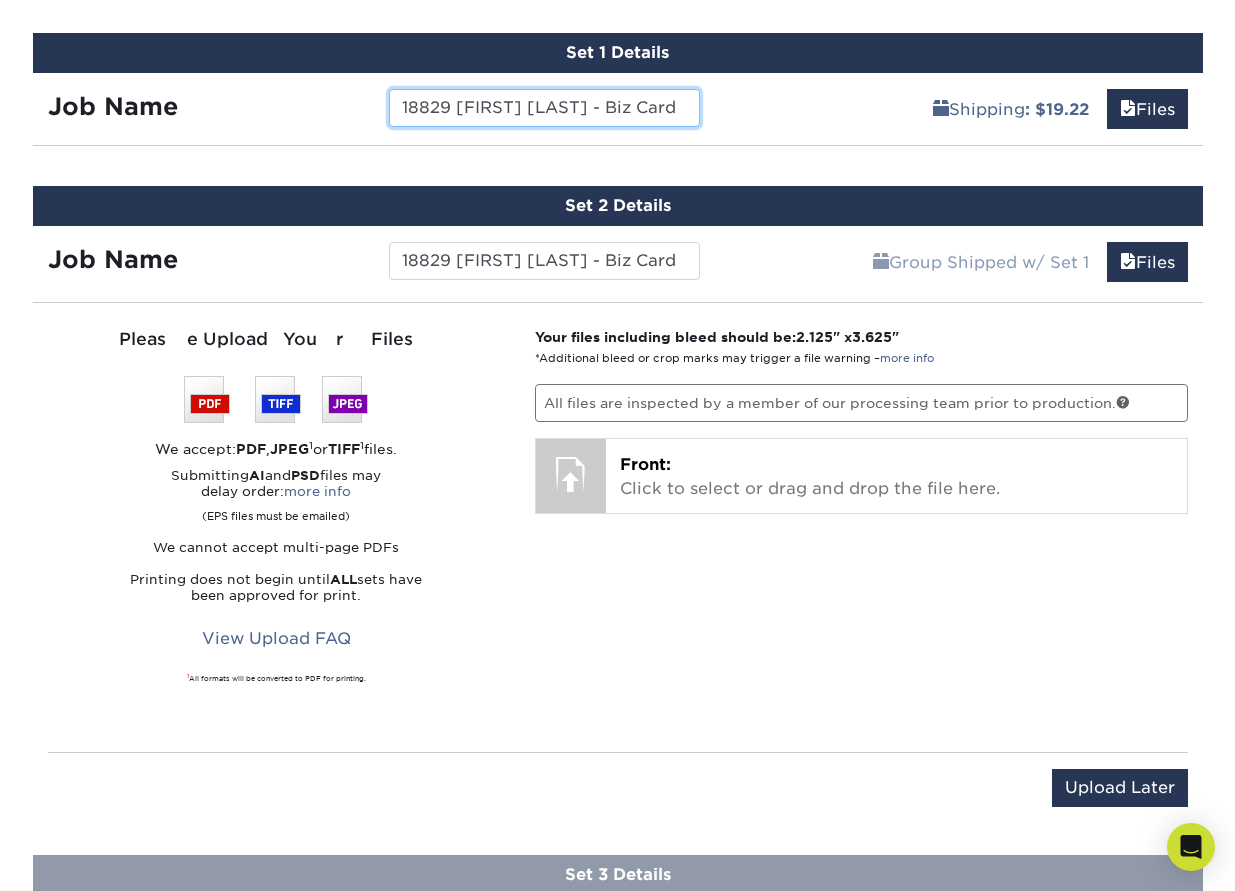 click on "18829 Tom Beech - Biz Card" at bounding box center [544, 108] 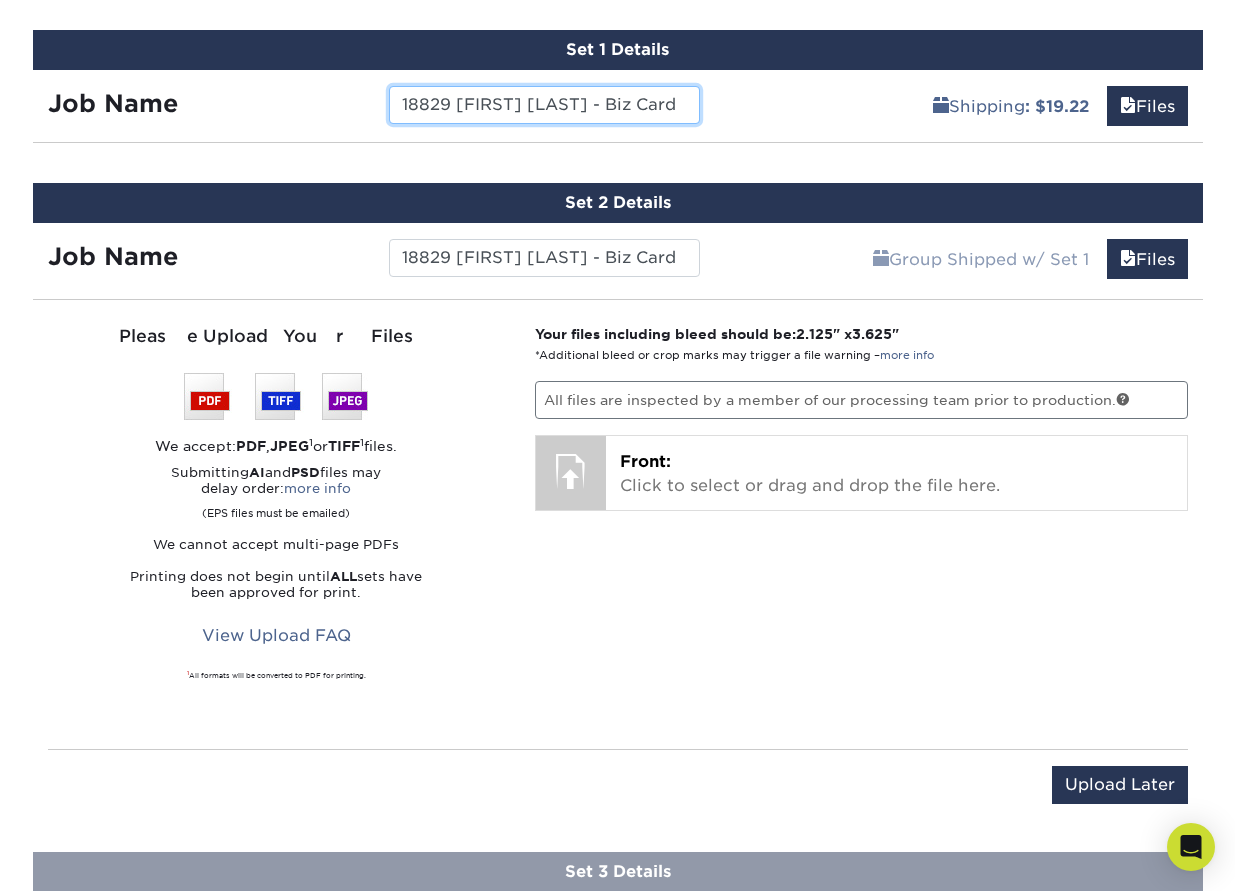 scroll, scrollTop: 1188, scrollLeft: 0, axis: vertical 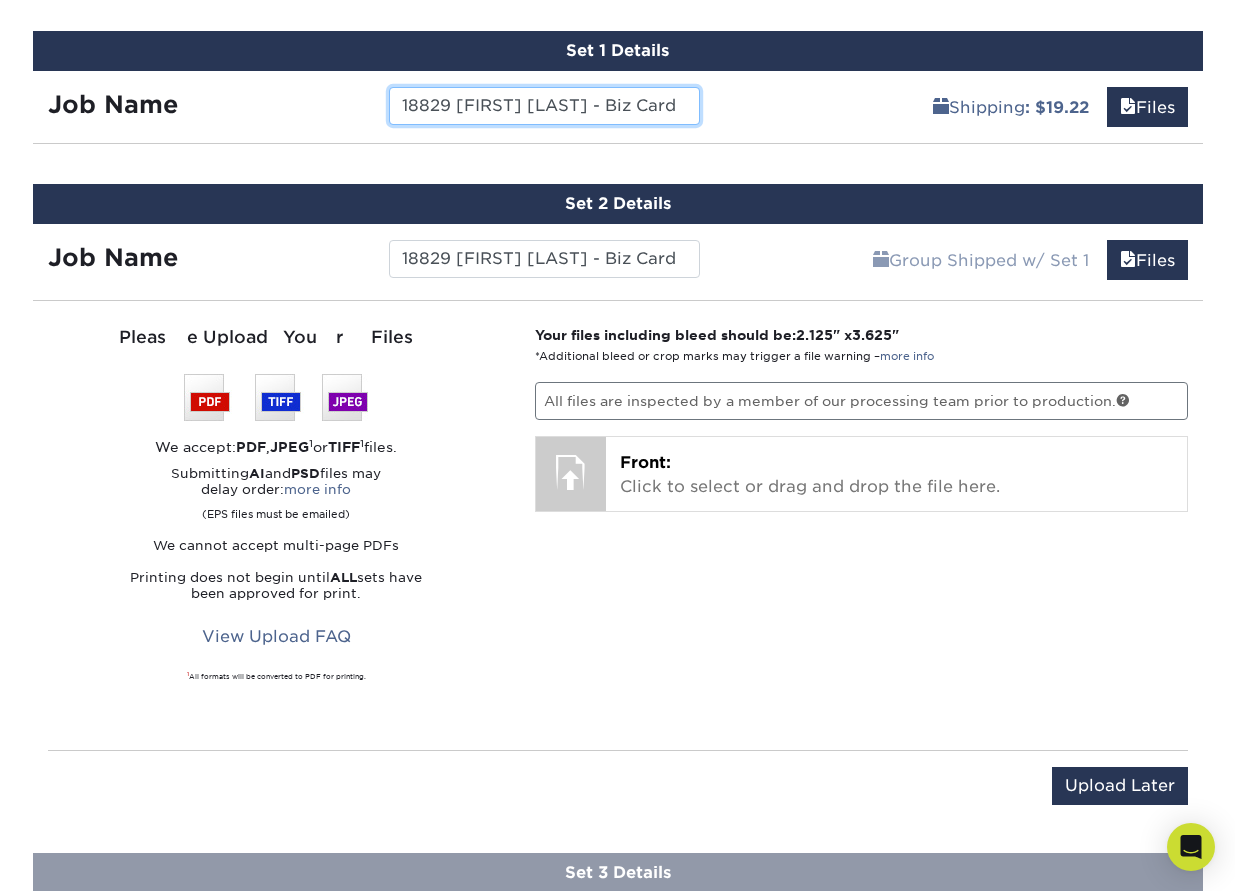 drag, startPoint x: 459, startPoint y: 106, endPoint x: 498, endPoint y: 104, distance: 39.051247 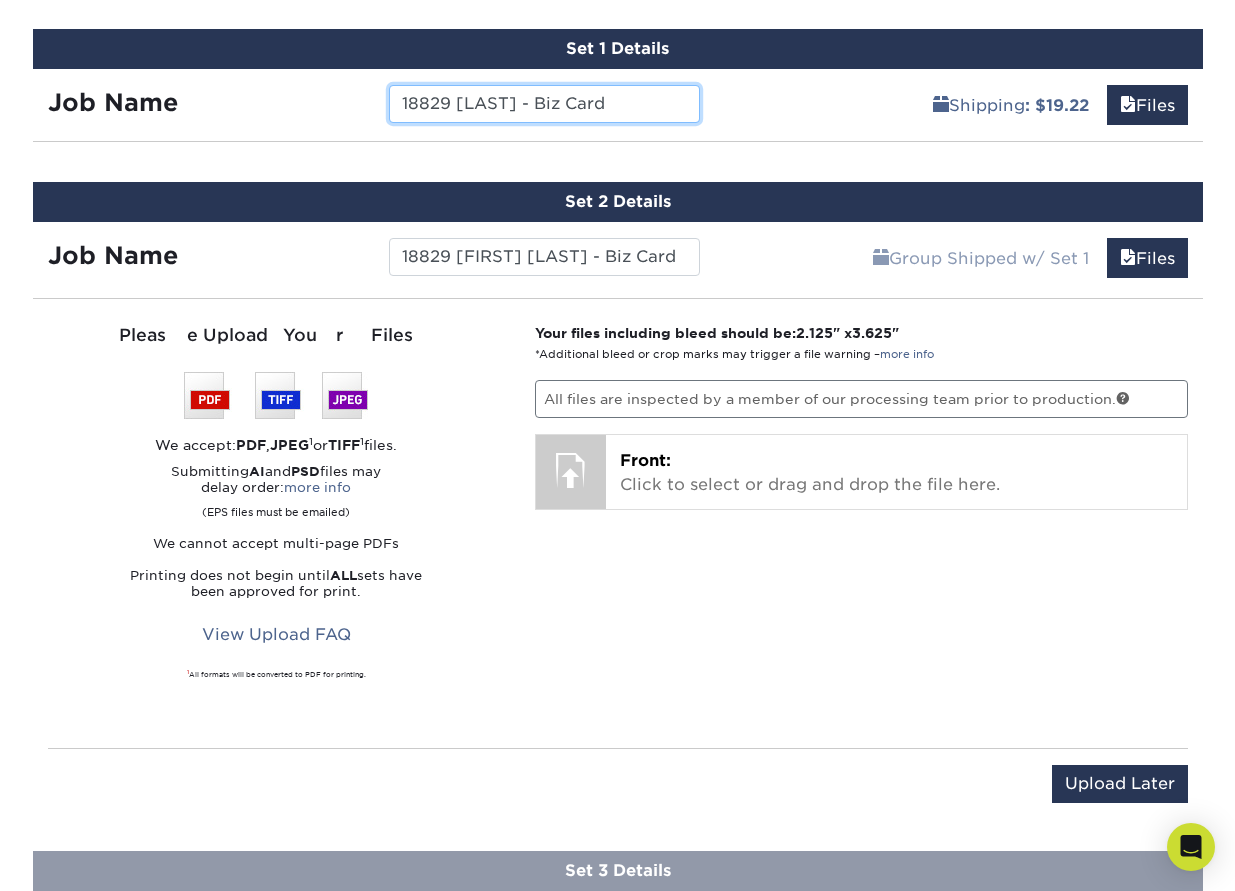 click on "18829 Beech - Biz Card" at bounding box center (544, 104) 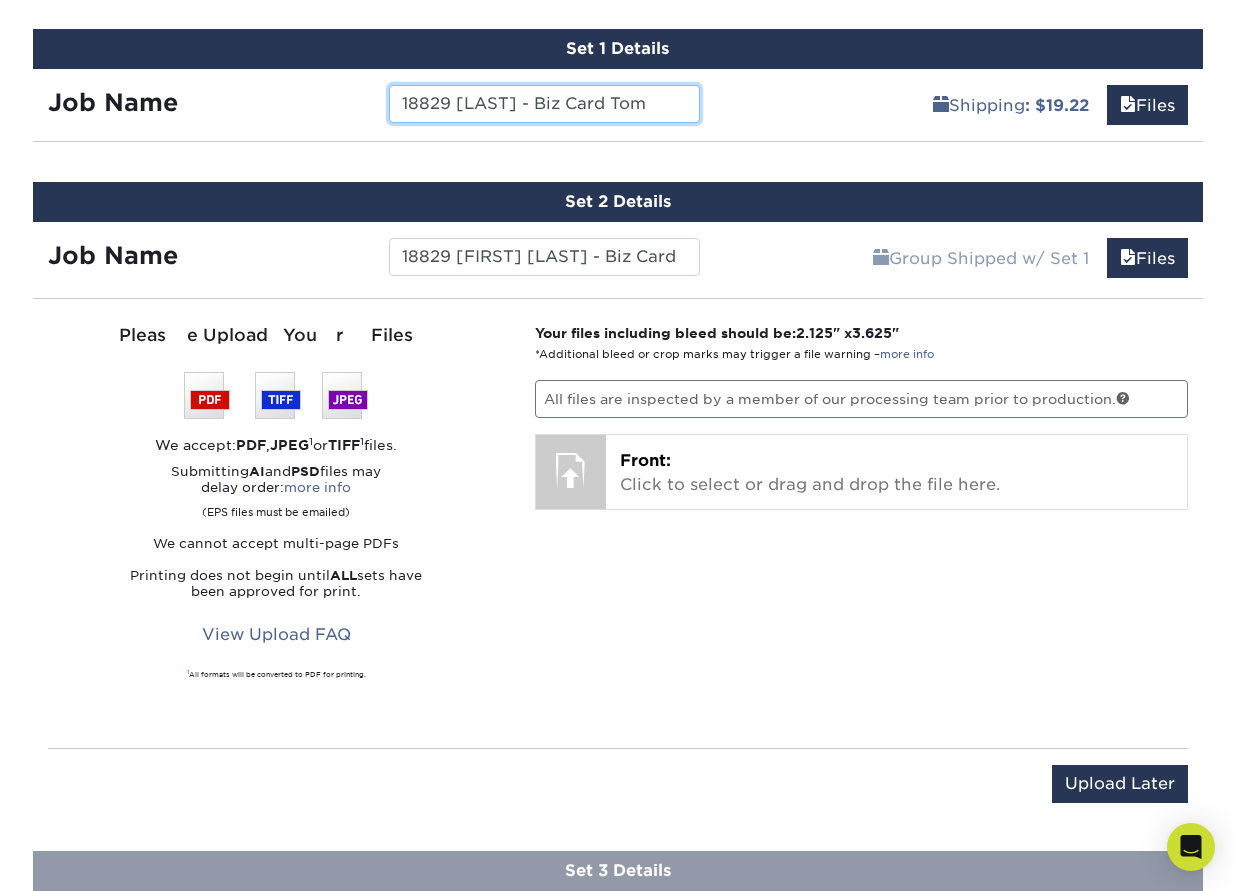 drag, startPoint x: 607, startPoint y: 106, endPoint x: 352, endPoint y: 97, distance: 255.15877 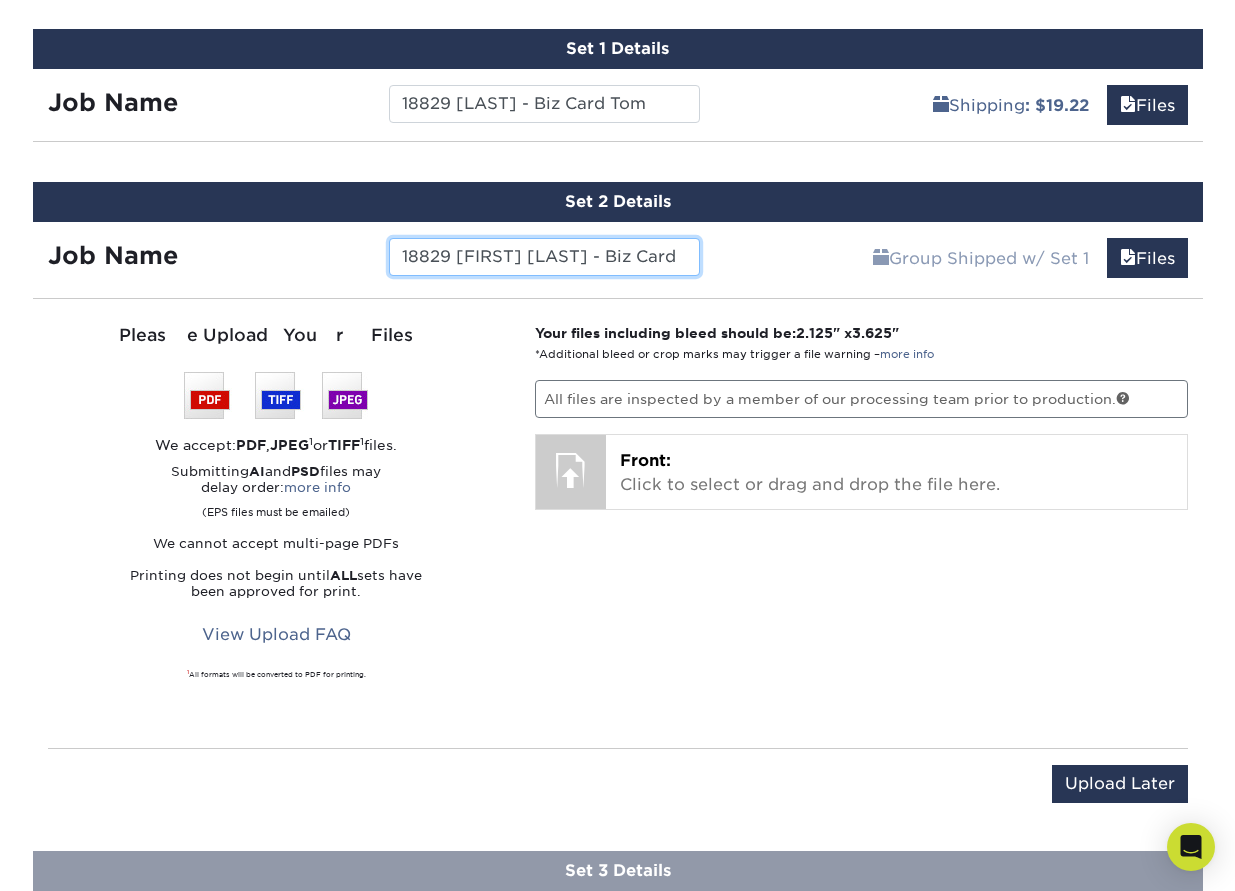 drag, startPoint x: 652, startPoint y: 253, endPoint x: 360, endPoint y: 250, distance: 292.0154 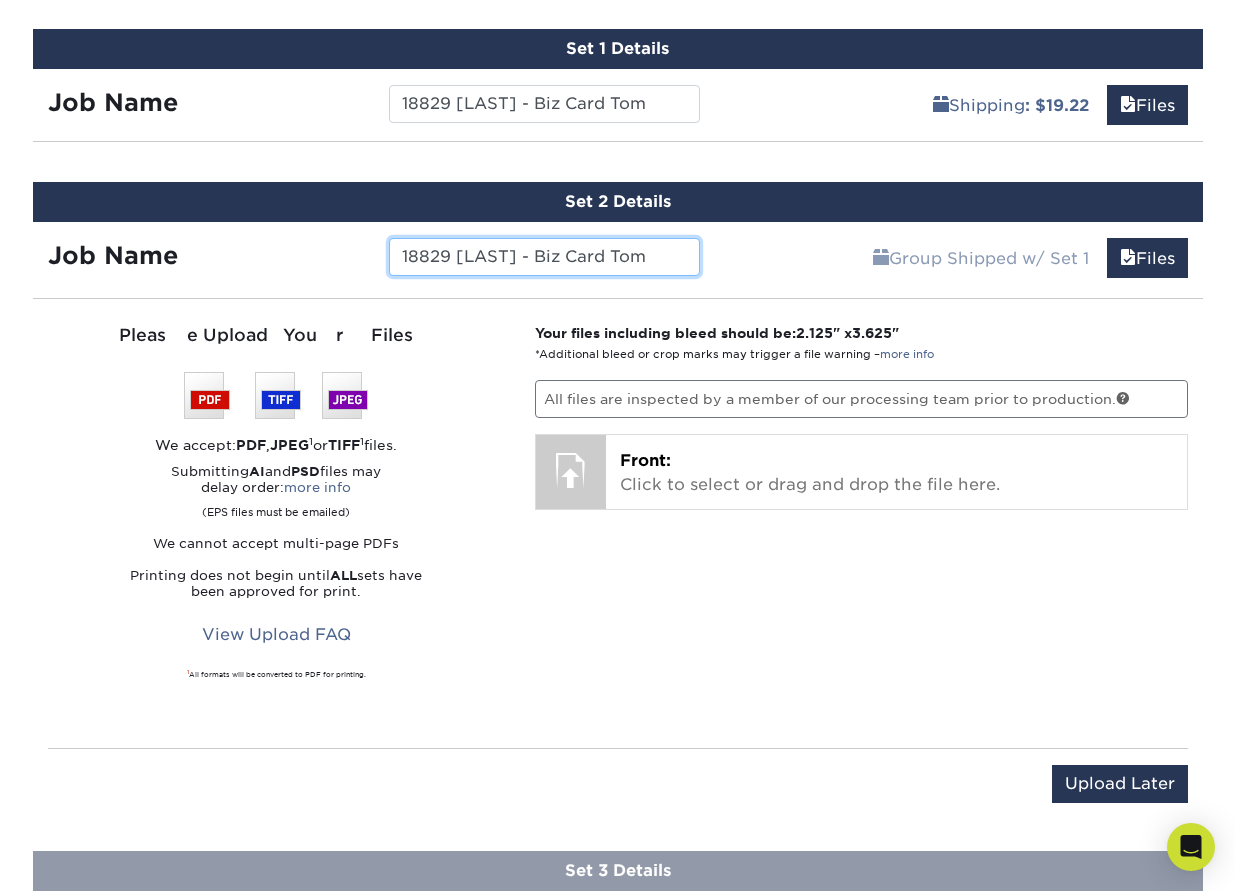 click on "18829 Beech - Biz Card Tom" at bounding box center (544, 257) 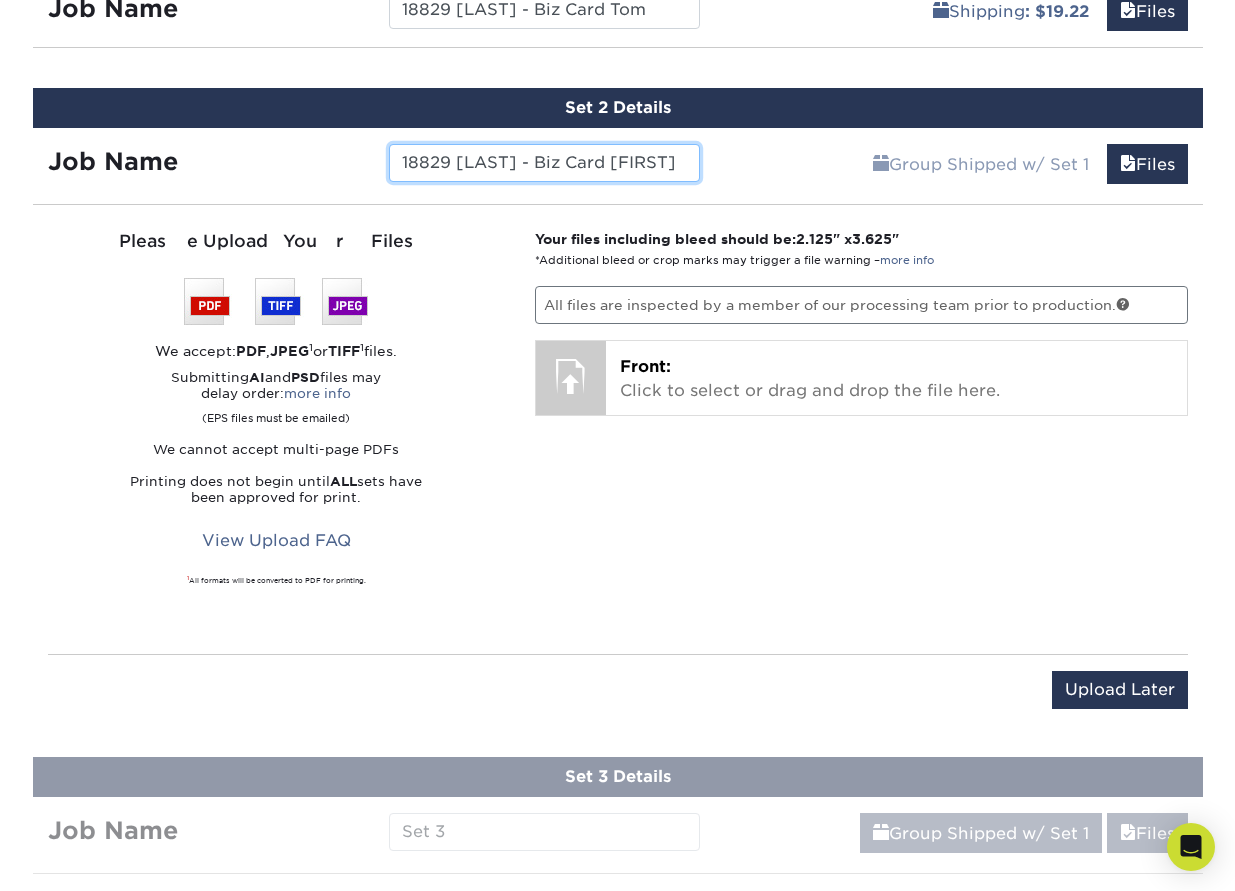 scroll, scrollTop: 1287, scrollLeft: 0, axis: vertical 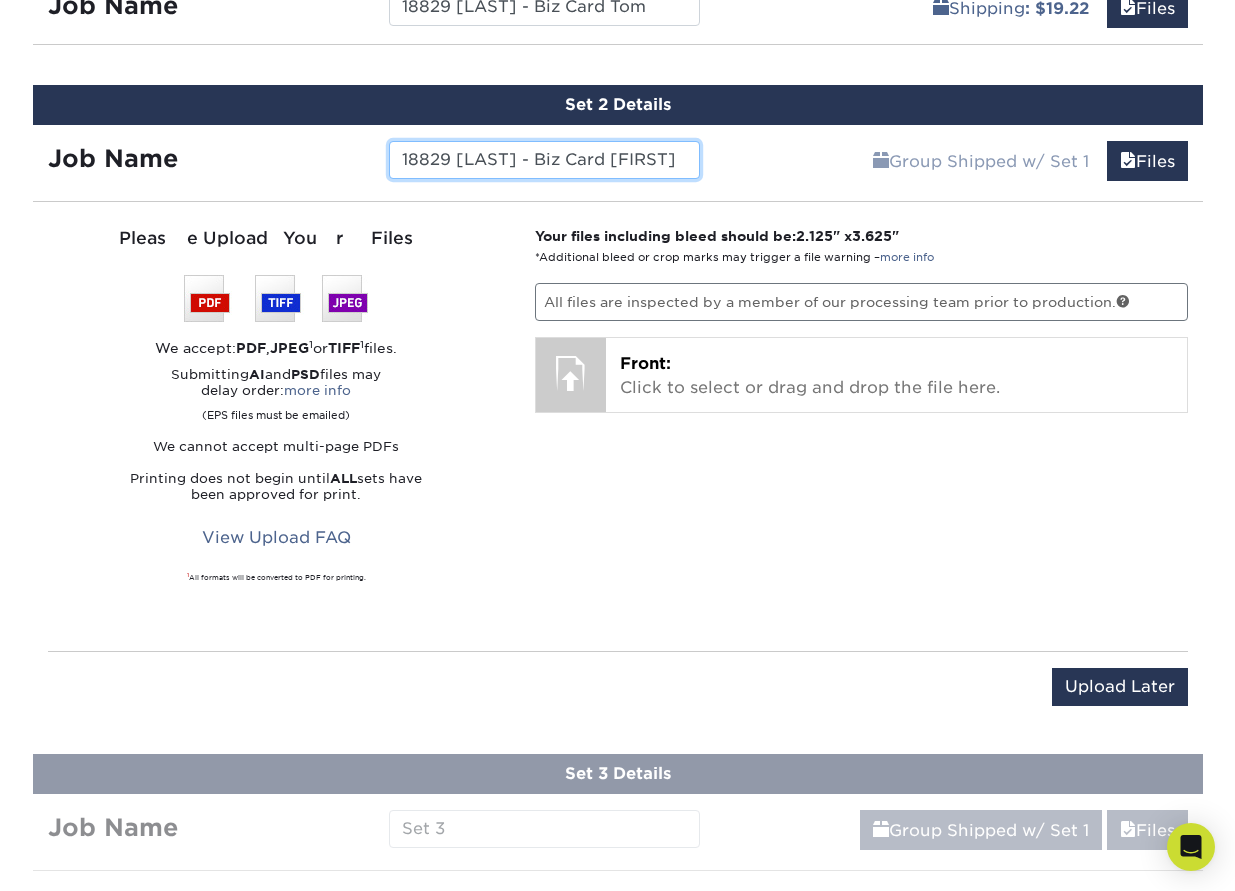 type on "18829 Beech - Biz Card Brian" 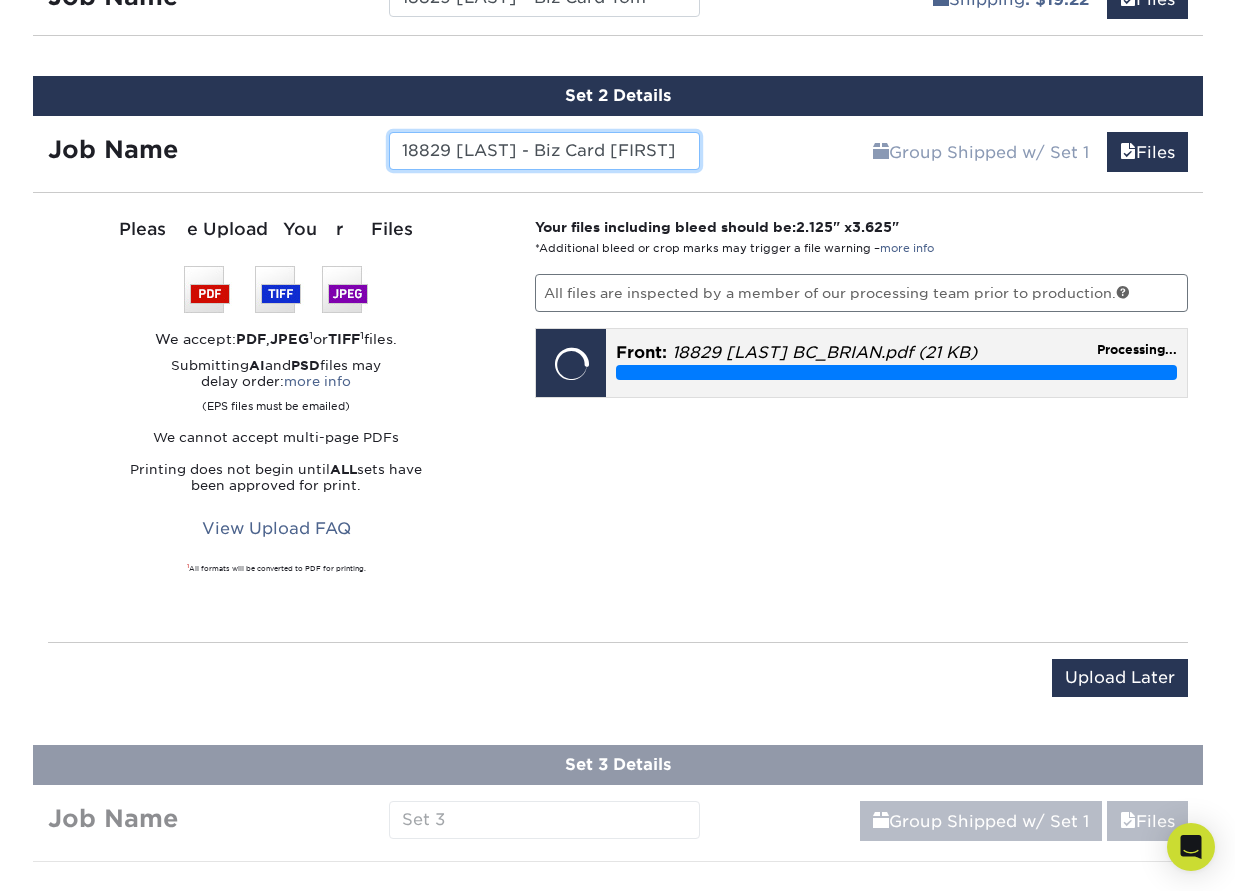 scroll, scrollTop: 1298, scrollLeft: 0, axis: vertical 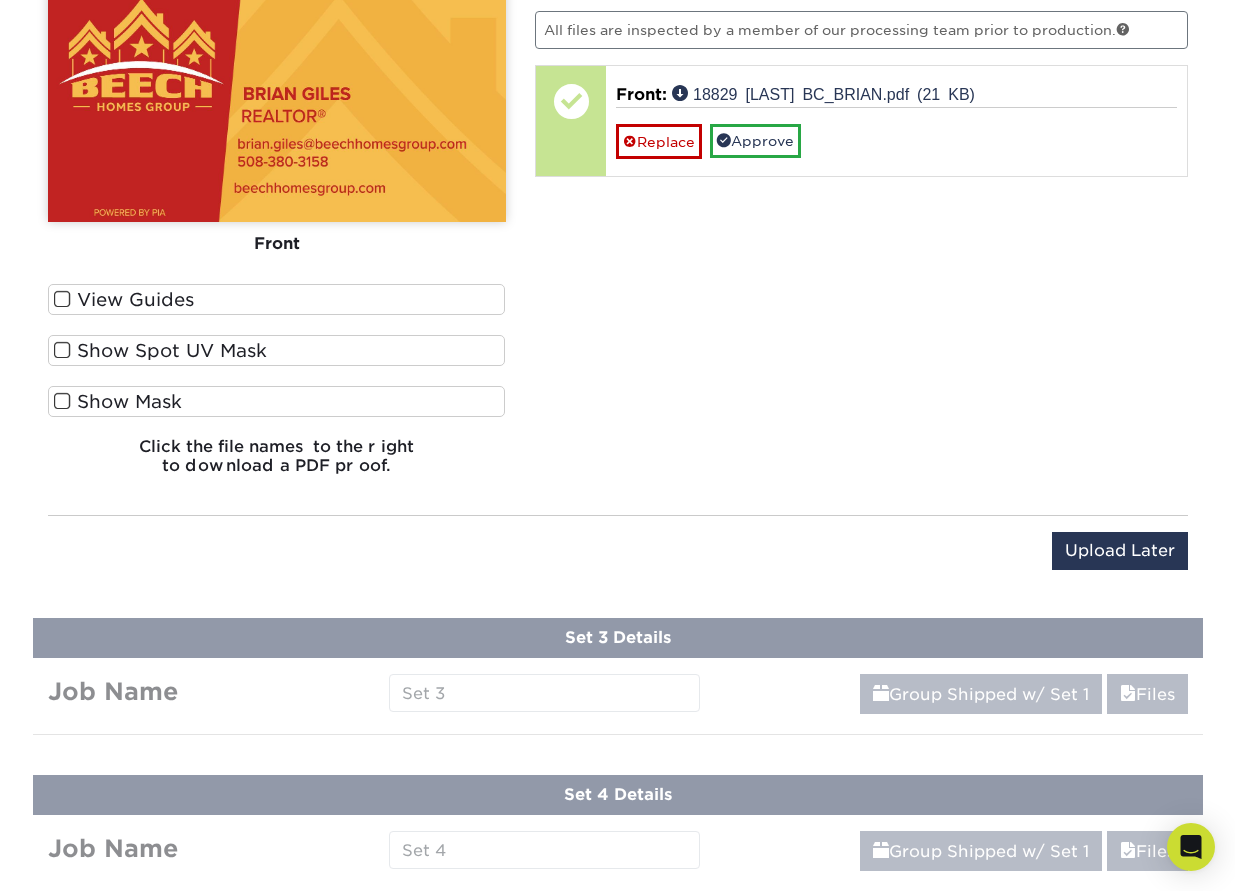 click on "View Guides" at bounding box center (277, 299) 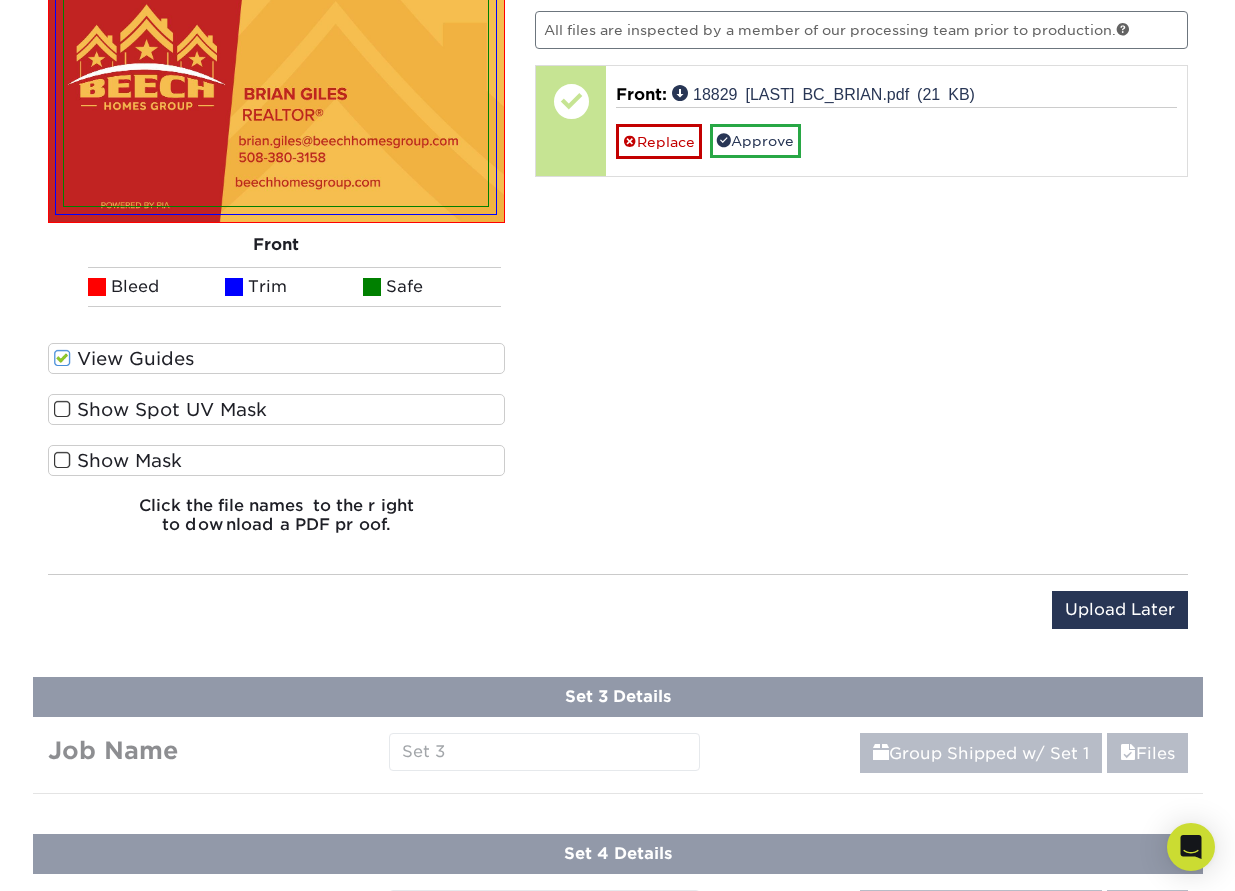 scroll, scrollTop: 1618, scrollLeft: 0, axis: vertical 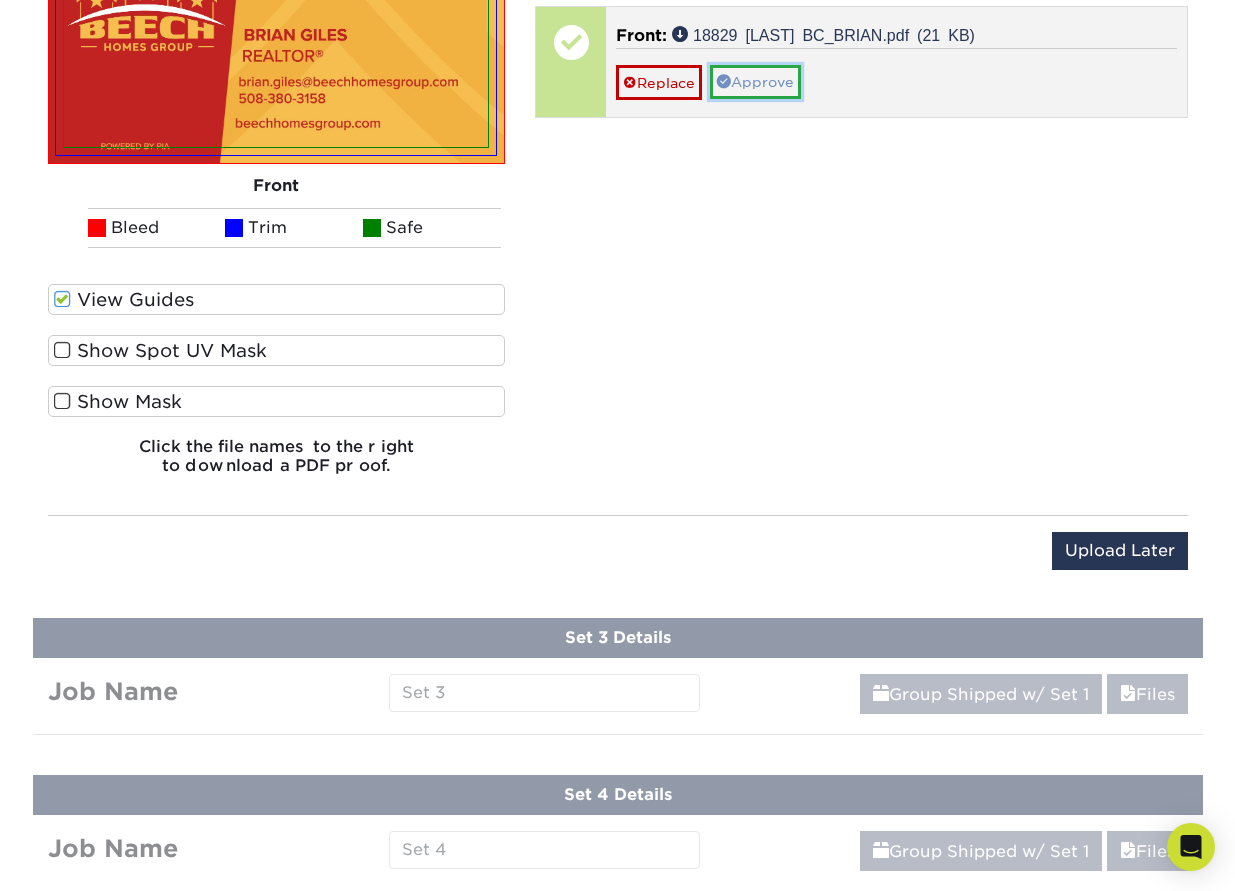 click on "Approve" at bounding box center [755, 82] 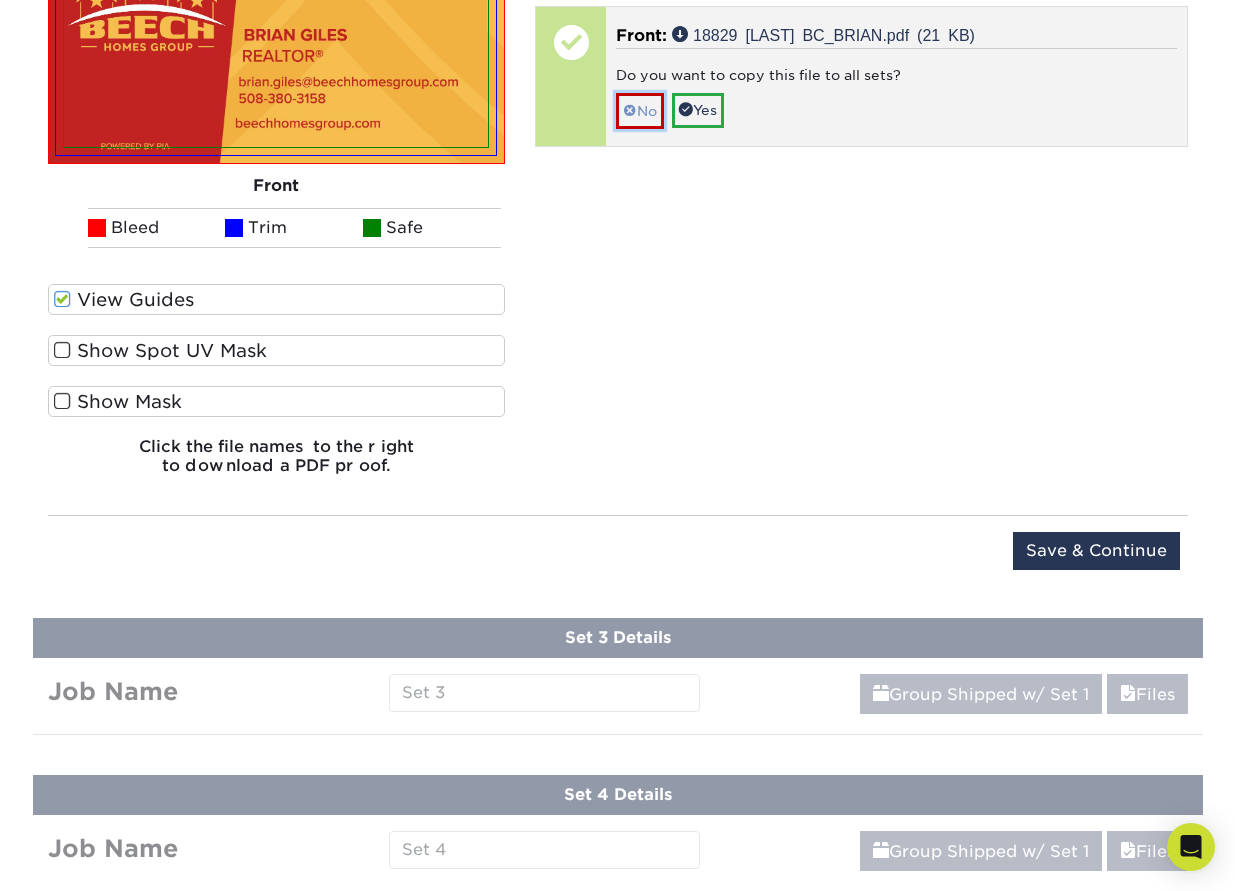click on "No" at bounding box center [640, 110] 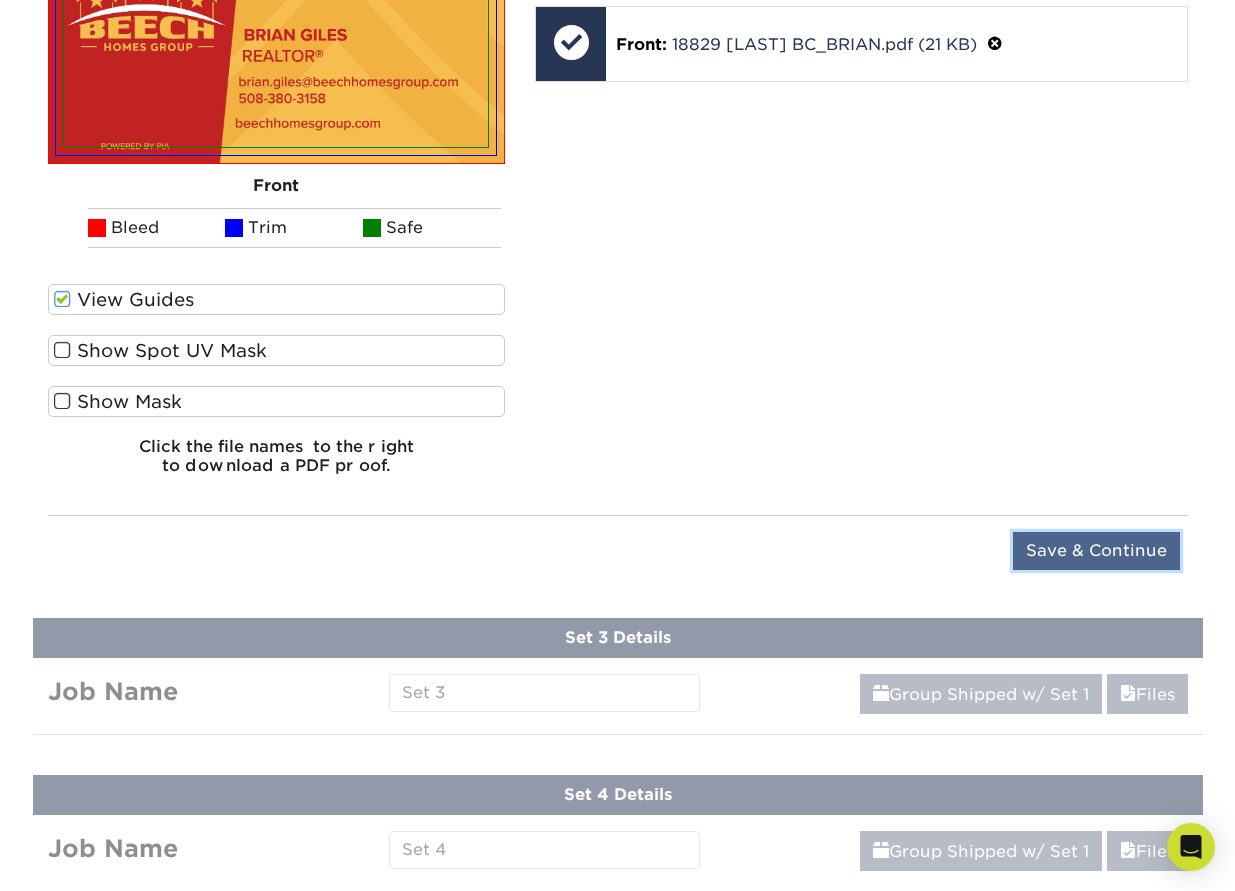 click on "Save & Continue" at bounding box center [1096, 551] 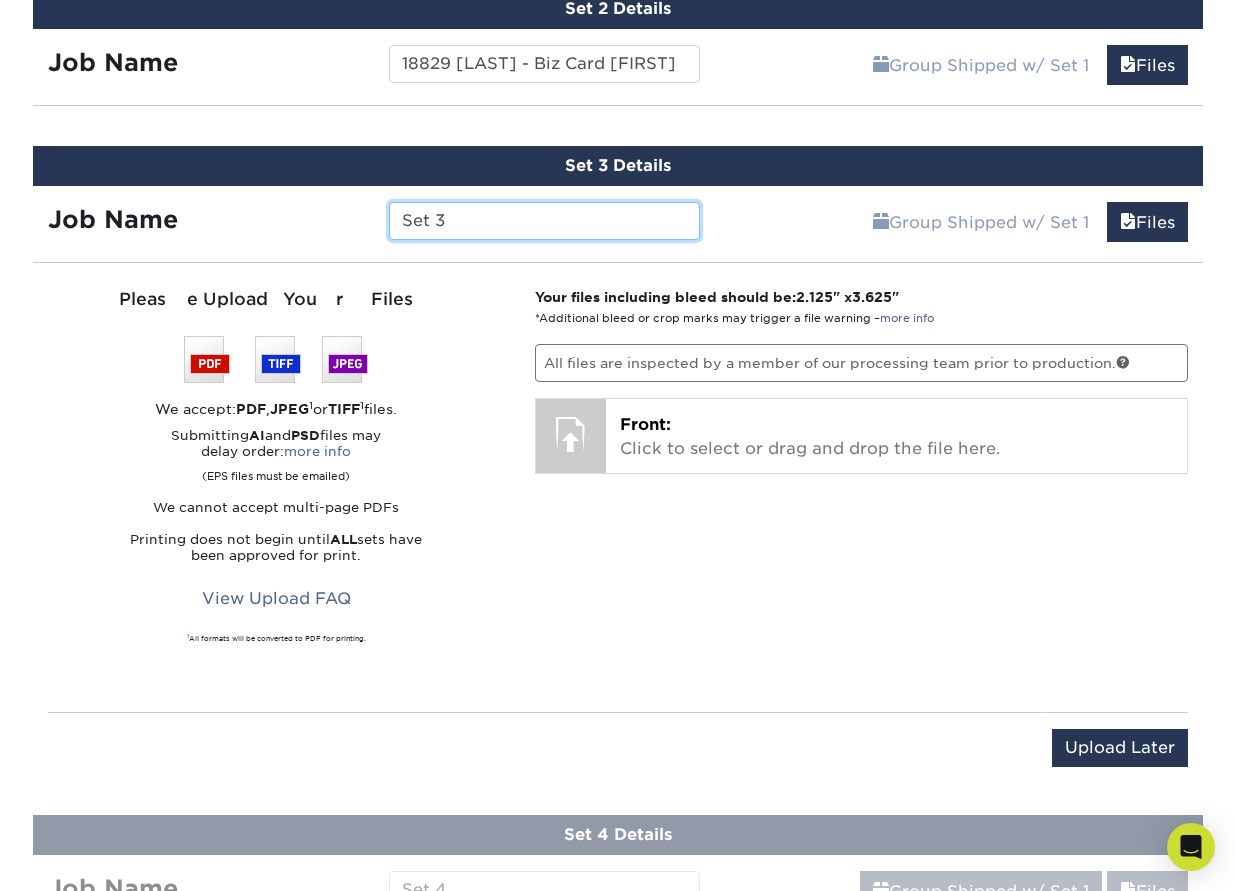 scroll, scrollTop: 1376, scrollLeft: 0, axis: vertical 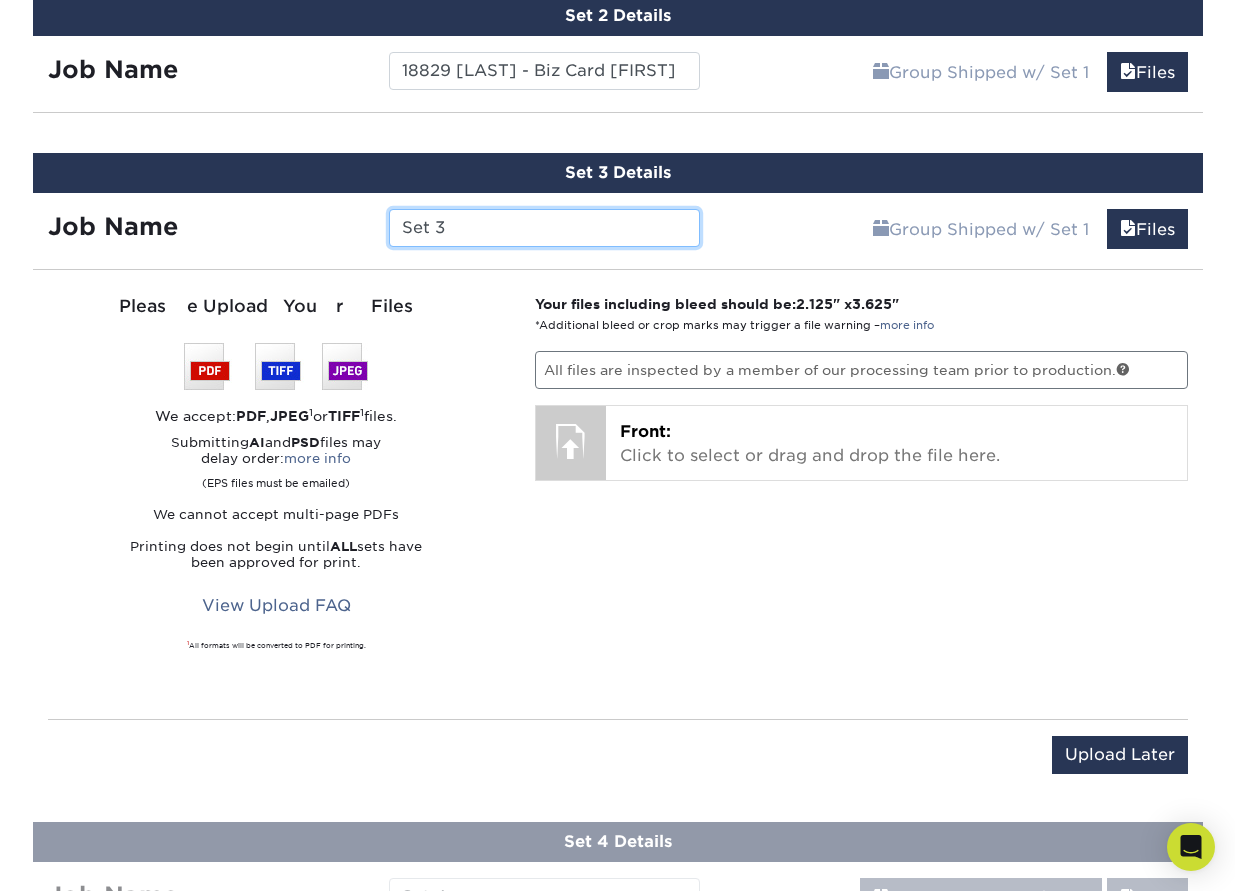 drag, startPoint x: 463, startPoint y: 230, endPoint x: 386, endPoint y: 227, distance: 77.05842 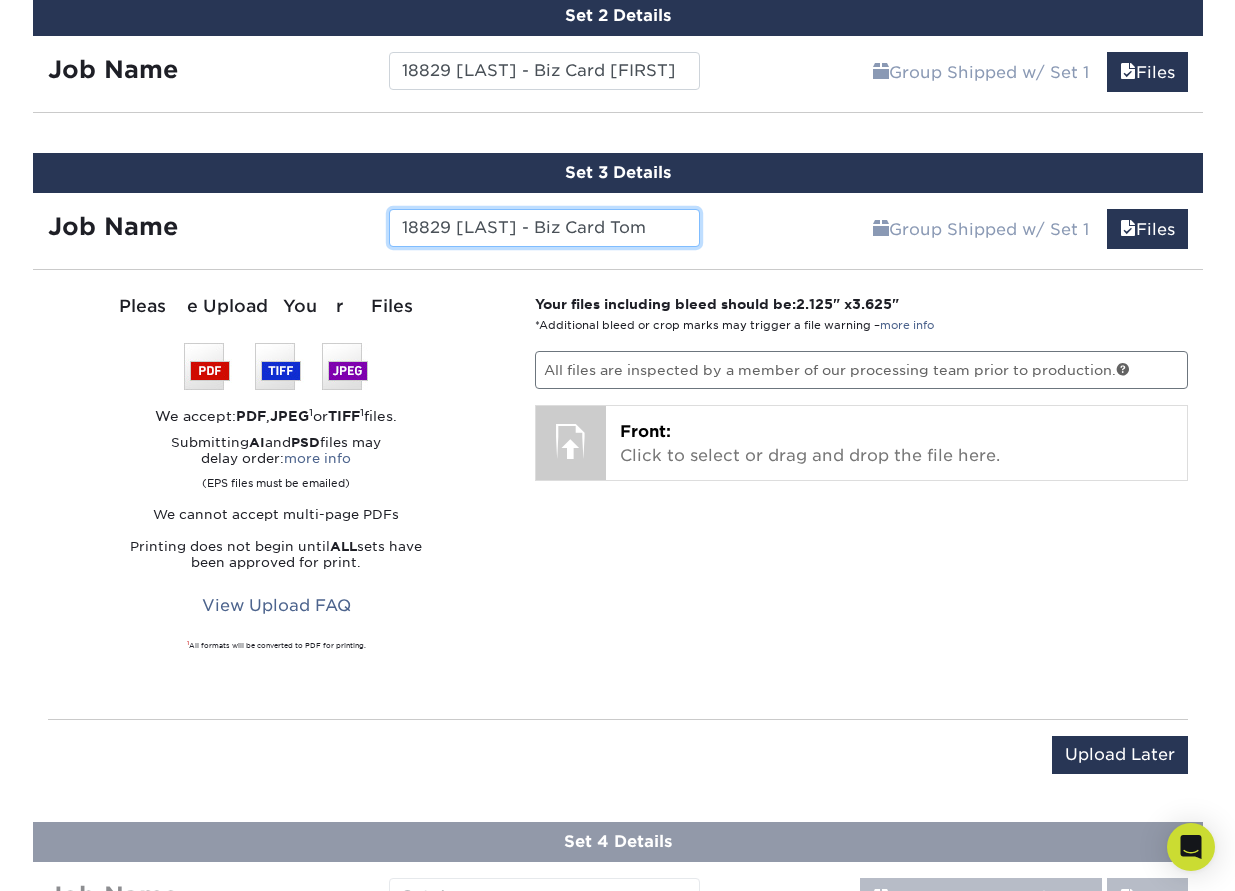 click on "18829 Beech - Biz Card Tom" at bounding box center (544, 228) 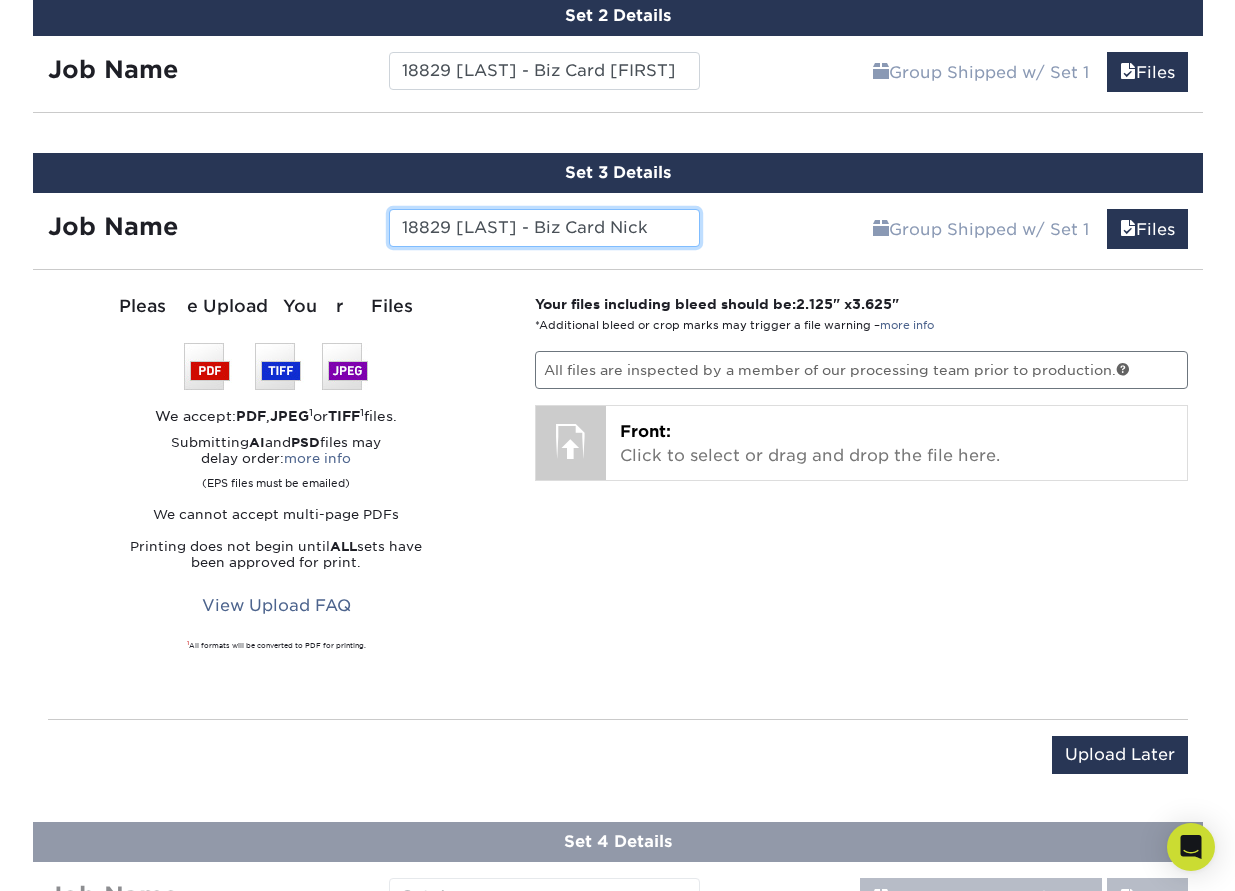 type on "18829 Beech - Biz Card Nick" 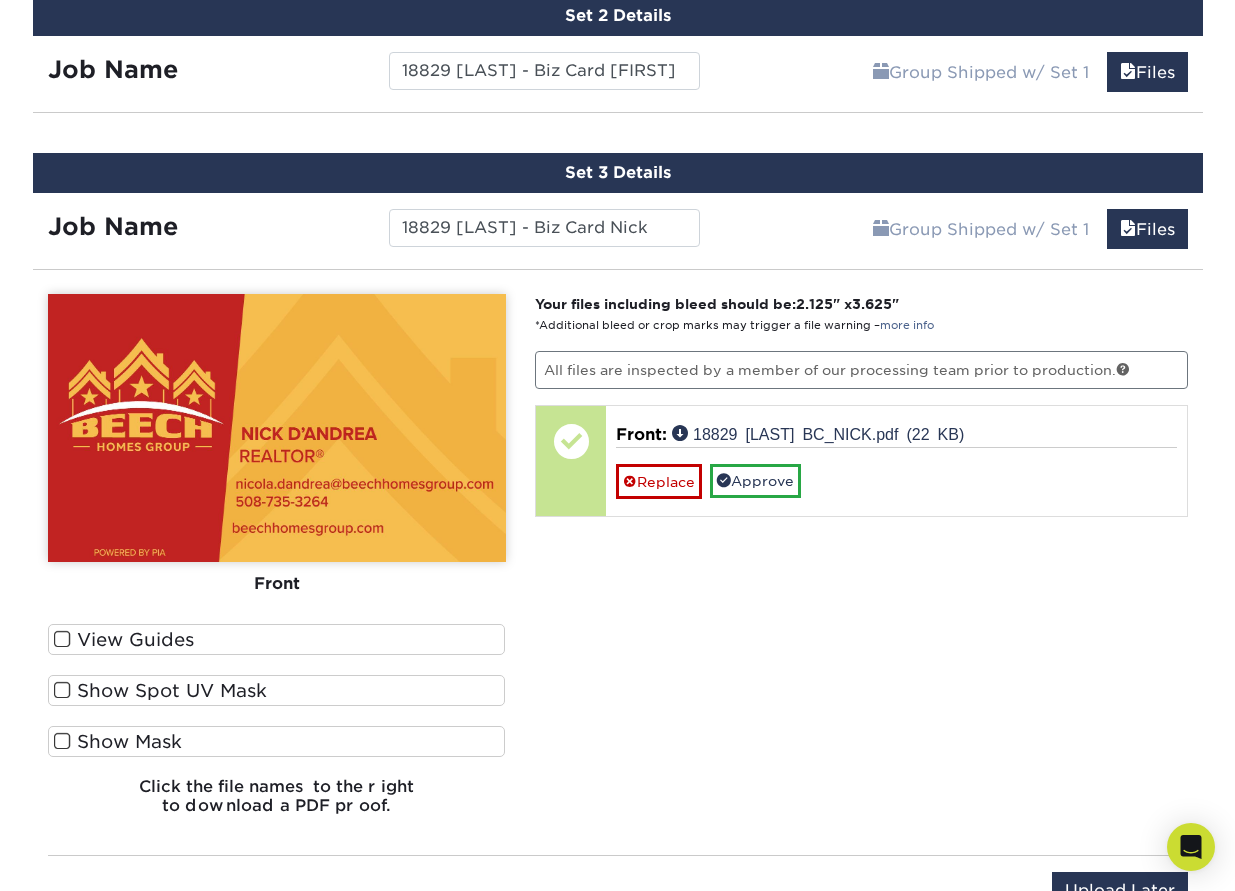 click at bounding box center [62, 639] 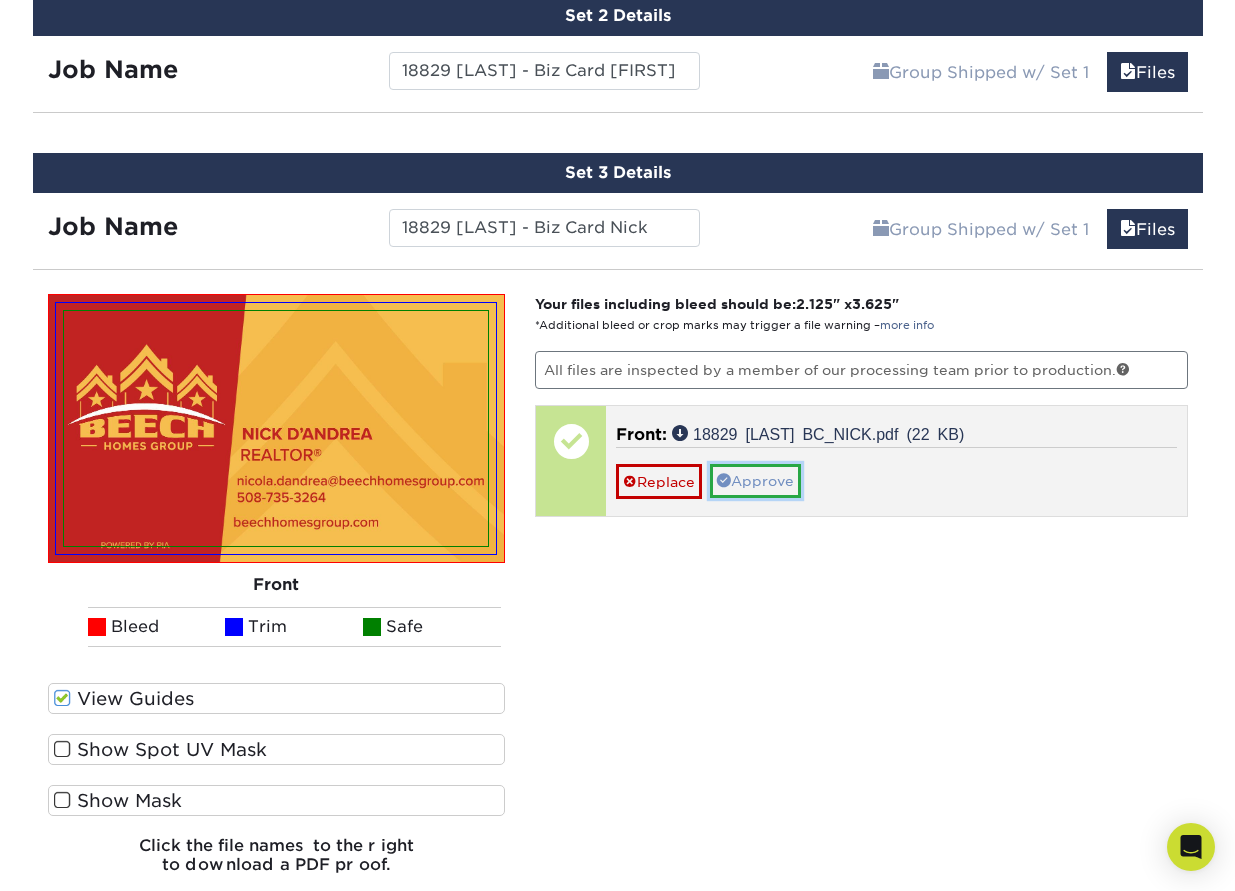 click on "Approve" at bounding box center [755, 481] 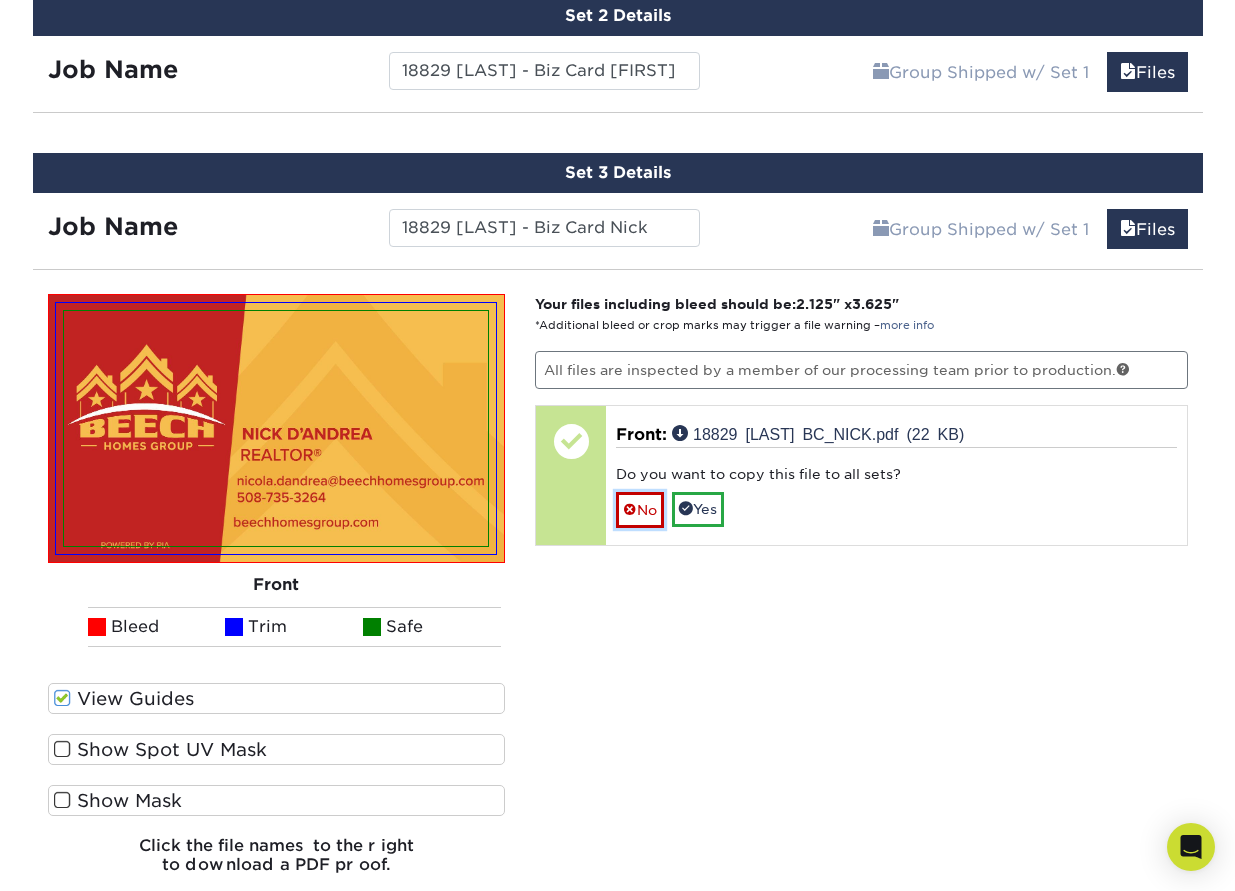 click on "No" at bounding box center [640, 509] 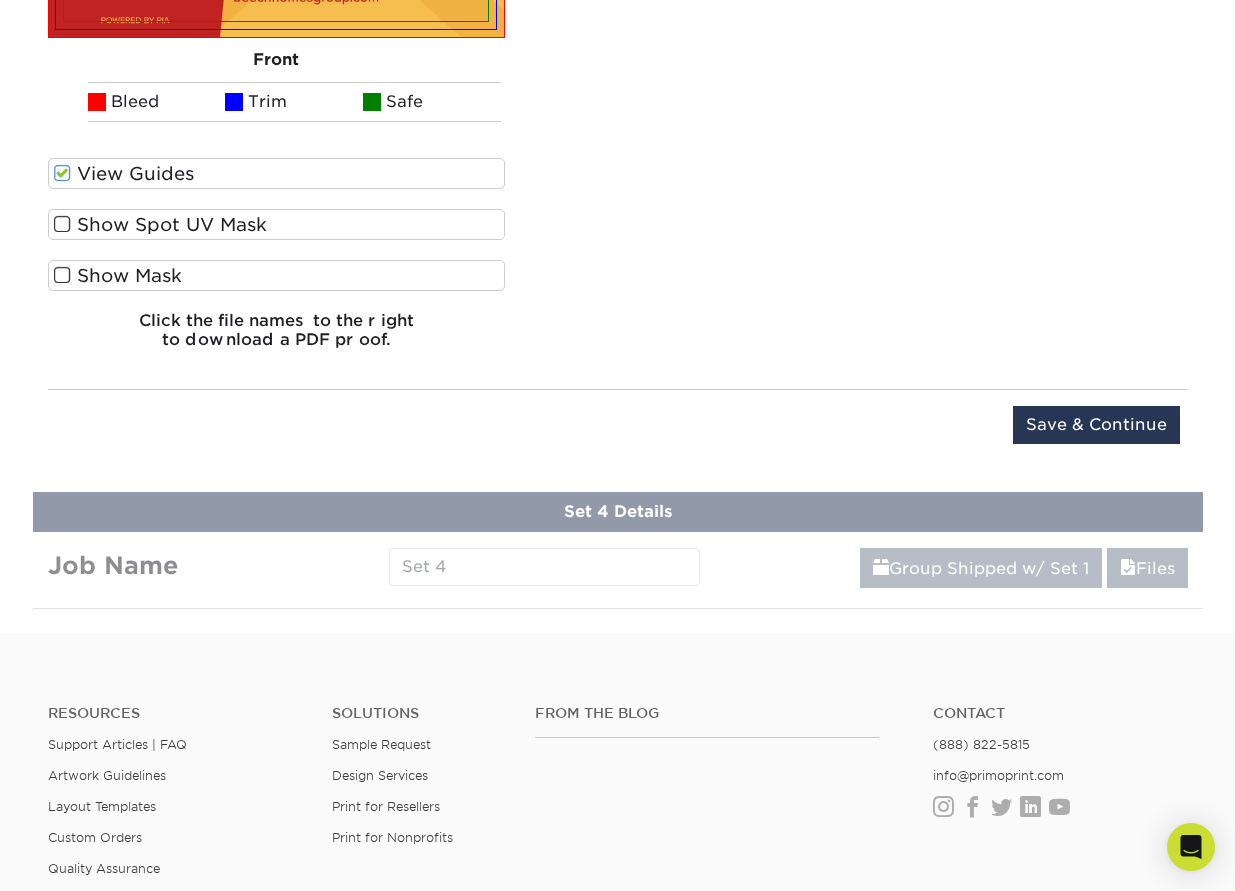 scroll, scrollTop: 1918, scrollLeft: 0, axis: vertical 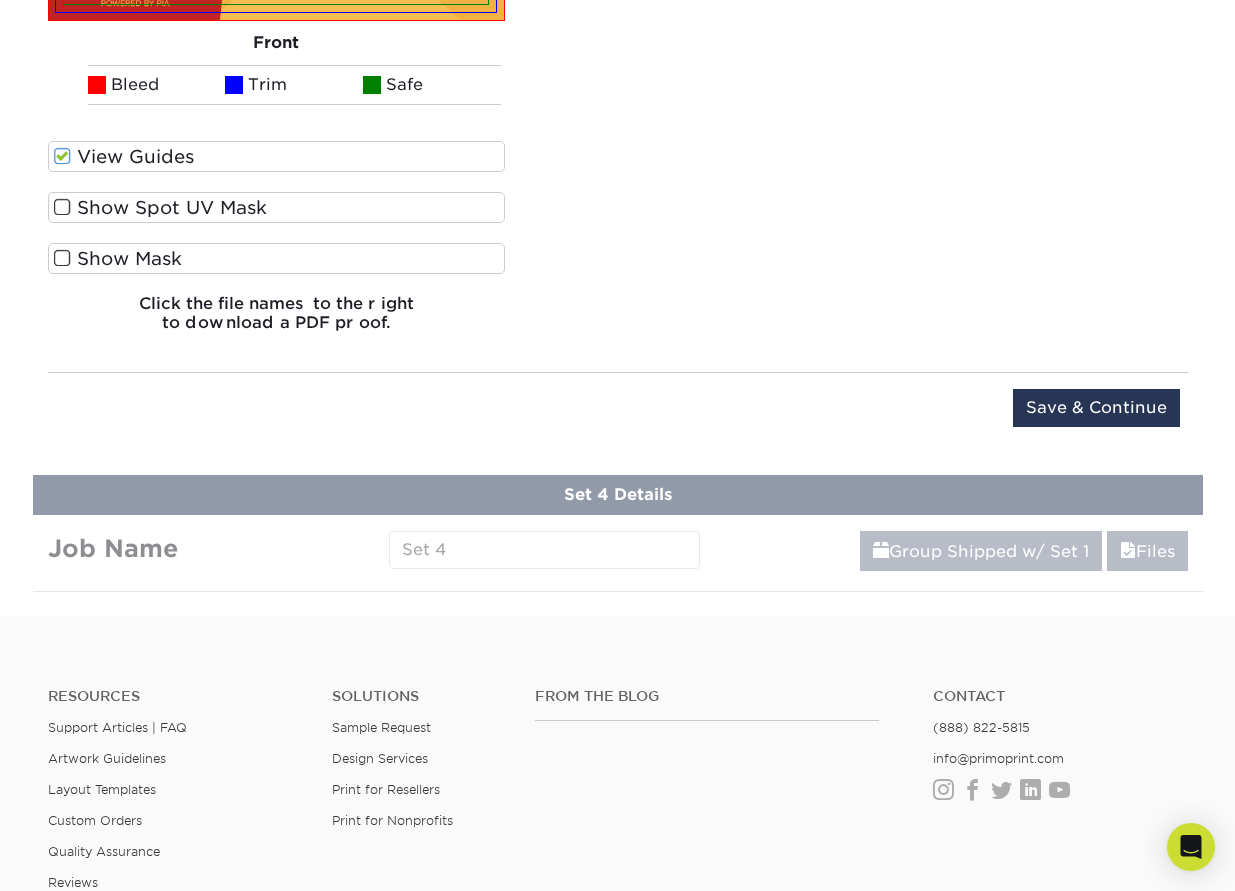 click on "Products
Business Cards
Glossy UV Coated  Business Cards
Previous Next" at bounding box center (617, -587) 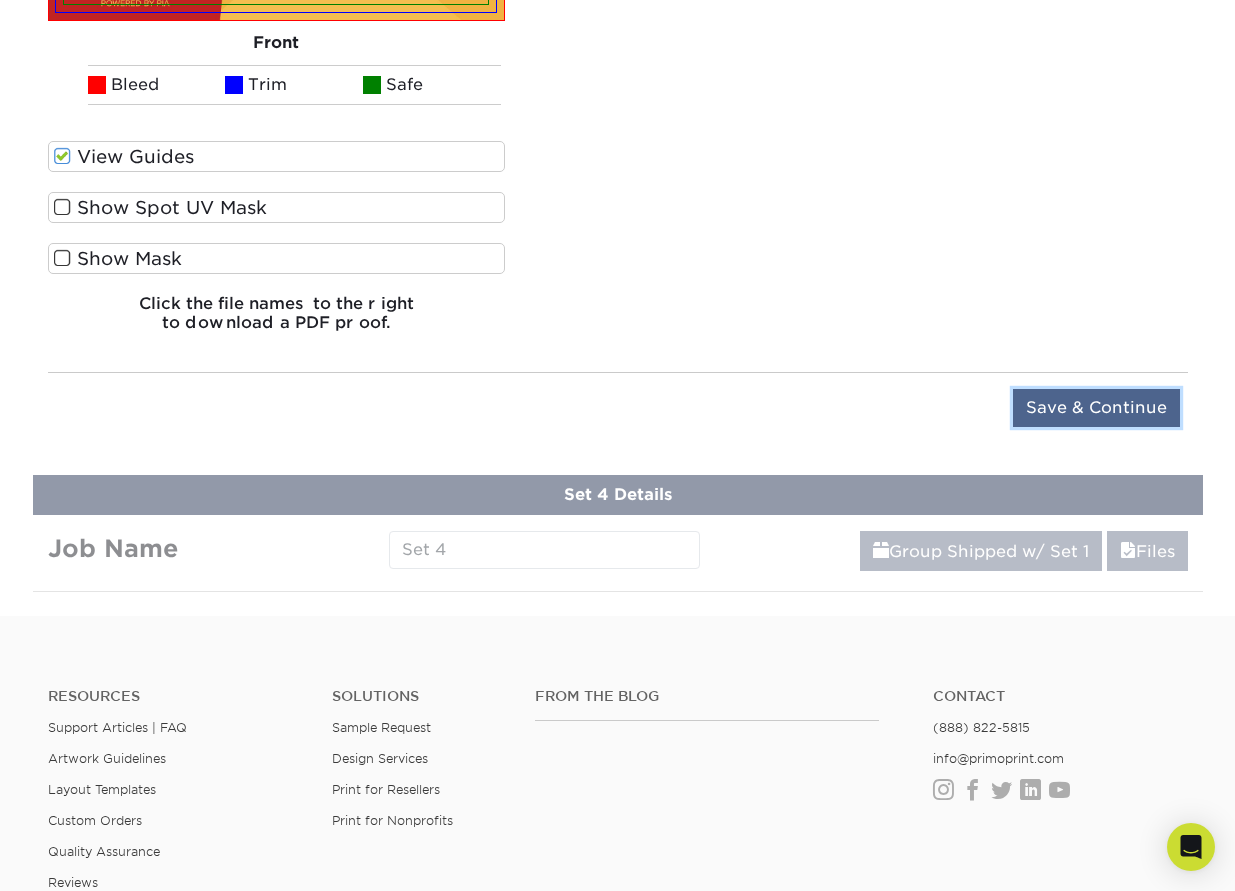 click on "Save & Continue" at bounding box center [1096, 408] 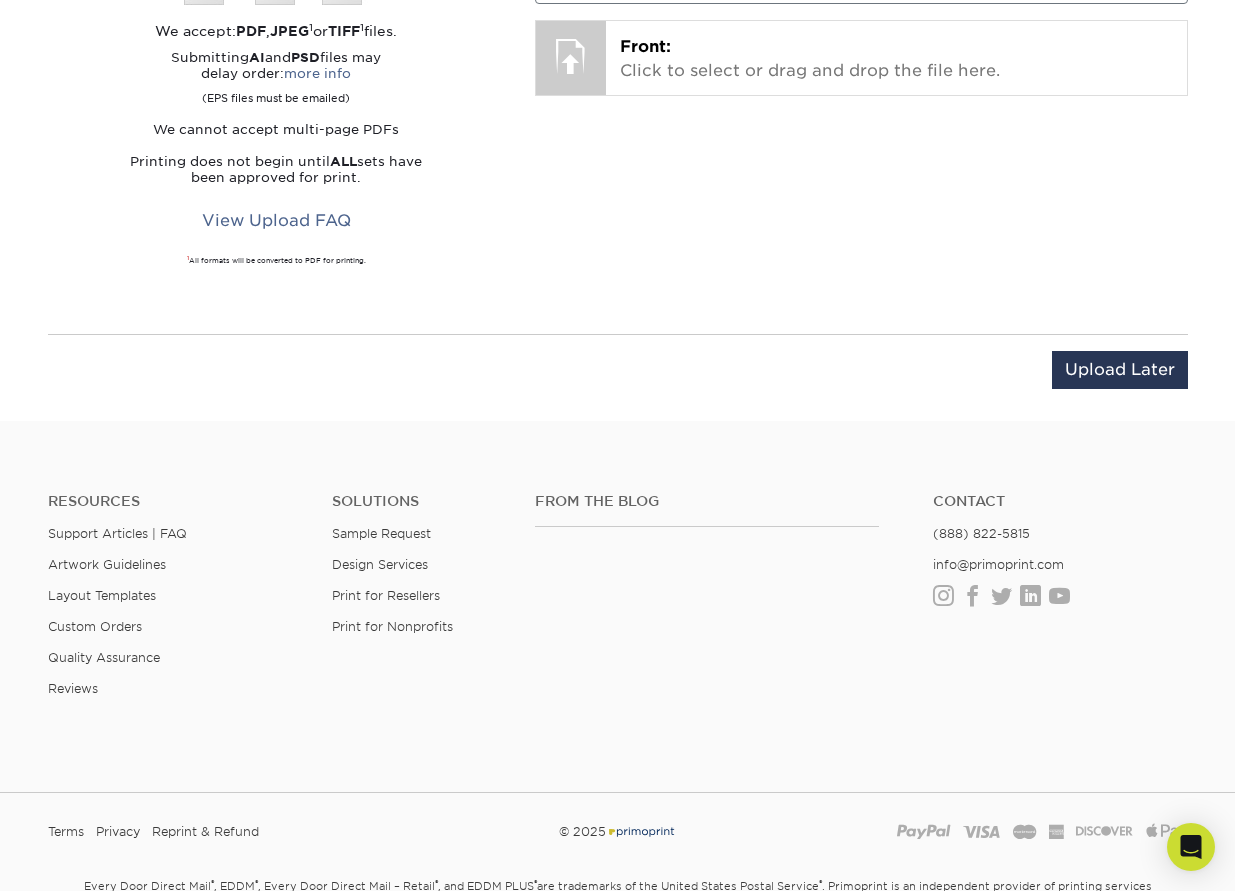 scroll, scrollTop: 1315, scrollLeft: 0, axis: vertical 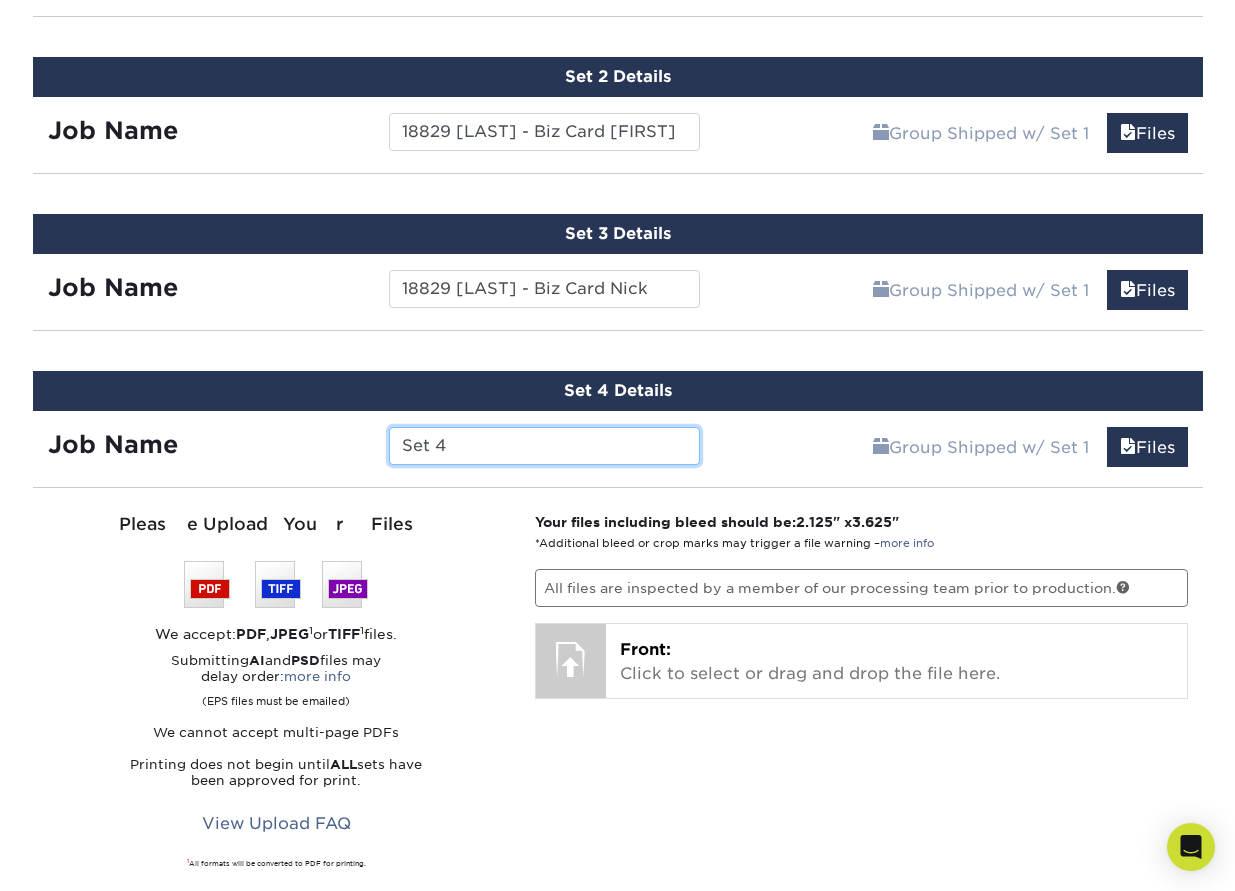 drag, startPoint x: 466, startPoint y: 440, endPoint x: 345, endPoint y: 447, distance: 121.20231 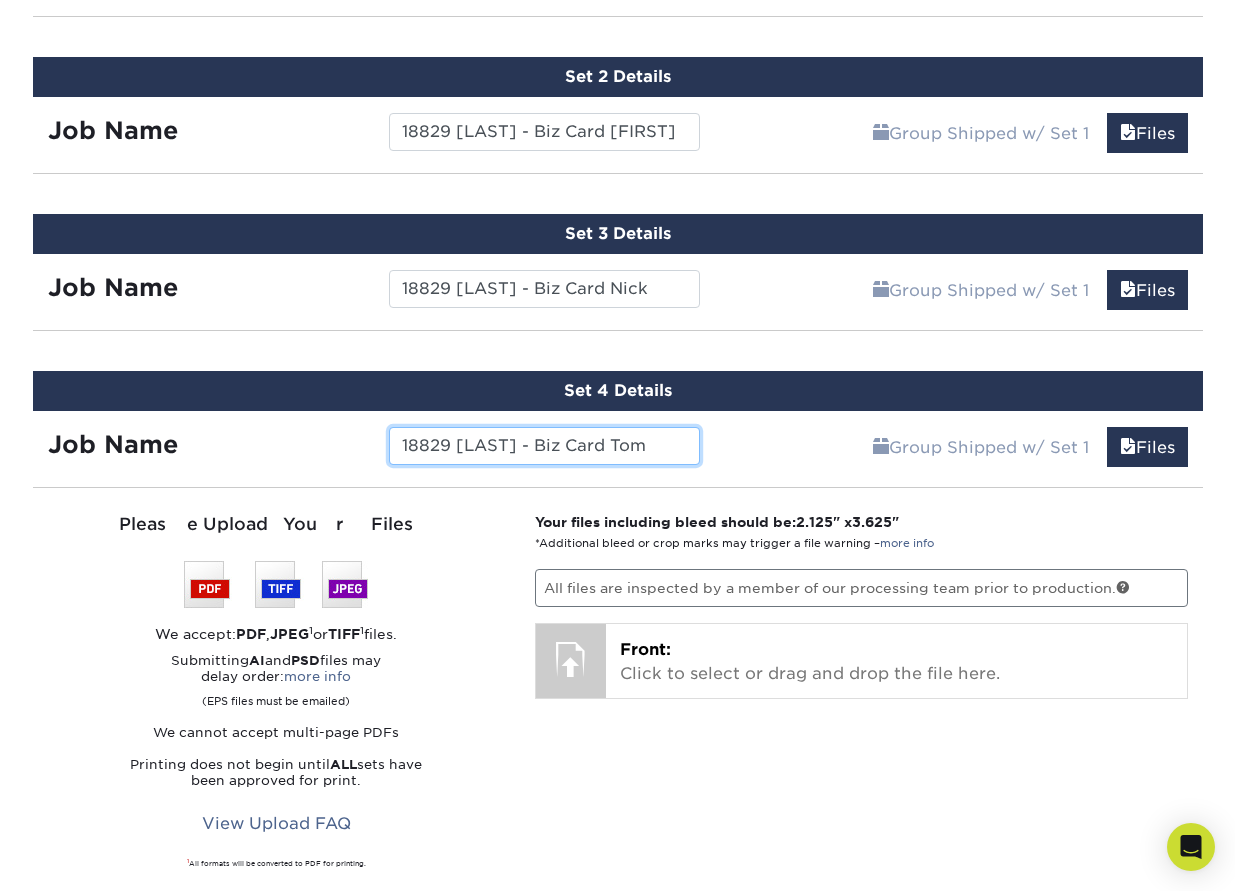 click on "18829 Beech - Biz Card Tom" at bounding box center (544, 446) 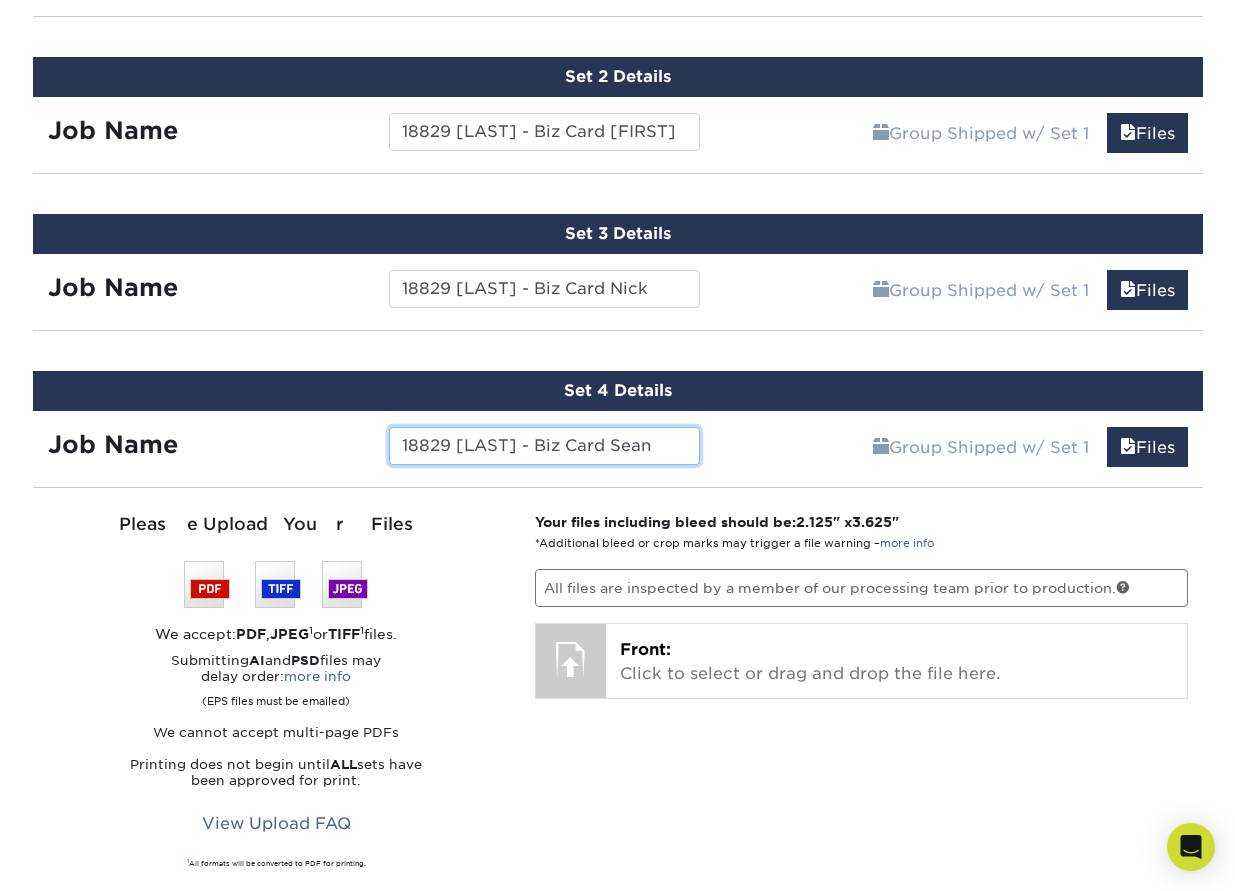 type on "18829 Beech - Biz Card Sean" 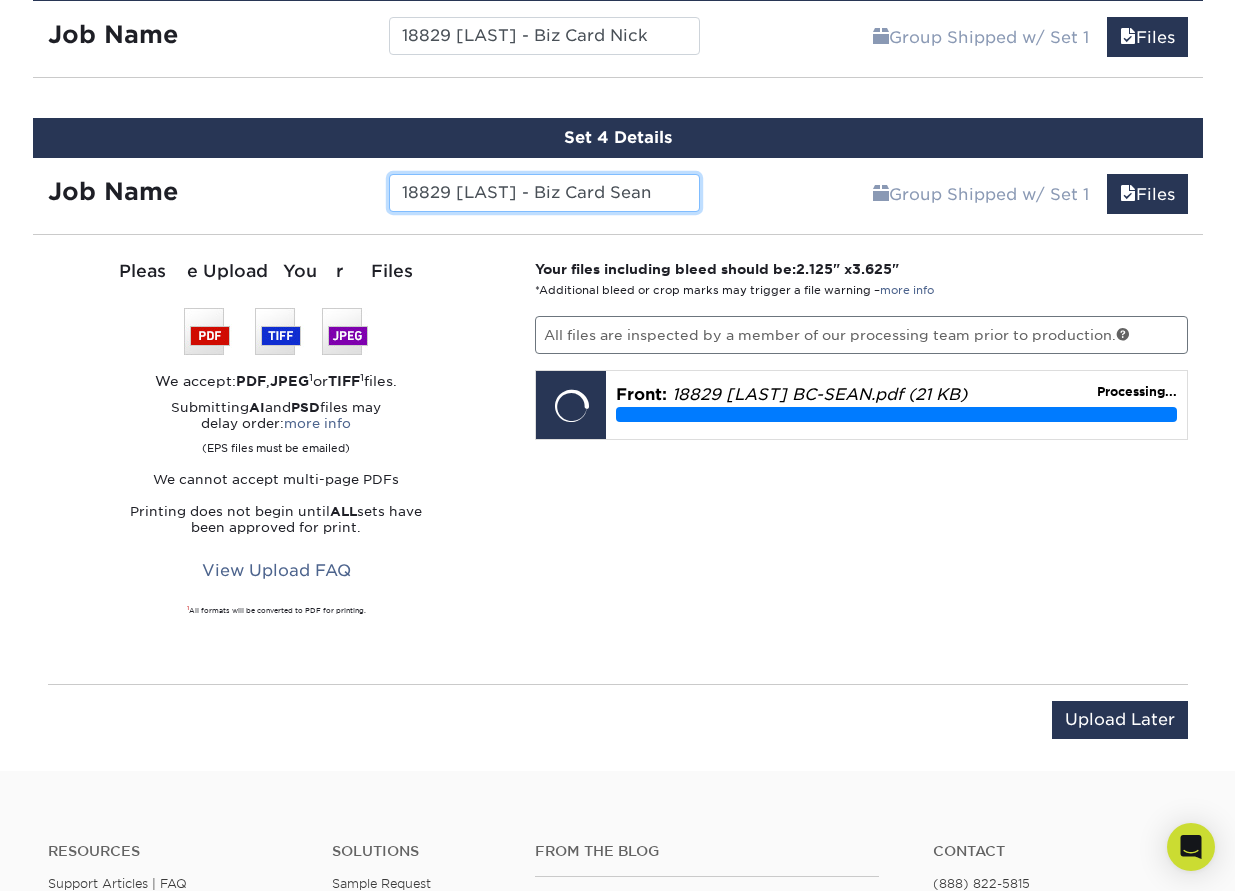 scroll, scrollTop: 1575, scrollLeft: 0, axis: vertical 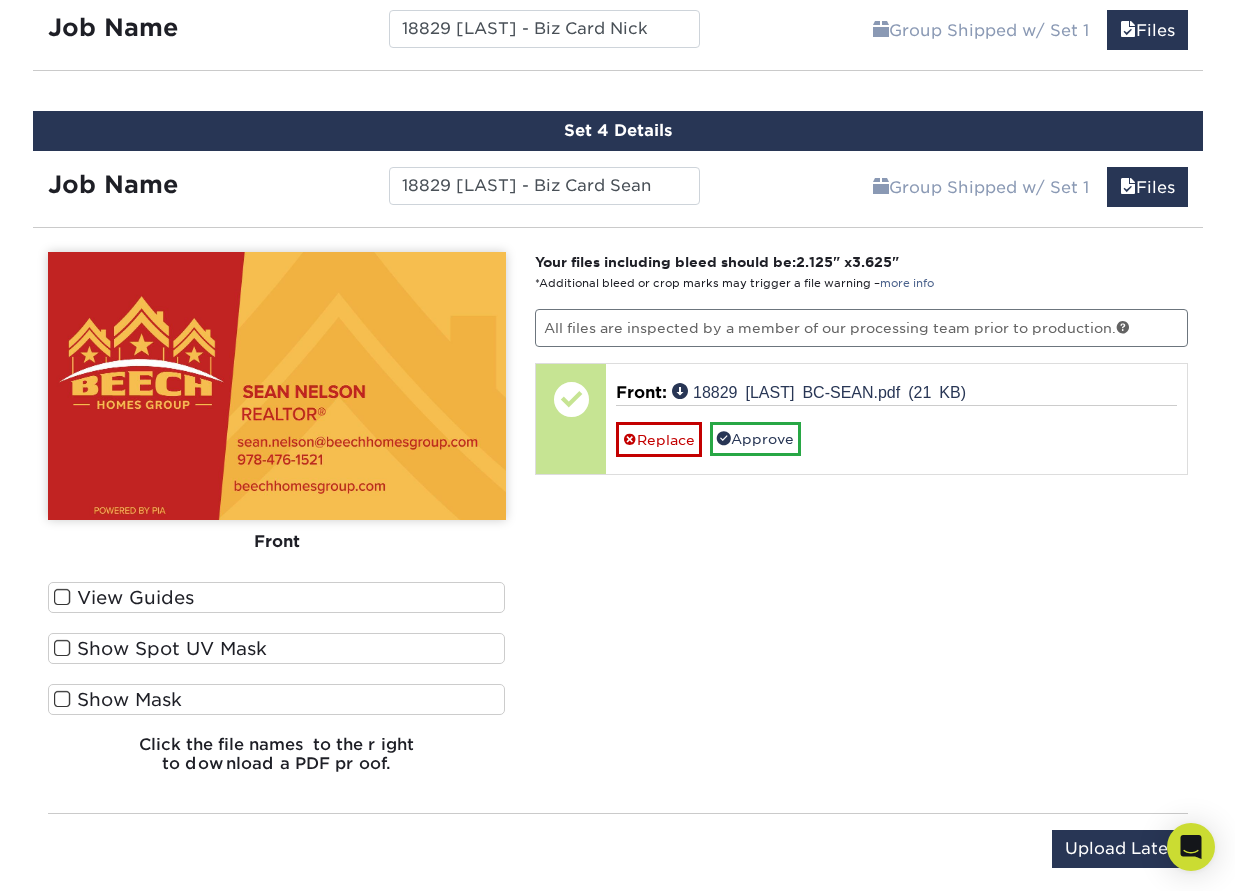 click at bounding box center (62, 597) 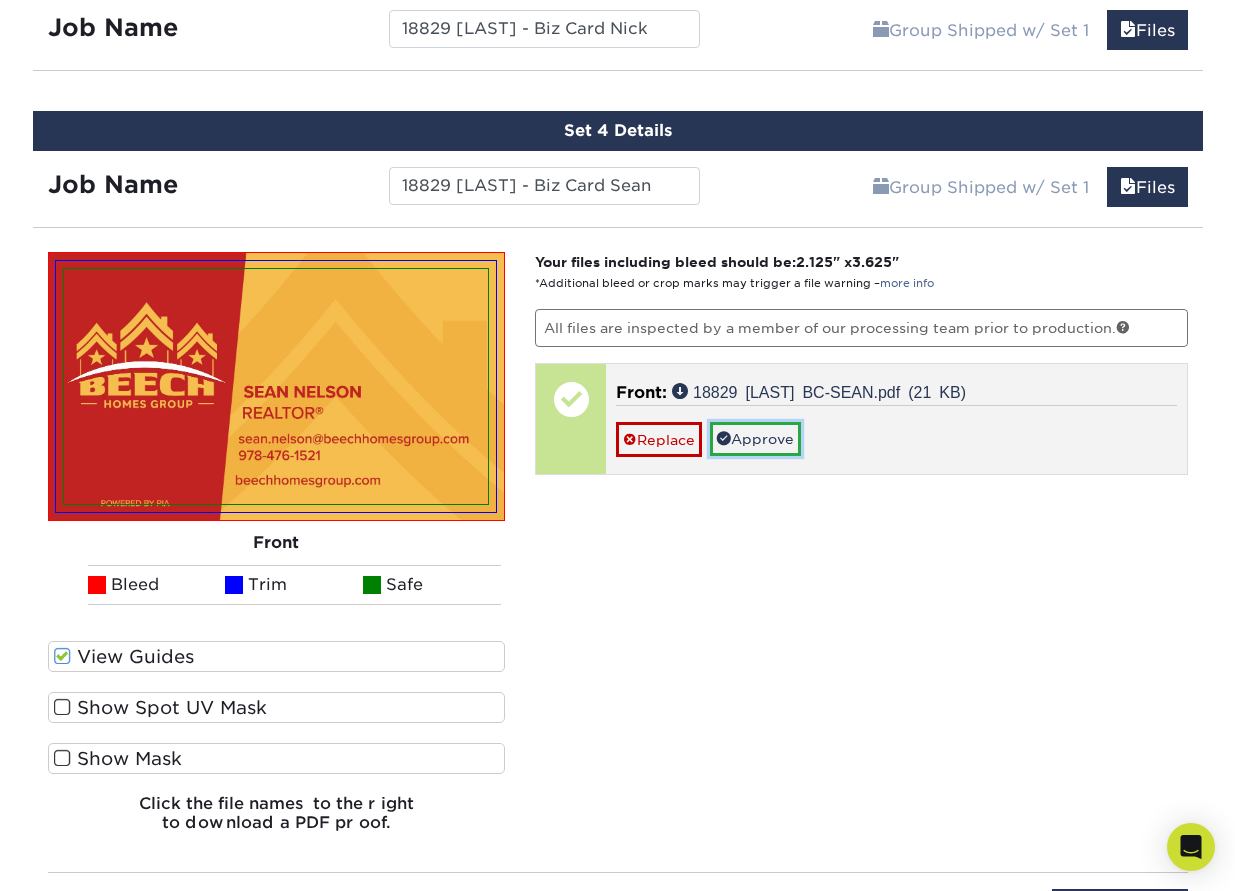 click on "Approve" at bounding box center (755, 439) 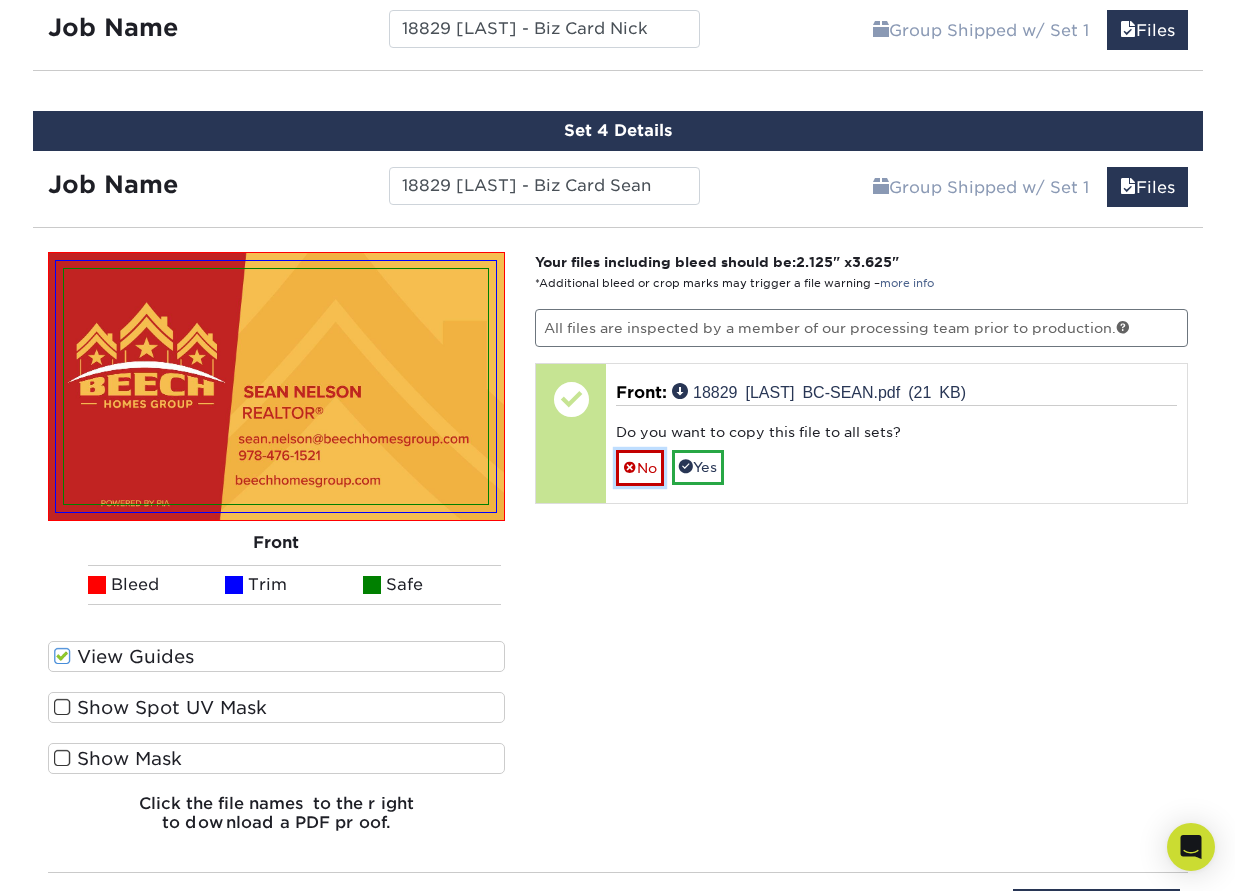 click on "No" at bounding box center (640, 467) 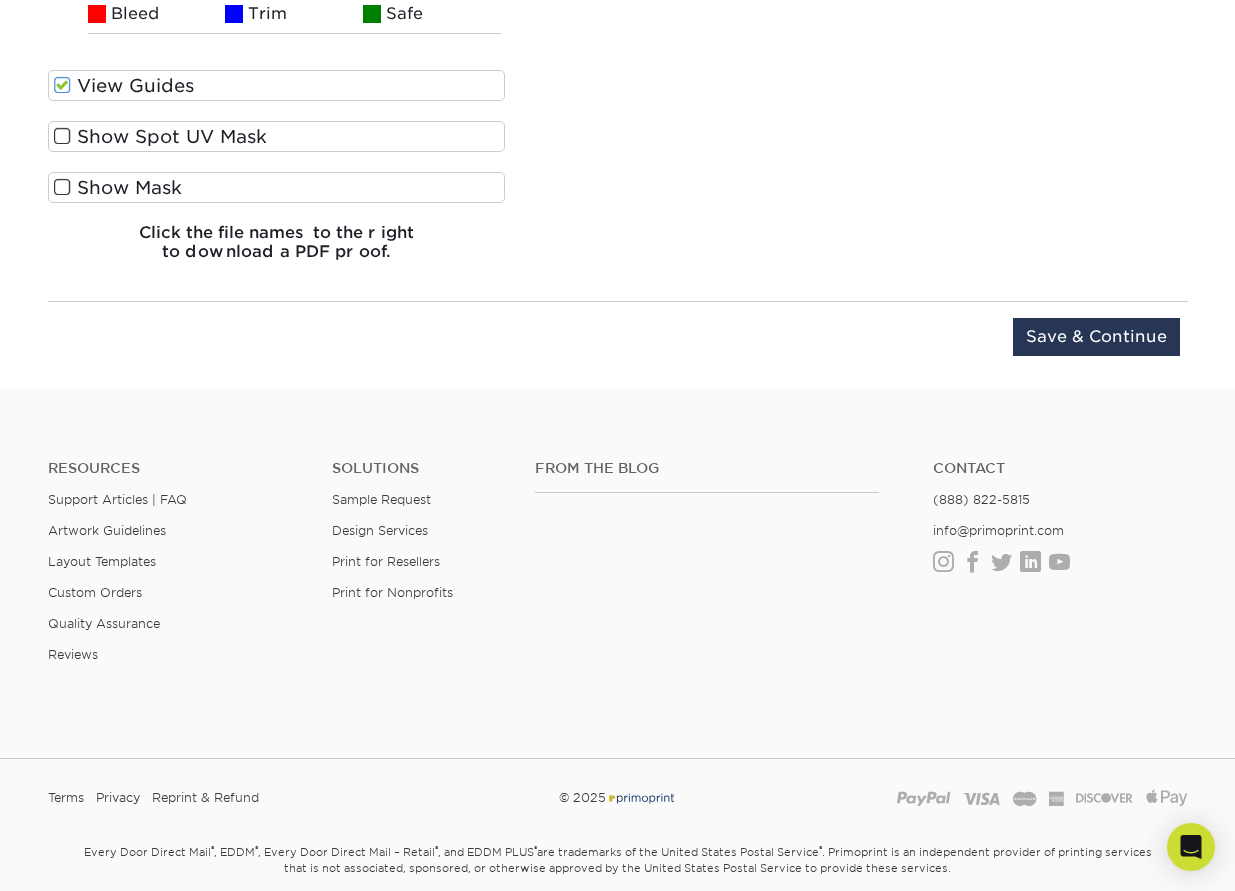 scroll, scrollTop: 2148, scrollLeft: 0, axis: vertical 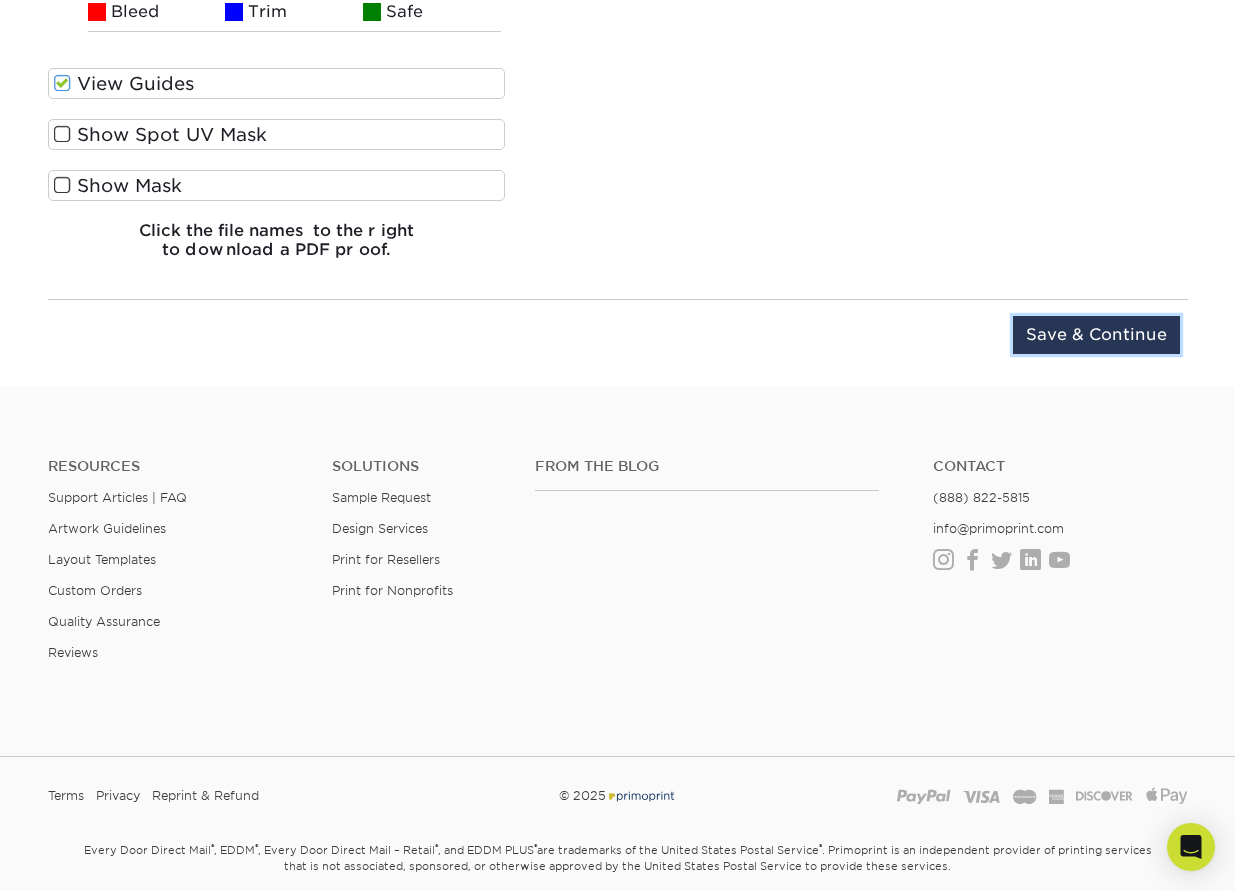 click on "Save & Continue" at bounding box center (1096, 335) 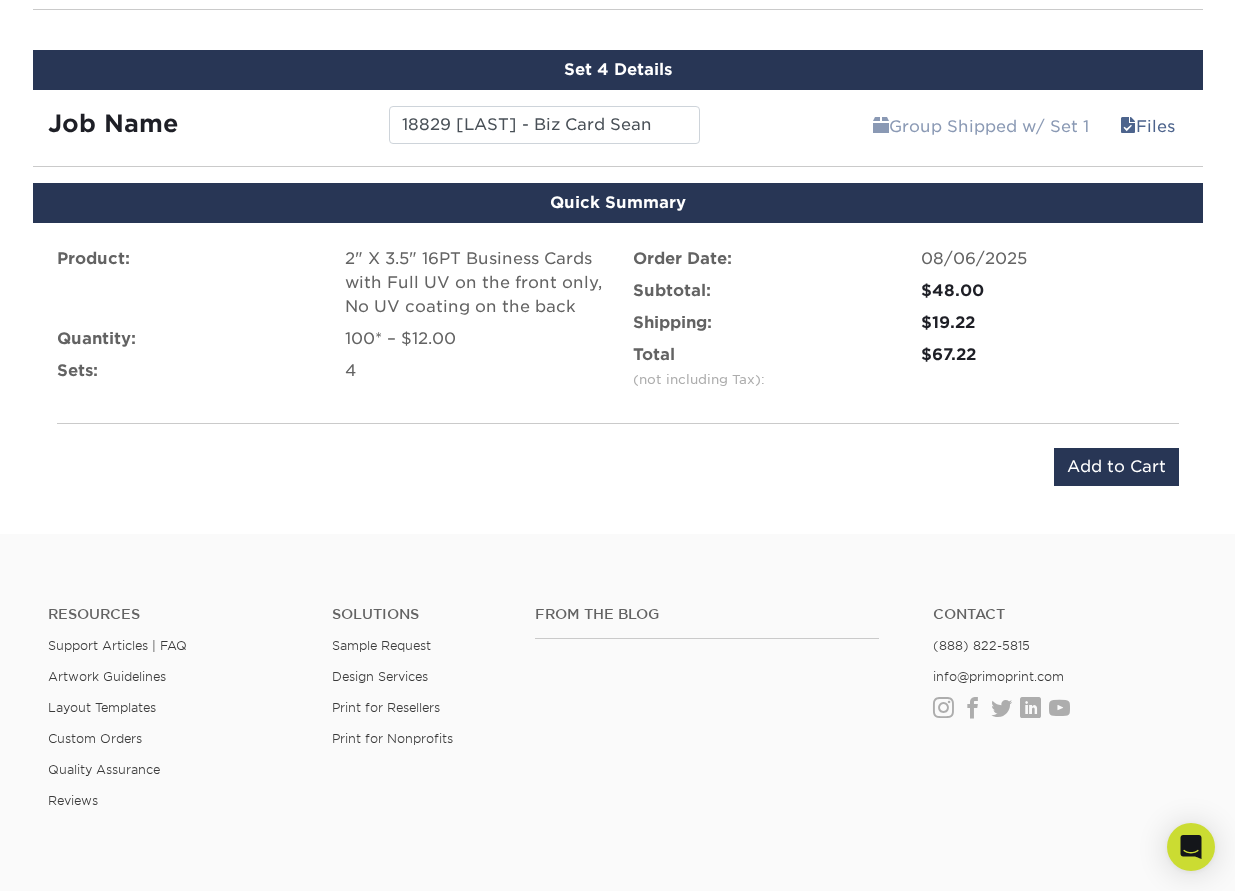 scroll, scrollTop: 1639, scrollLeft: 0, axis: vertical 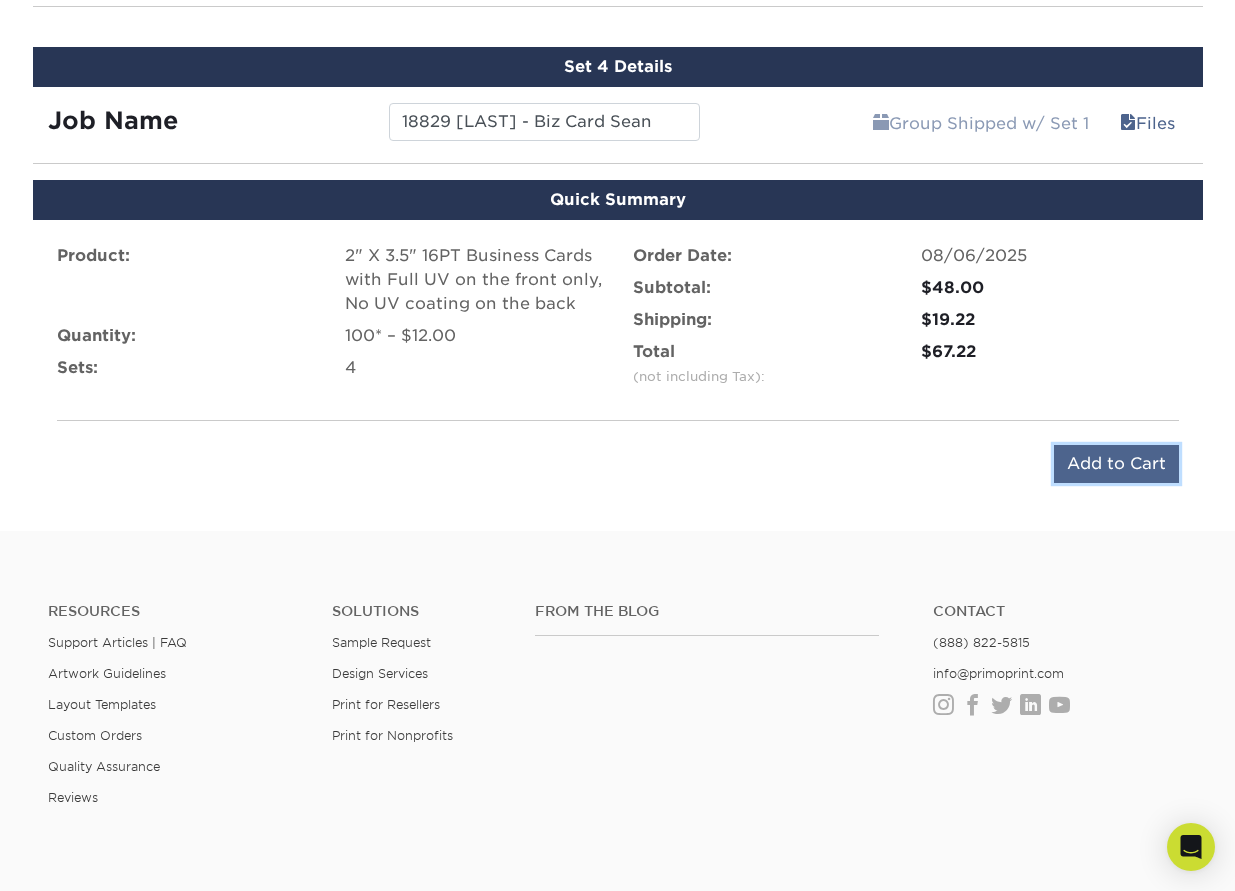 click on "Add to Cart" at bounding box center (1116, 464) 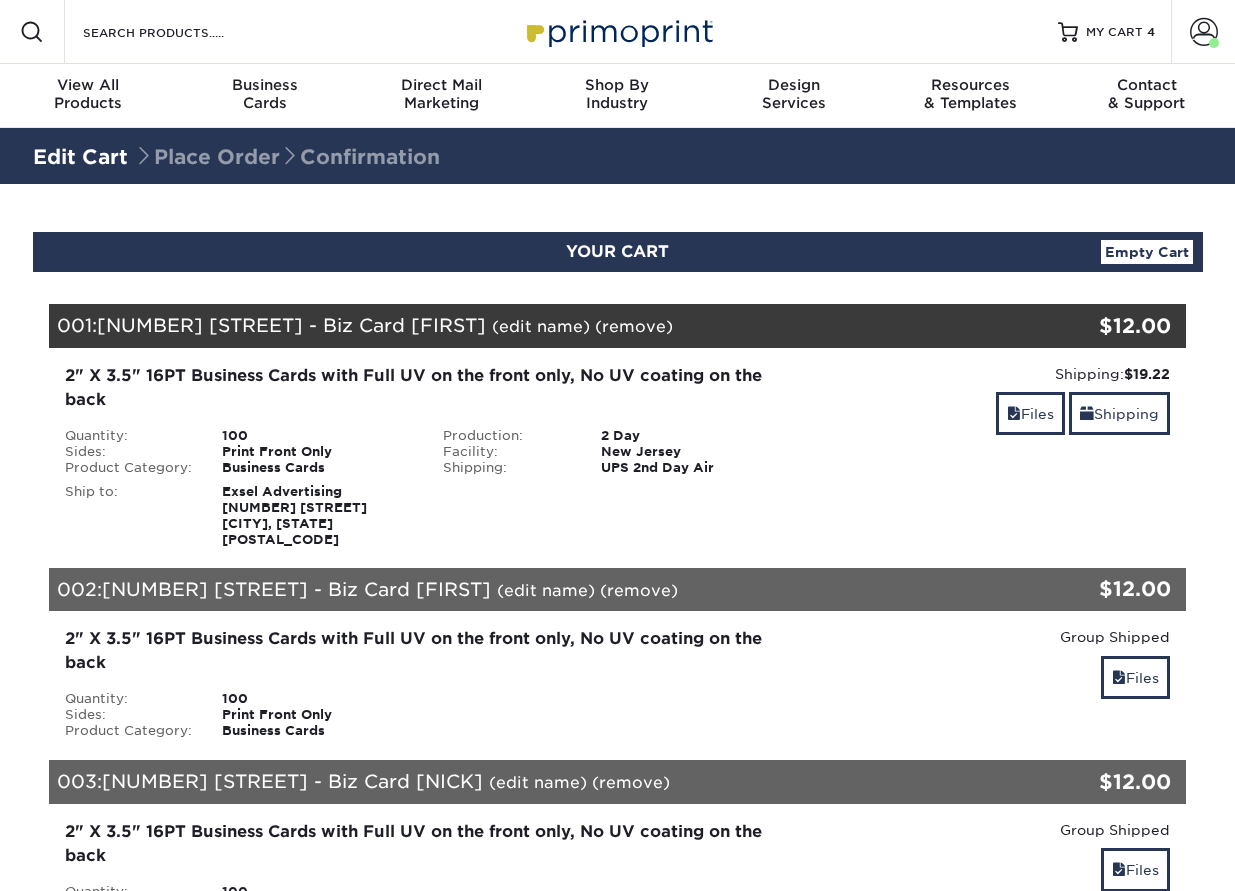 scroll, scrollTop: 0, scrollLeft: 0, axis: both 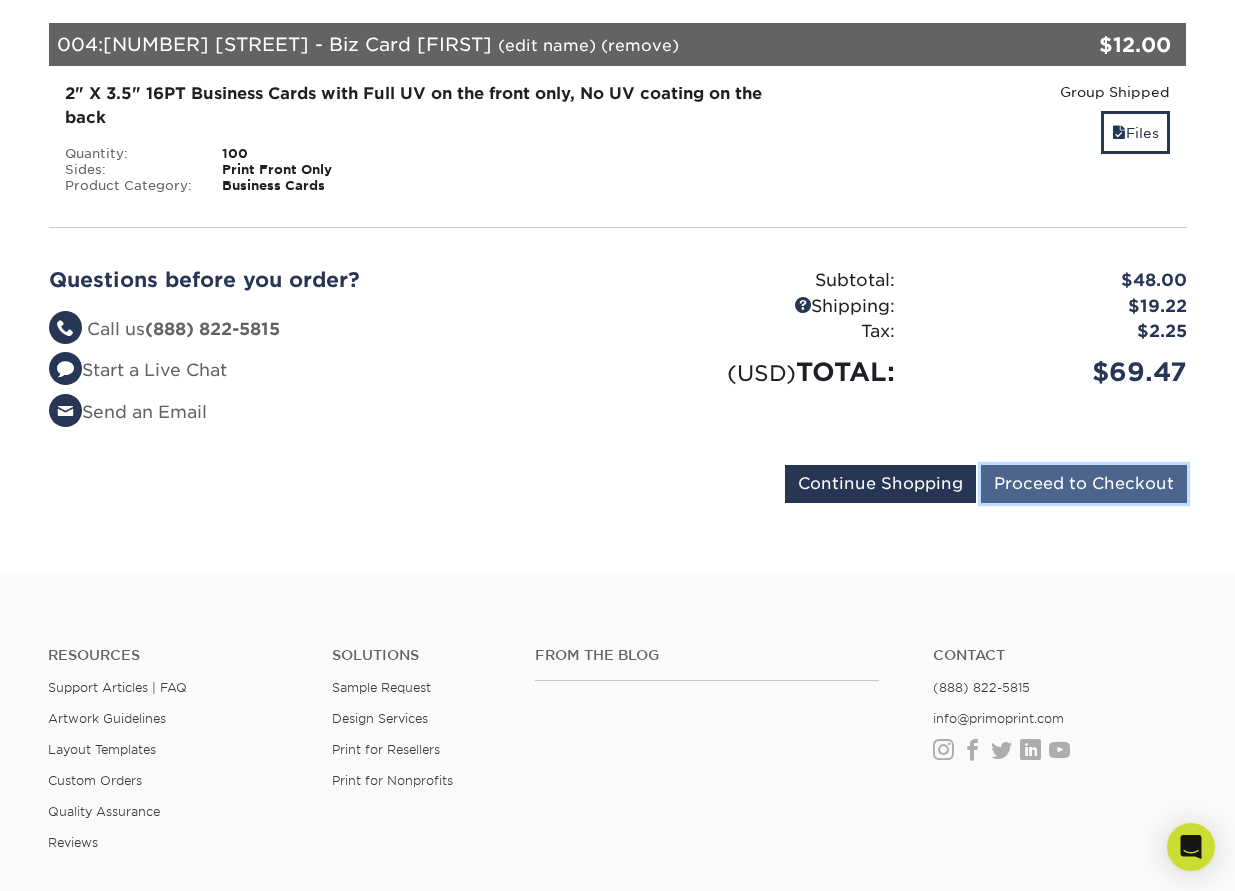 click on "Proceed to Checkout" at bounding box center (1084, 484) 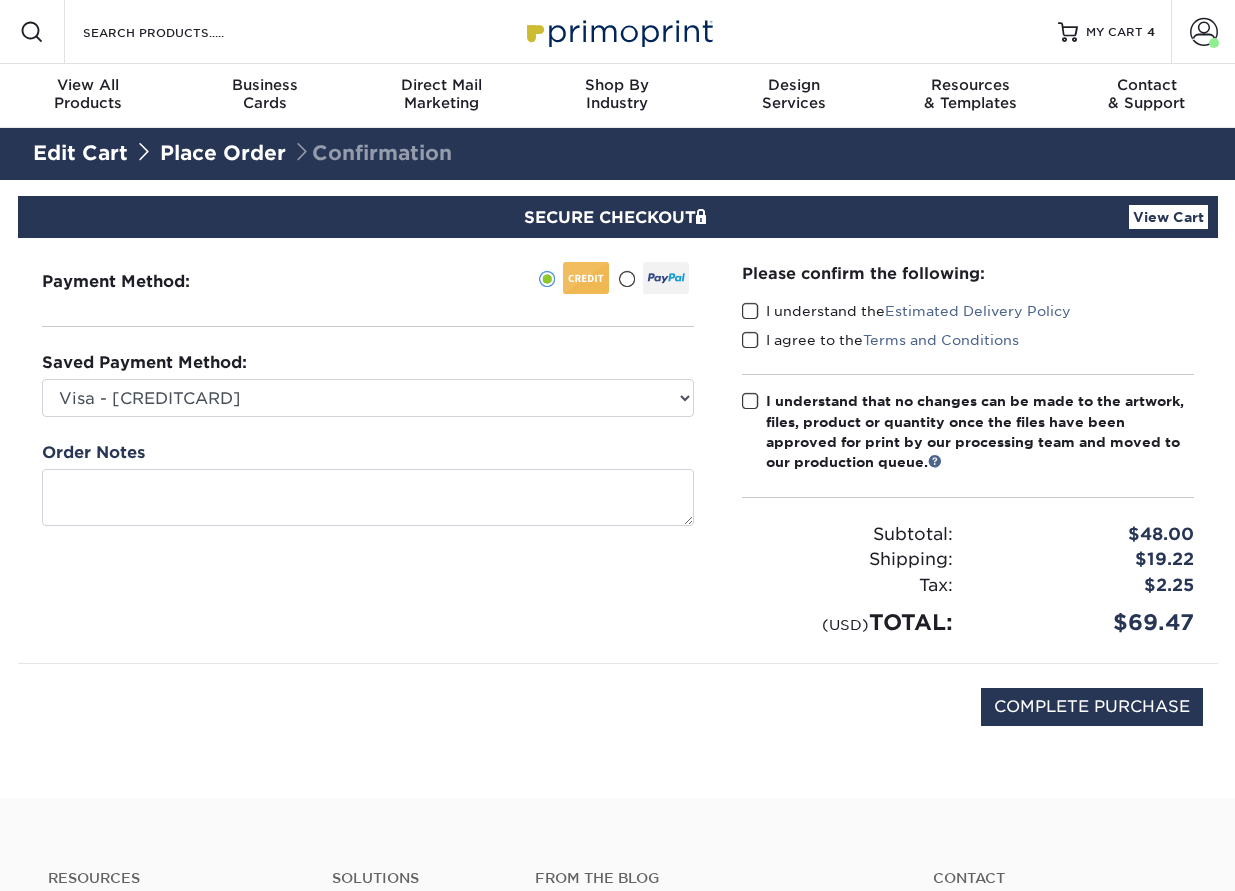 scroll, scrollTop: 0, scrollLeft: 0, axis: both 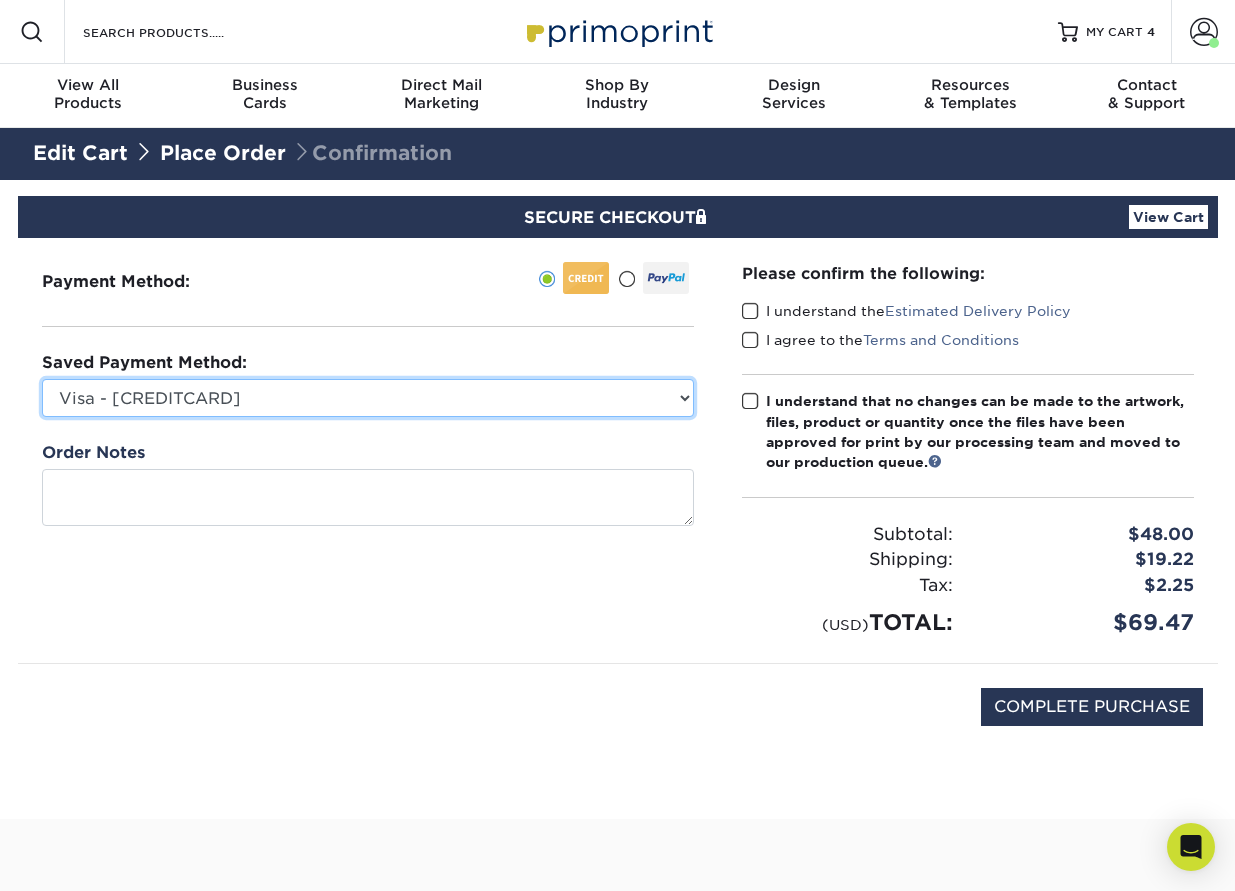 click on "Visa - XXXX1547 Visa - XXXX4412 New Credit Card" at bounding box center [368, 398] 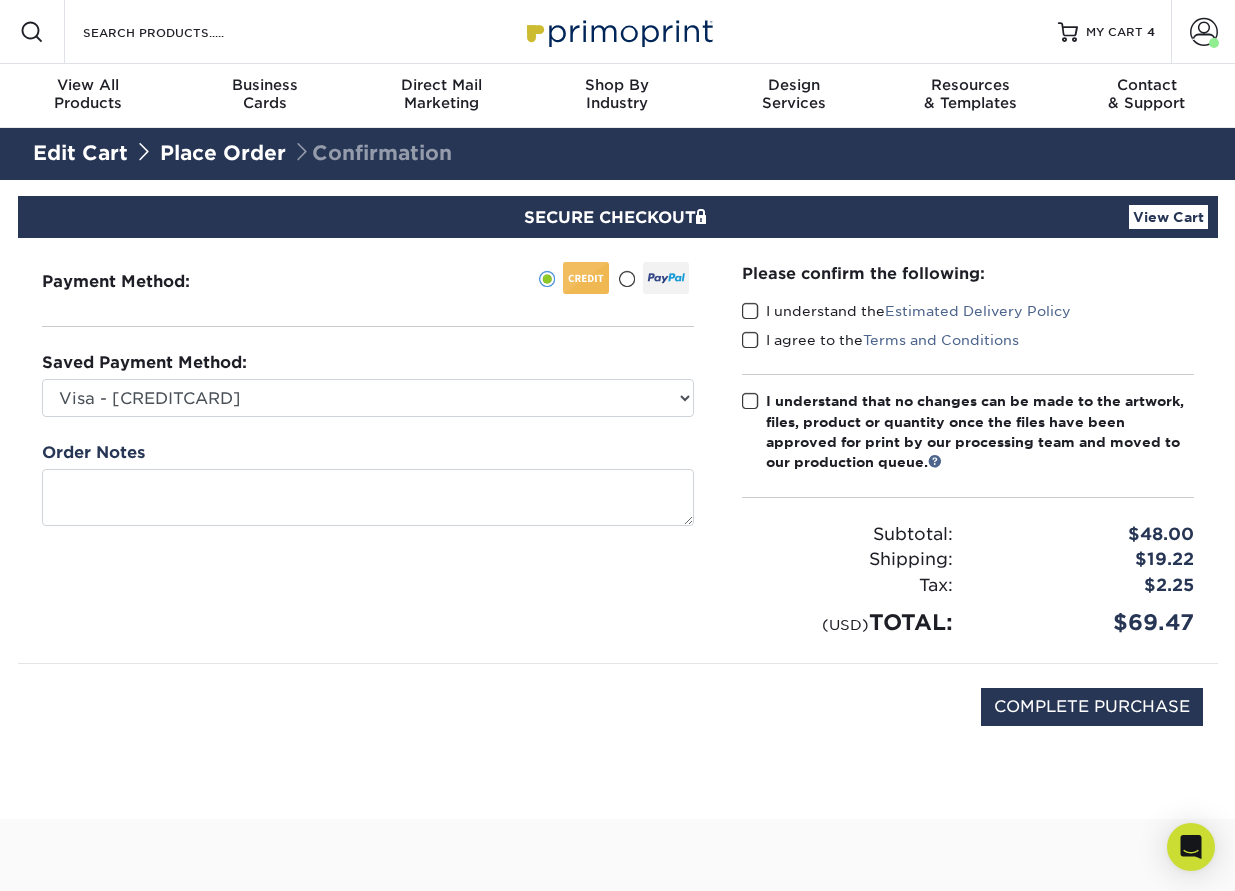 drag, startPoint x: 755, startPoint y: 311, endPoint x: 747, endPoint y: 323, distance: 14.422205 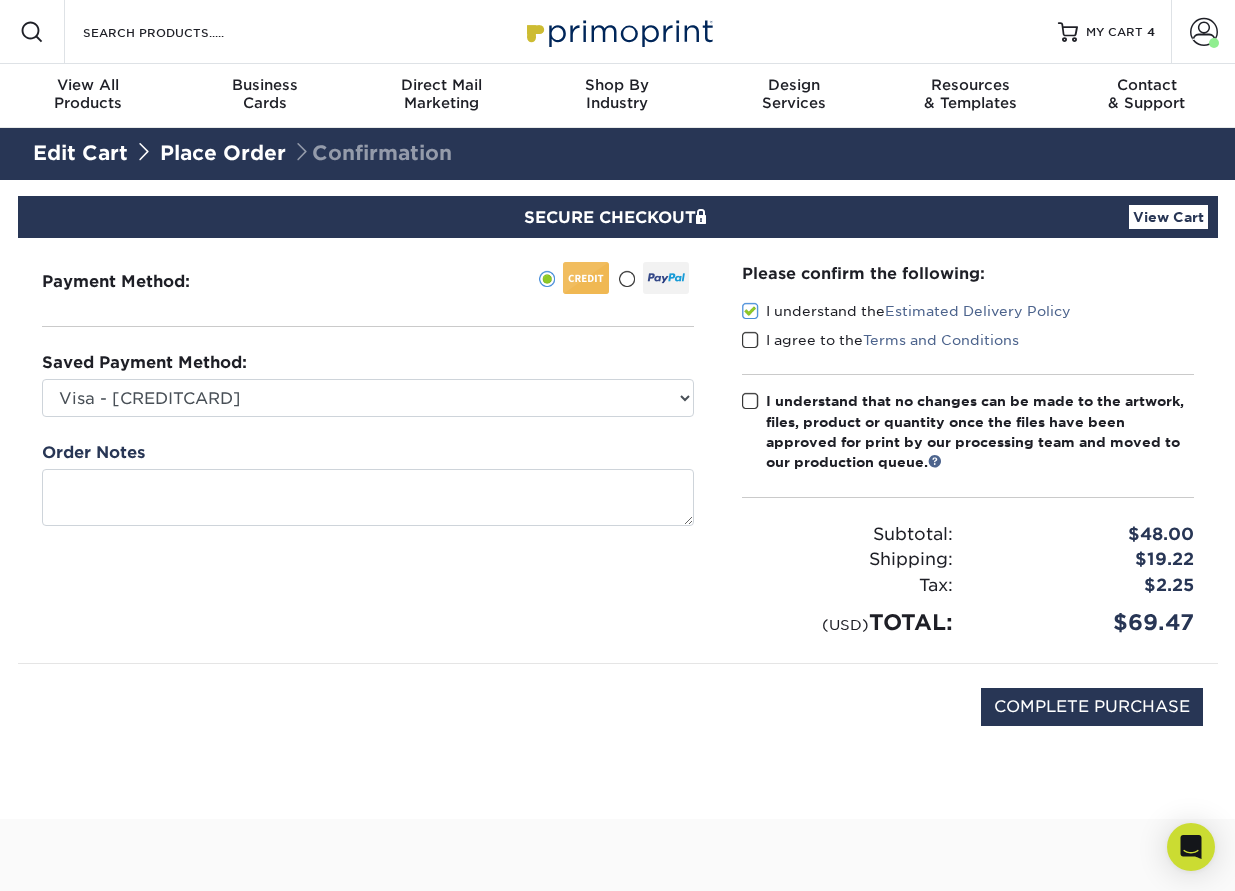 click at bounding box center [750, 340] 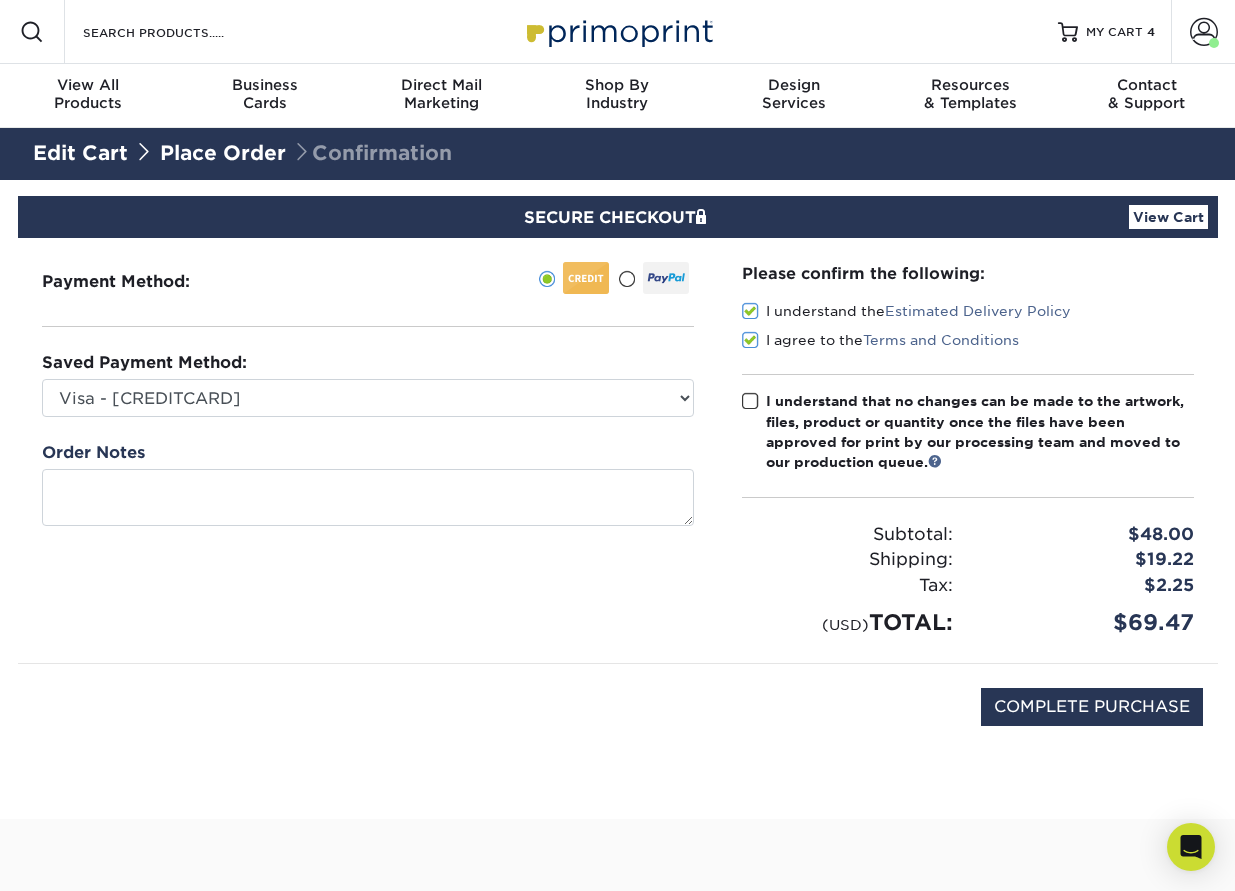 click at bounding box center [750, 401] 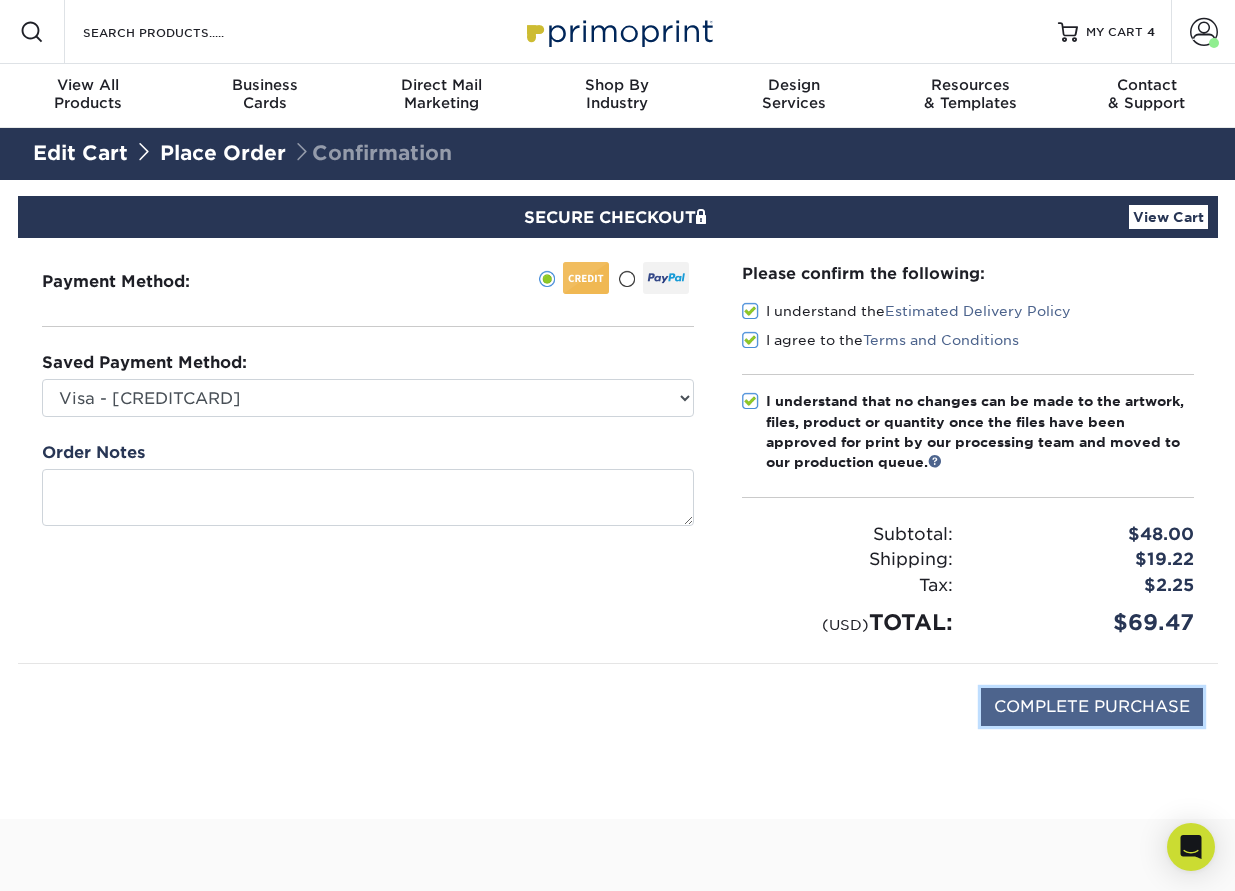 click on "COMPLETE PURCHASE" at bounding box center (1092, 707) 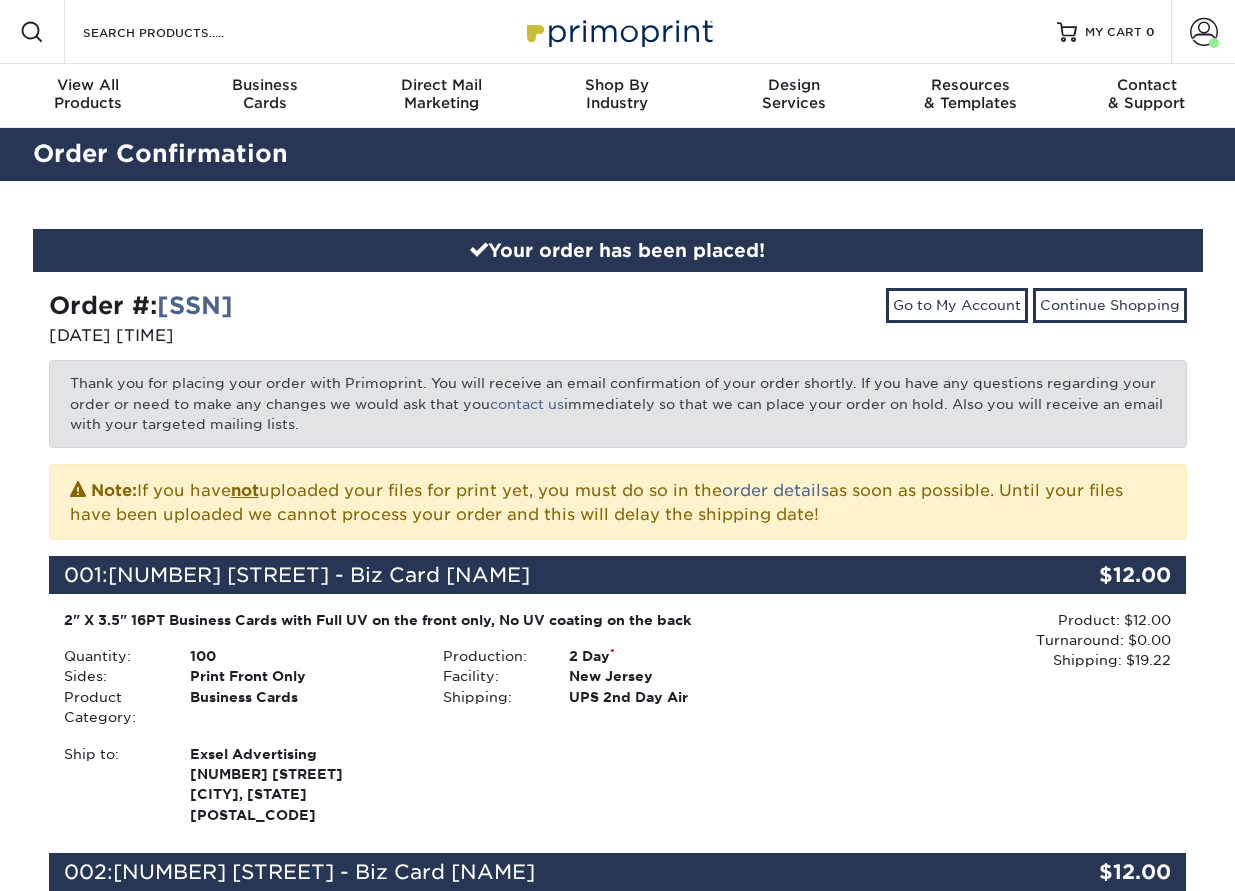 scroll, scrollTop: 0, scrollLeft: 0, axis: both 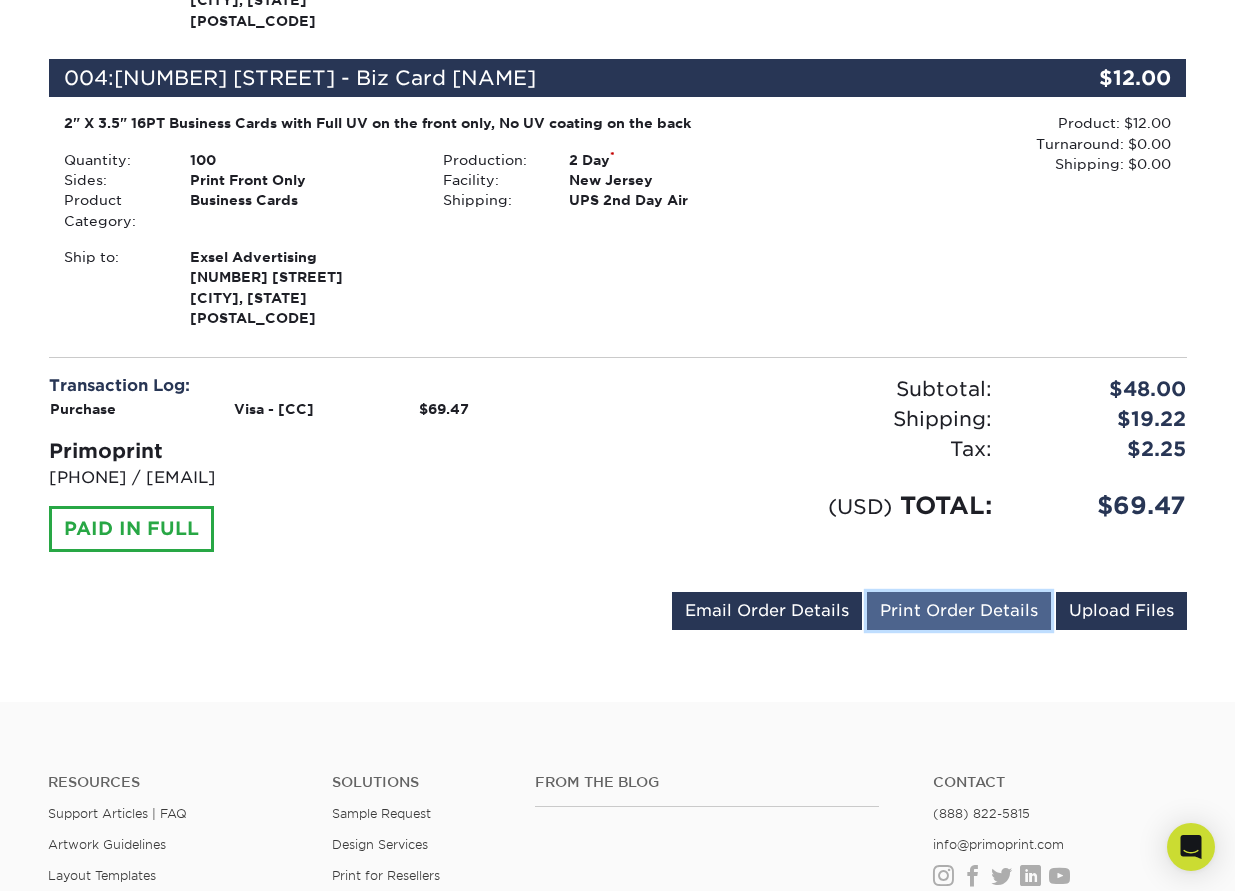 click on "Print Order Details" at bounding box center [959, 611] 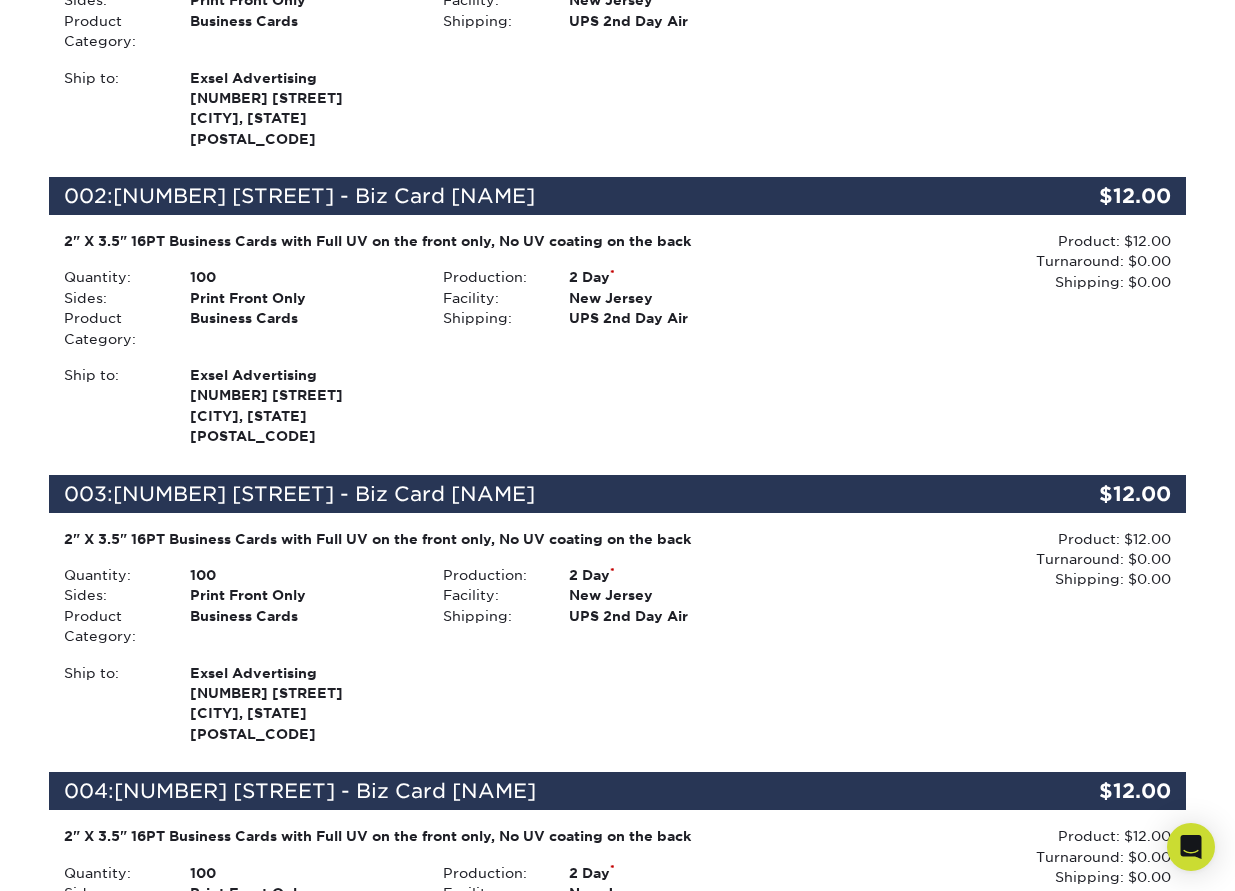 scroll, scrollTop: 0, scrollLeft: 0, axis: both 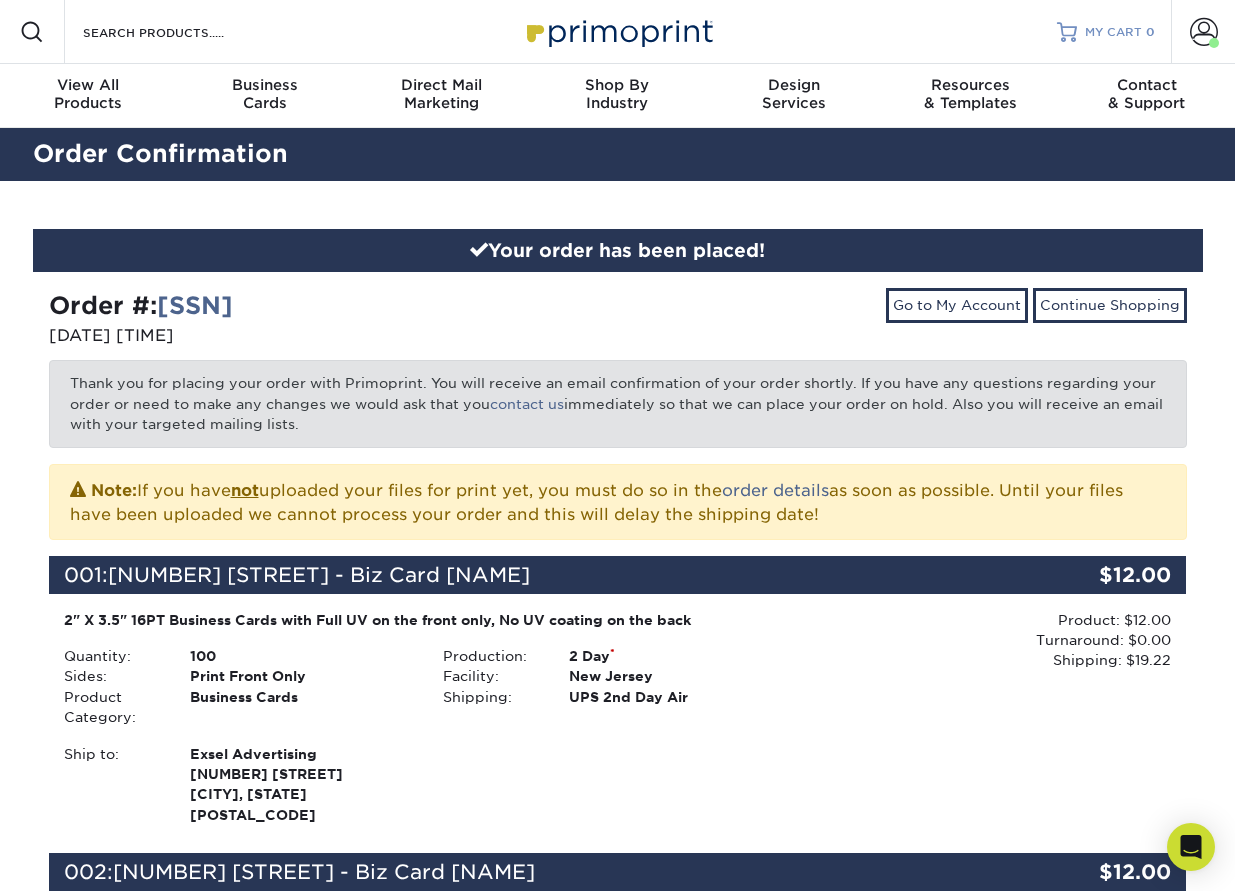 click on "MY CART" at bounding box center (1113, 32) 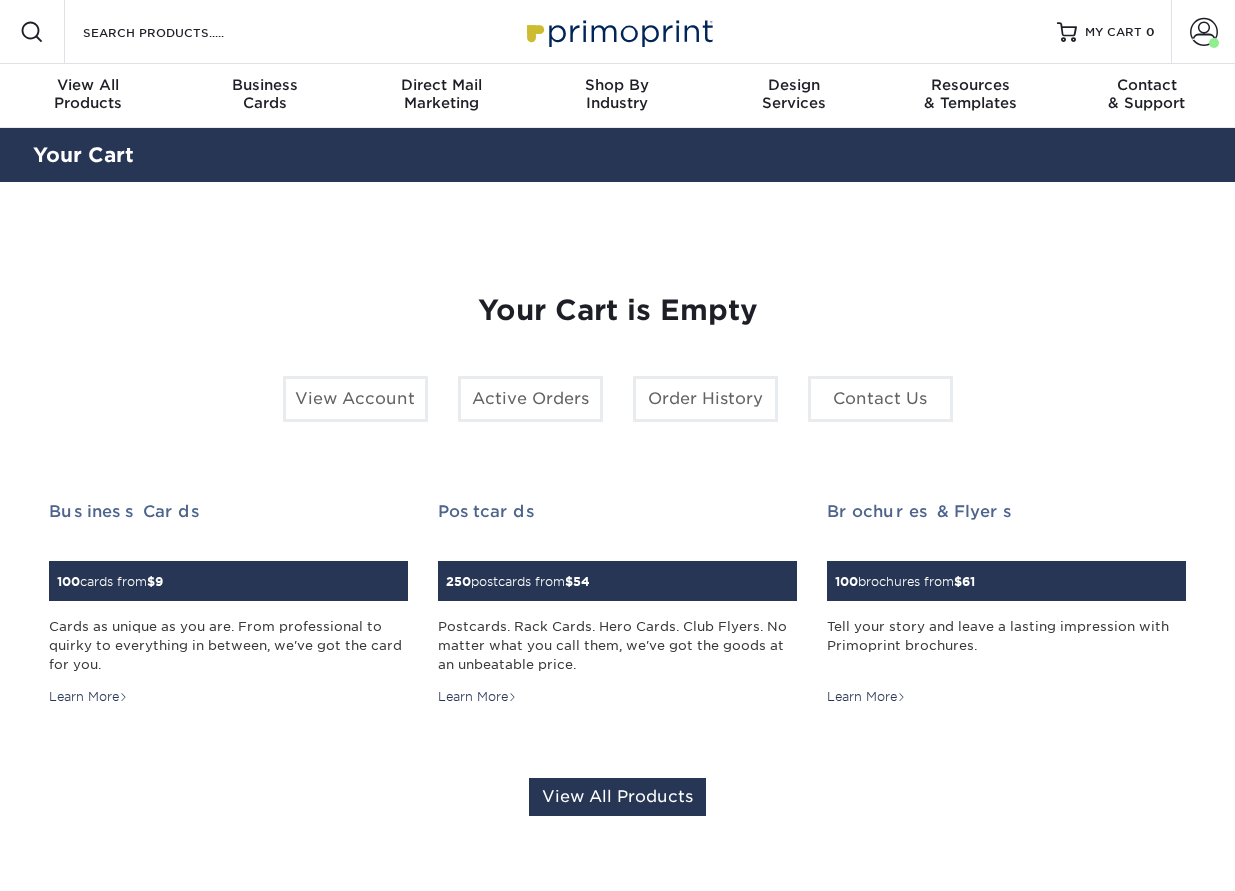 scroll, scrollTop: 0, scrollLeft: 0, axis: both 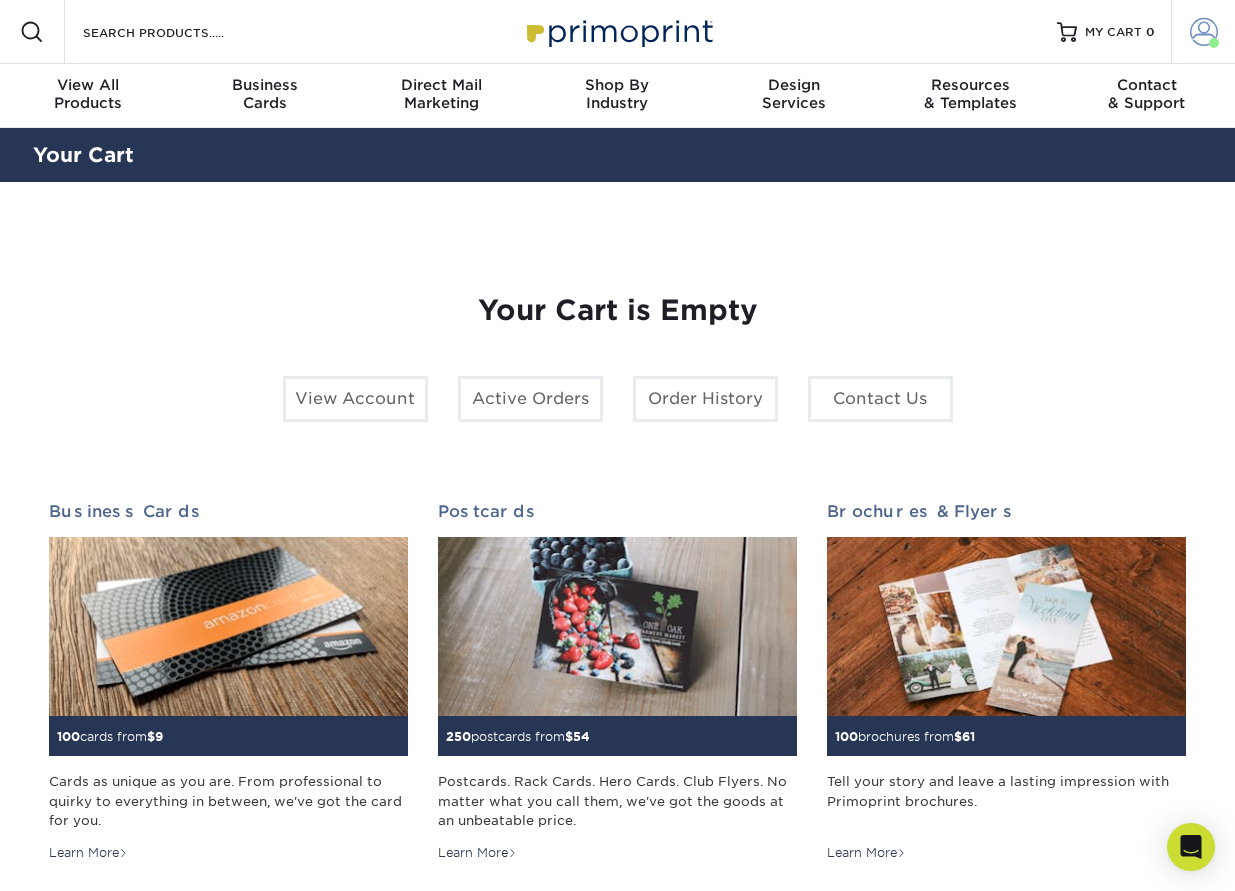 click at bounding box center [1204, 32] 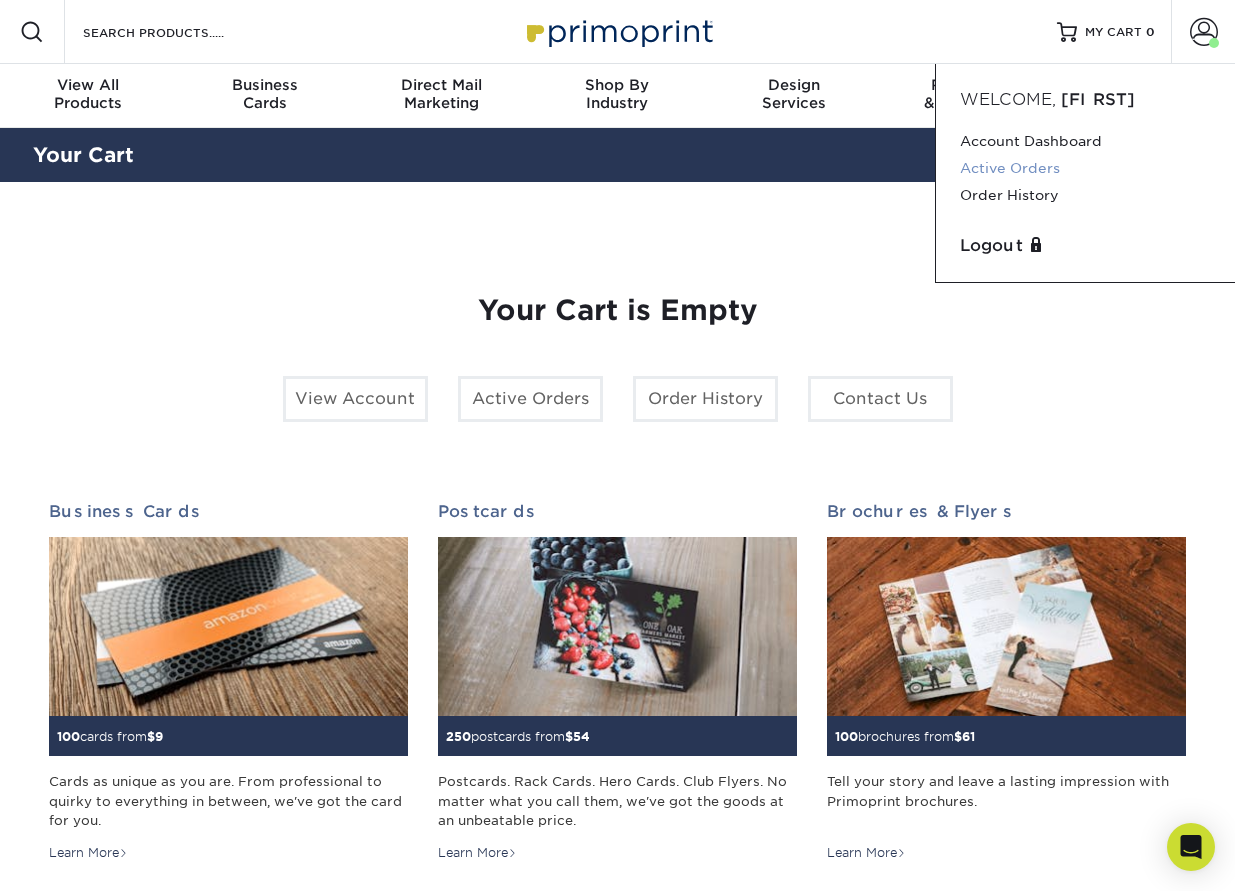 click on "Active Orders" at bounding box center [1085, 168] 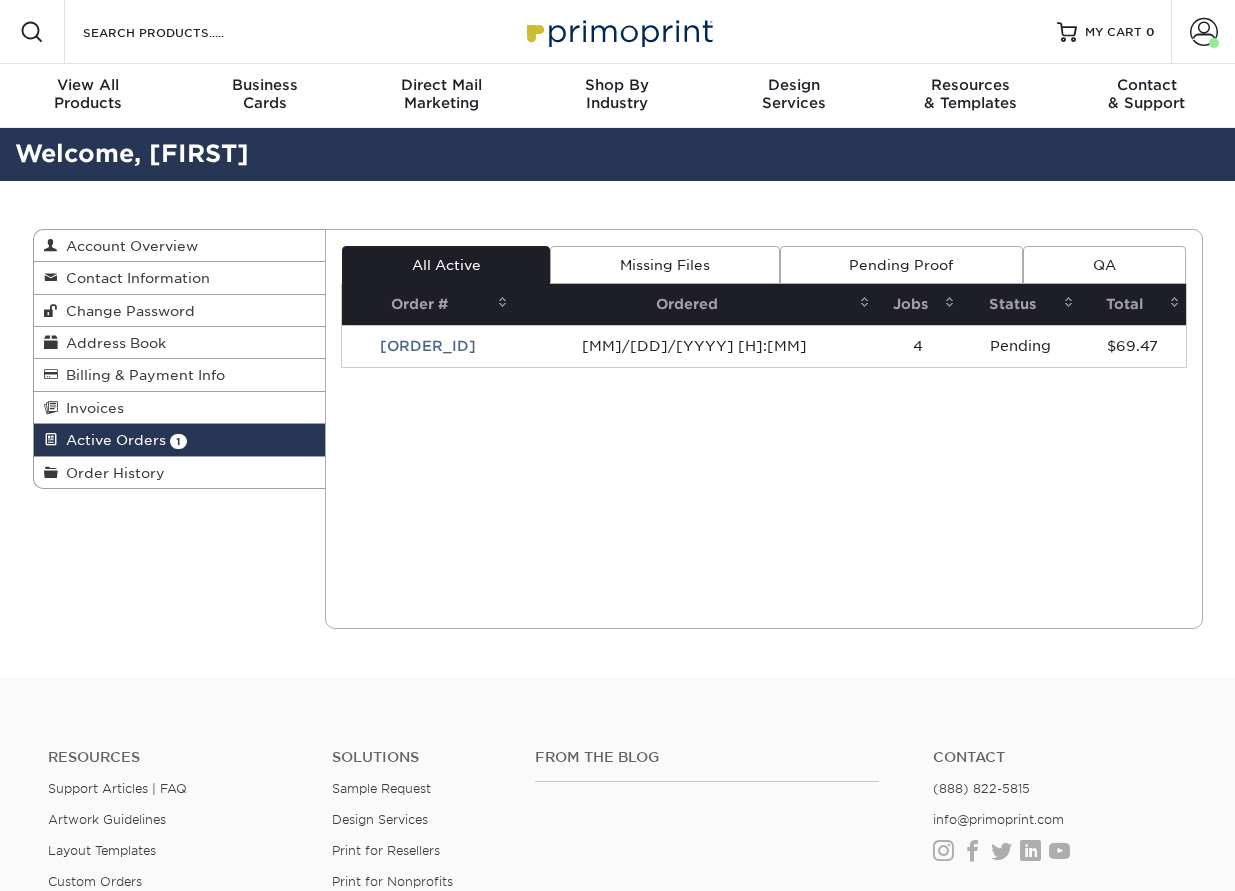 scroll, scrollTop: 0, scrollLeft: 0, axis: both 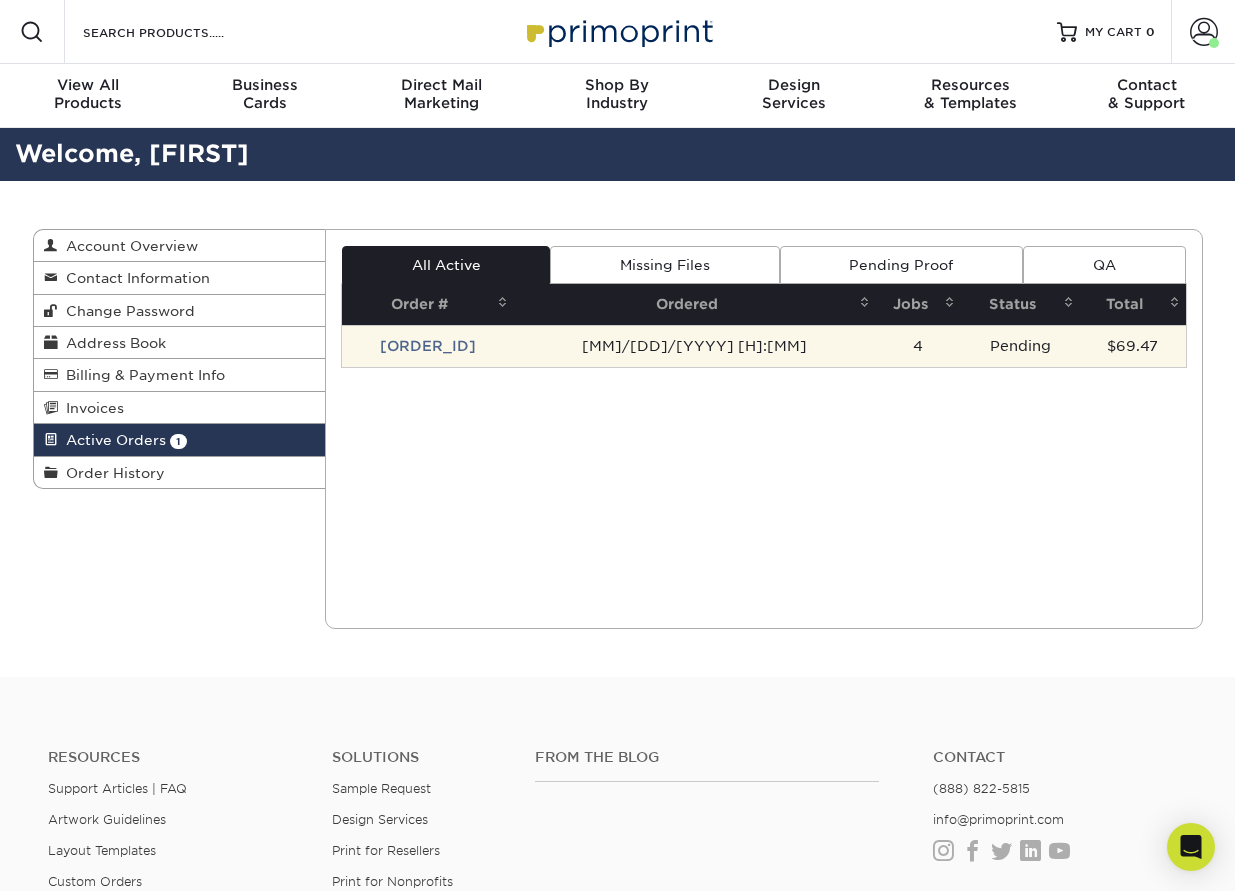 click on "[ORDER_ID]" at bounding box center [428, 346] 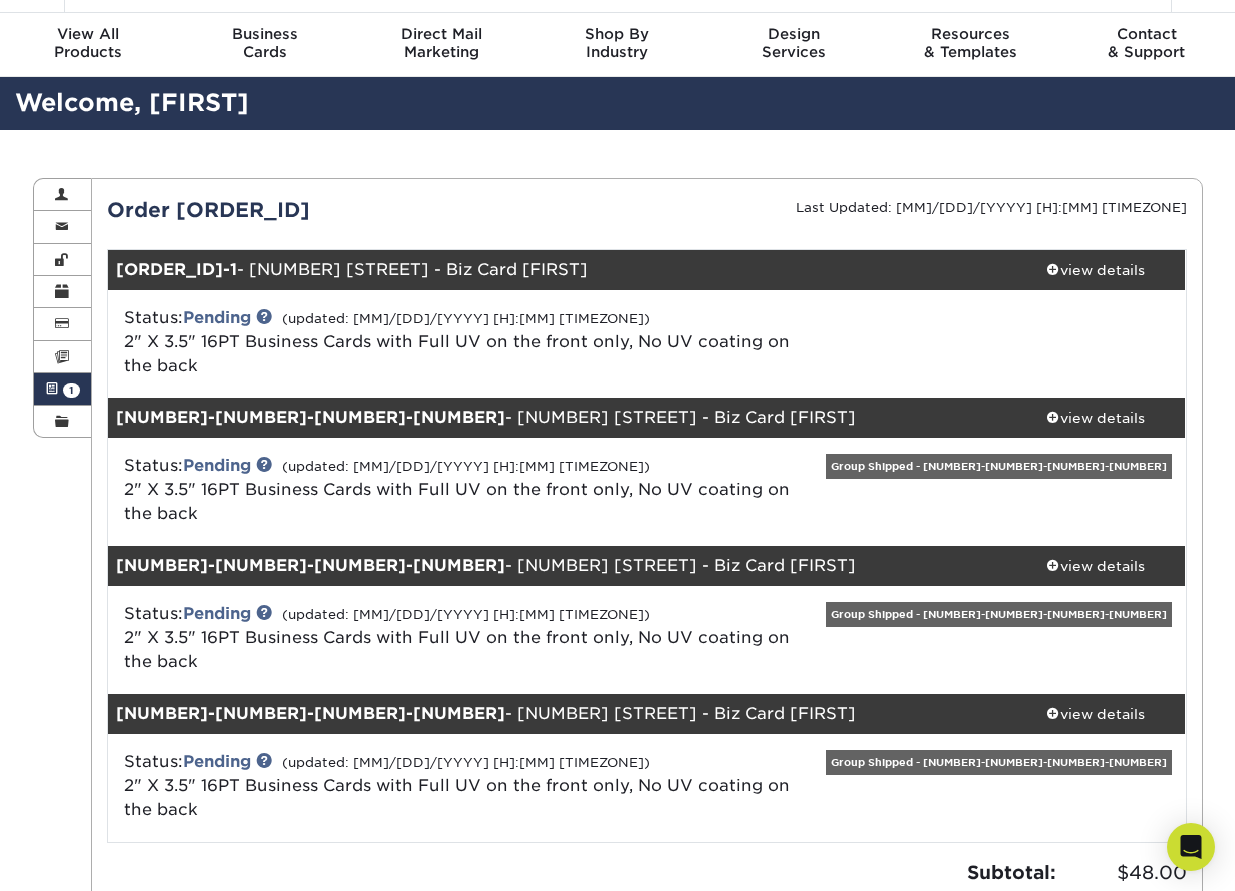 scroll, scrollTop: 0, scrollLeft: 0, axis: both 